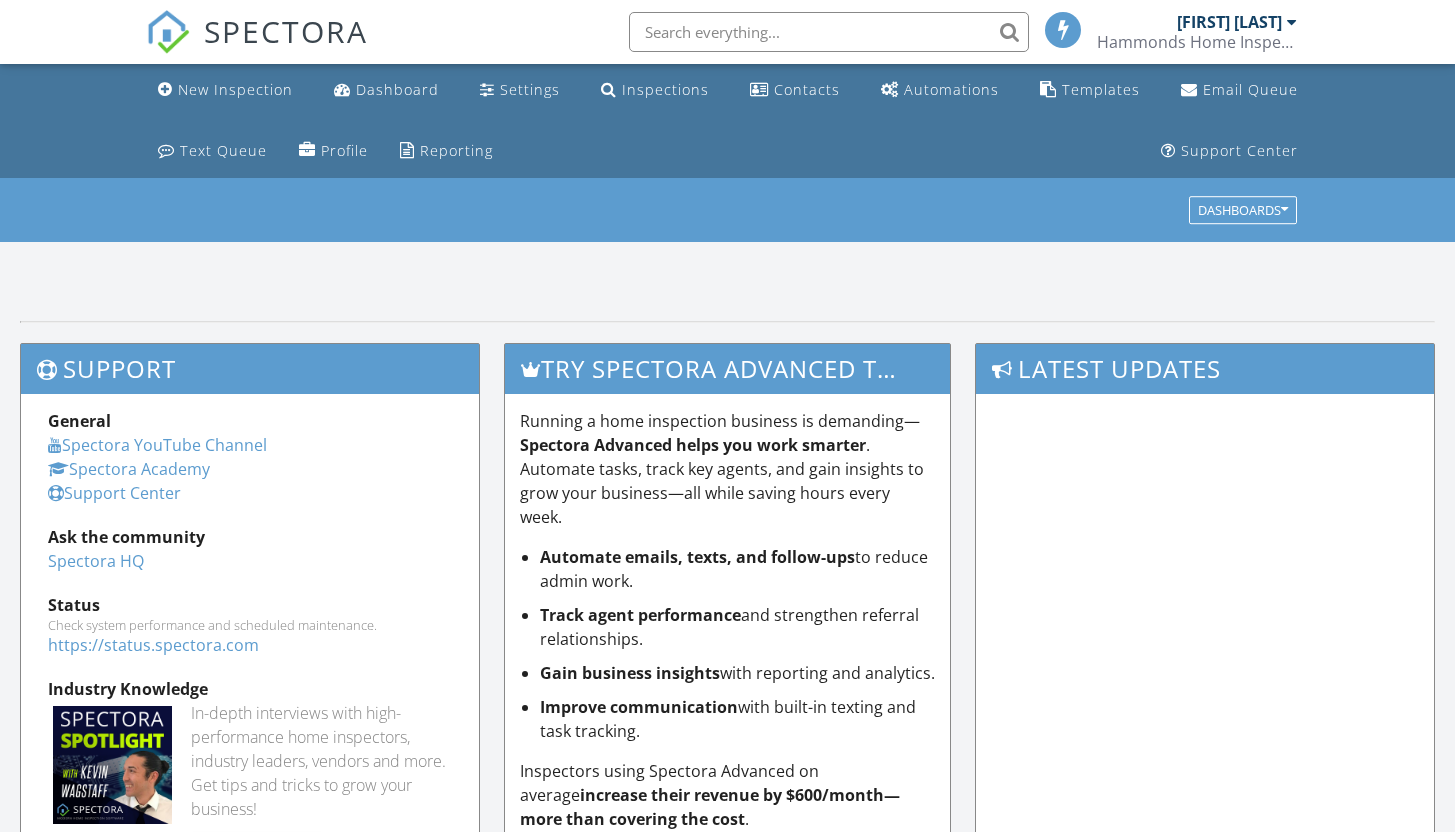 scroll, scrollTop: 0, scrollLeft: 0, axis: both 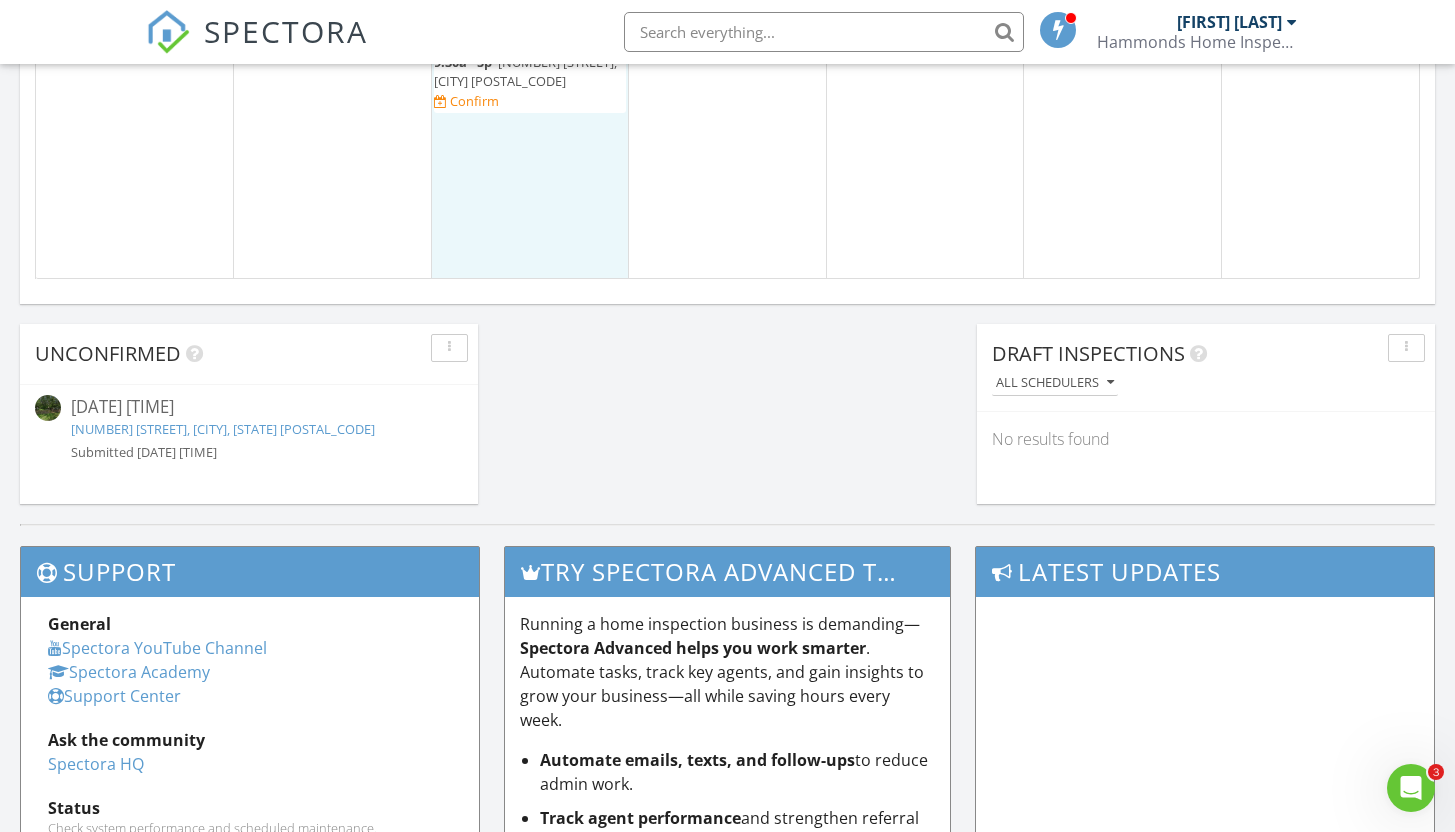 click on "5
9:30a - 5p
2812 S Grant St, Muncie 47302
Confirm" at bounding box center (530, 147) 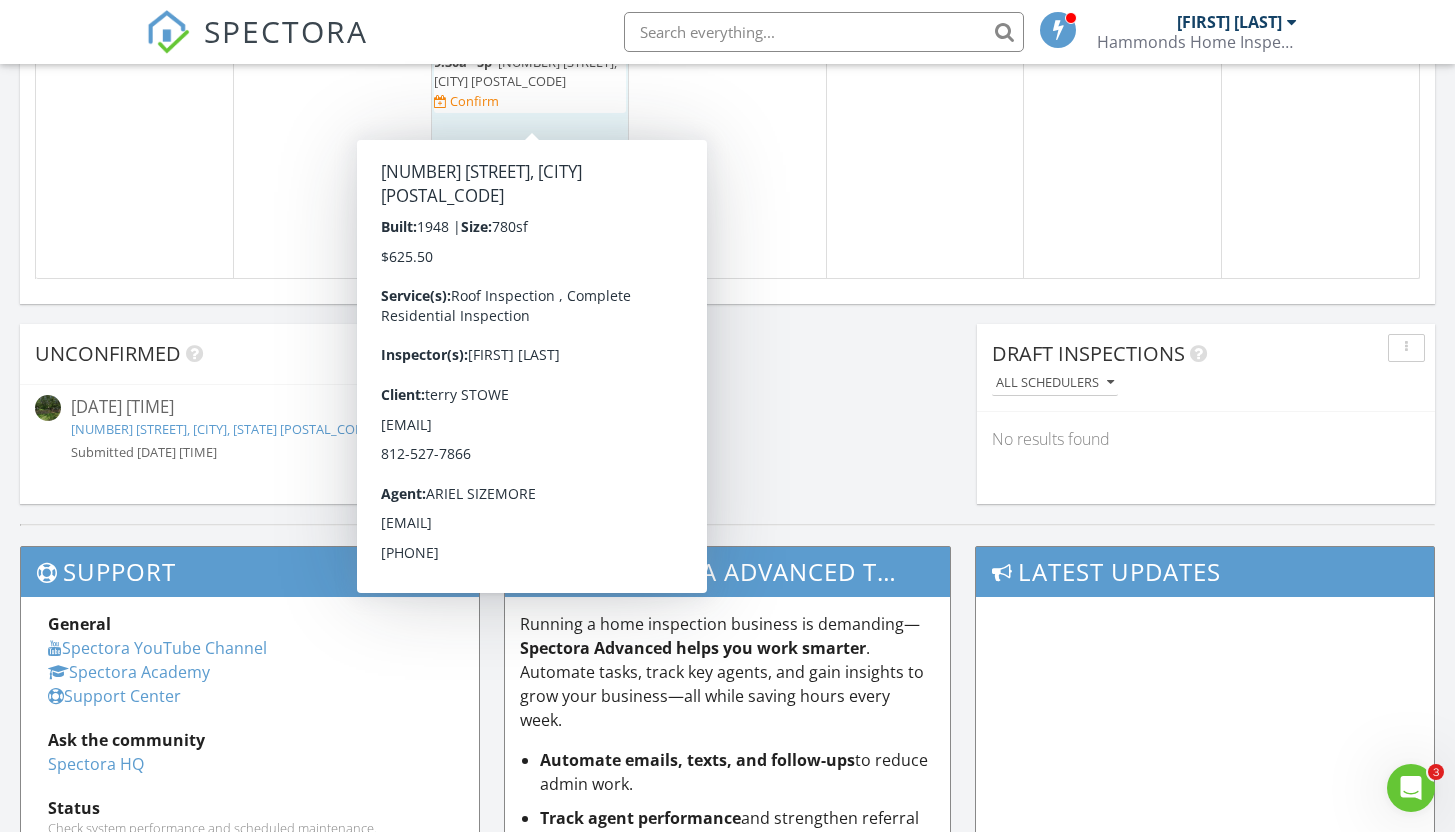 click on "9:30a - 5p
2812 S Grant St, Muncie 47302
Confirm" at bounding box center (530, 82) 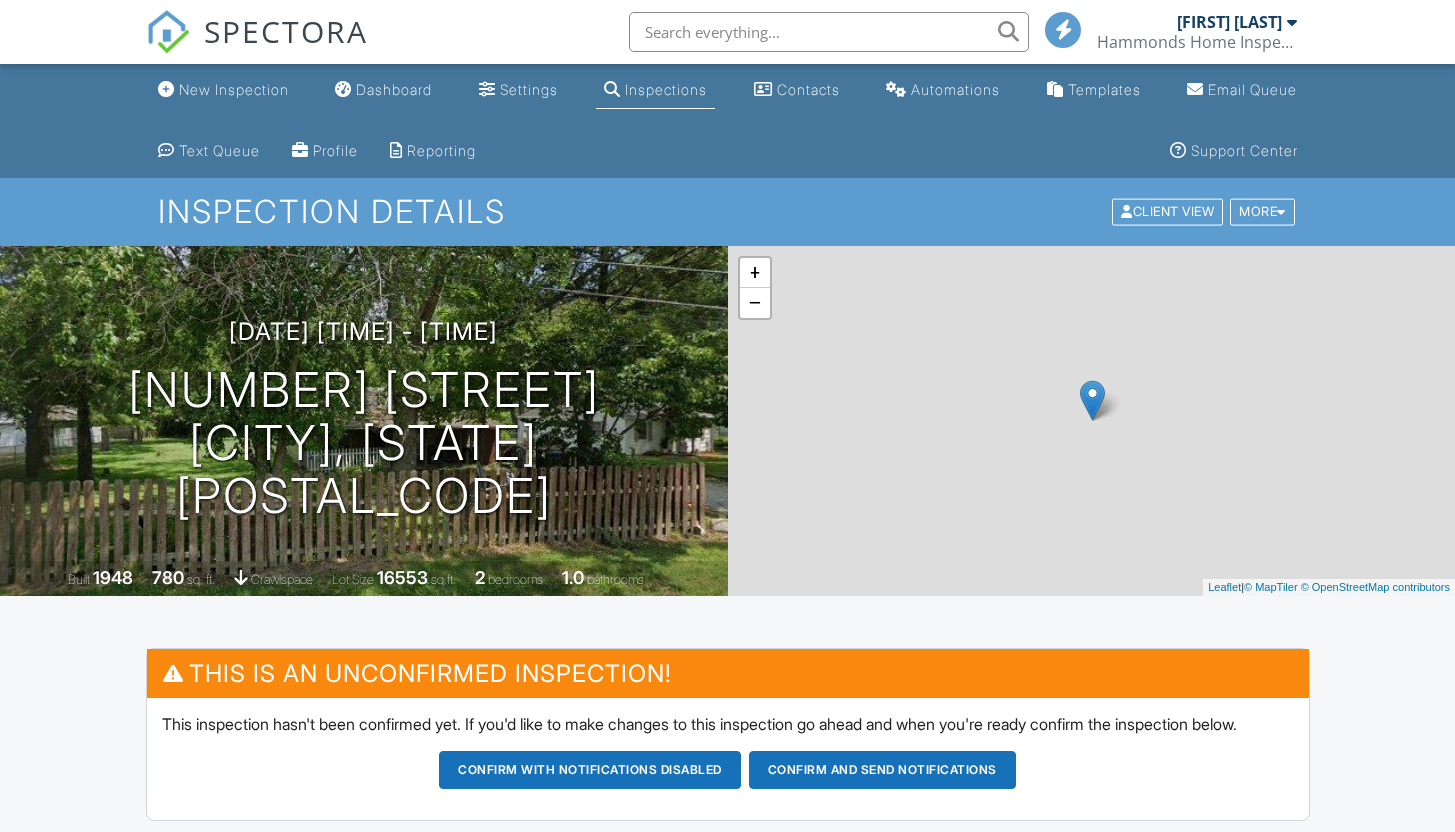 scroll, scrollTop: 0, scrollLeft: 0, axis: both 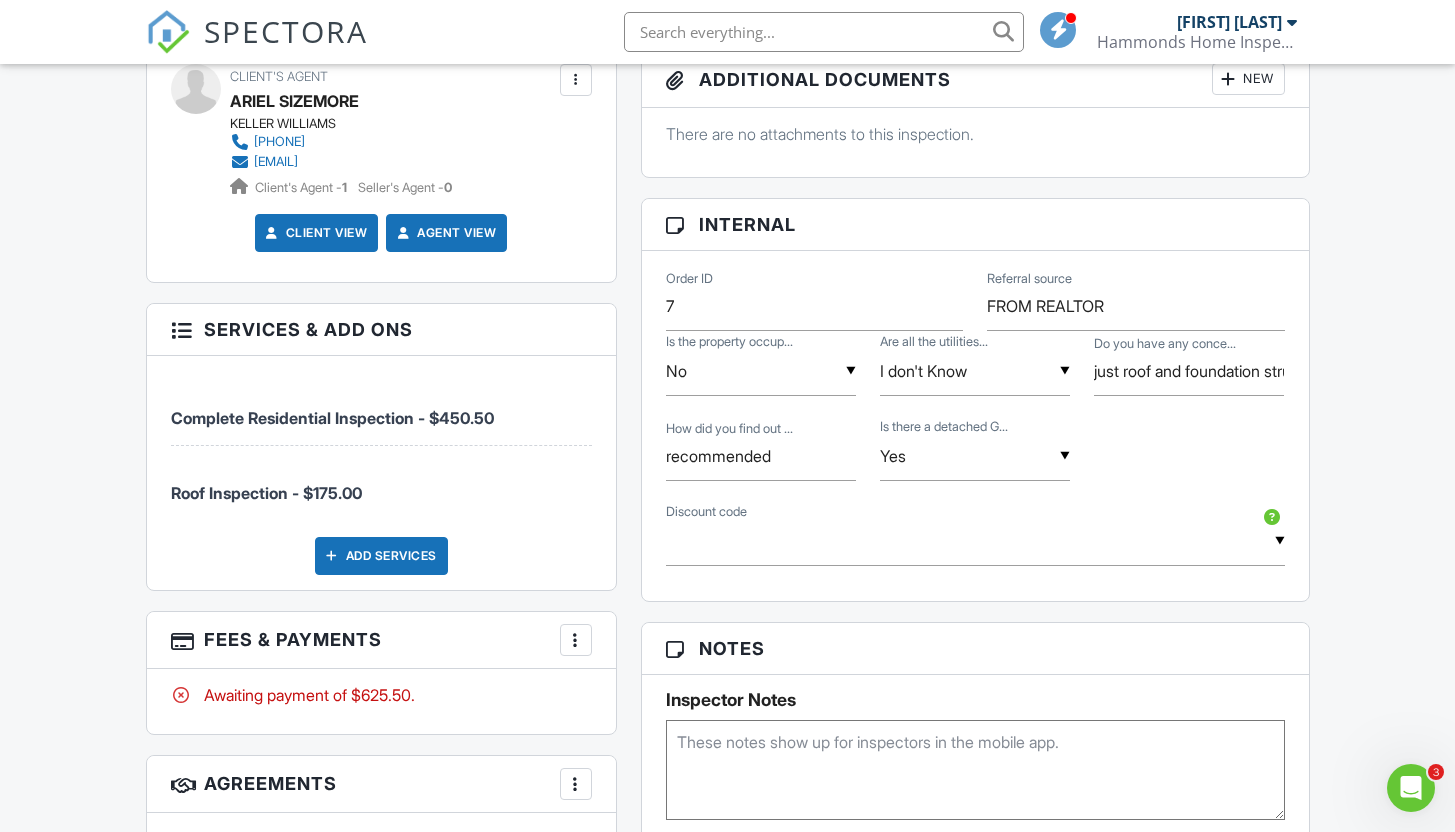 click at bounding box center (181, 328) 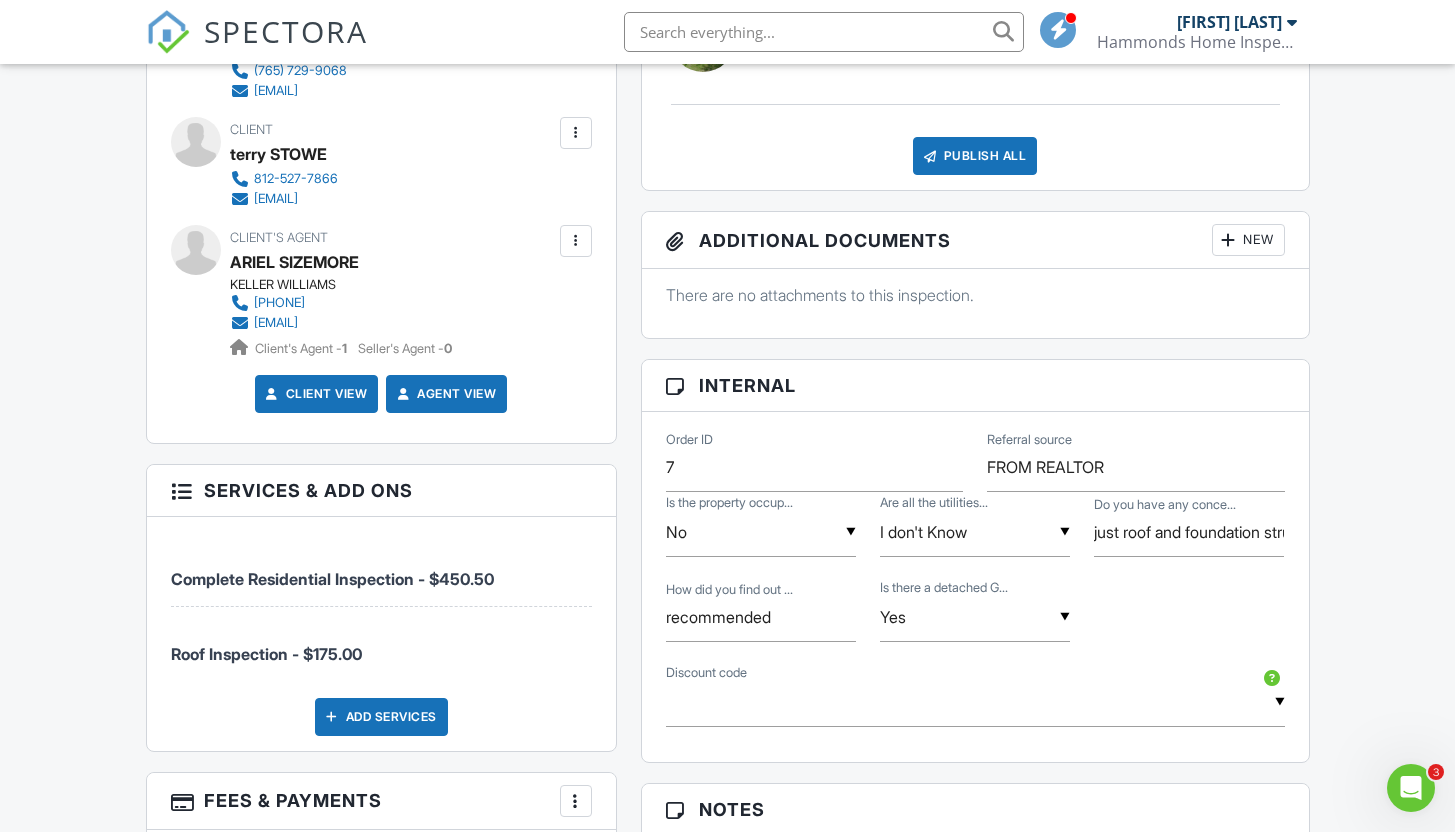 scroll, scrollTop: 905, scrollLeft: 0, axis: vertical 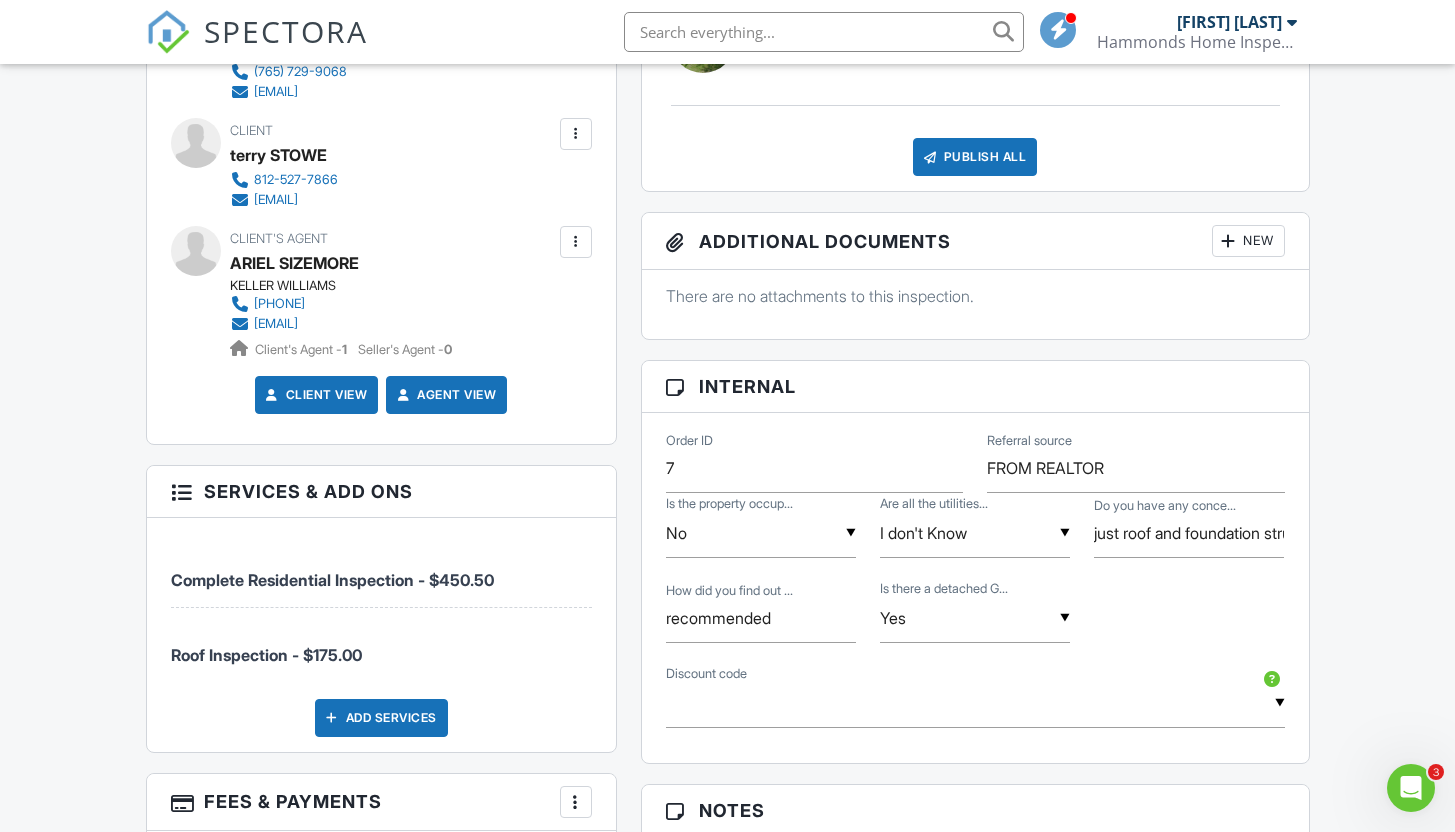 click on "Services & Add ons" at bounding box center (381, 492) 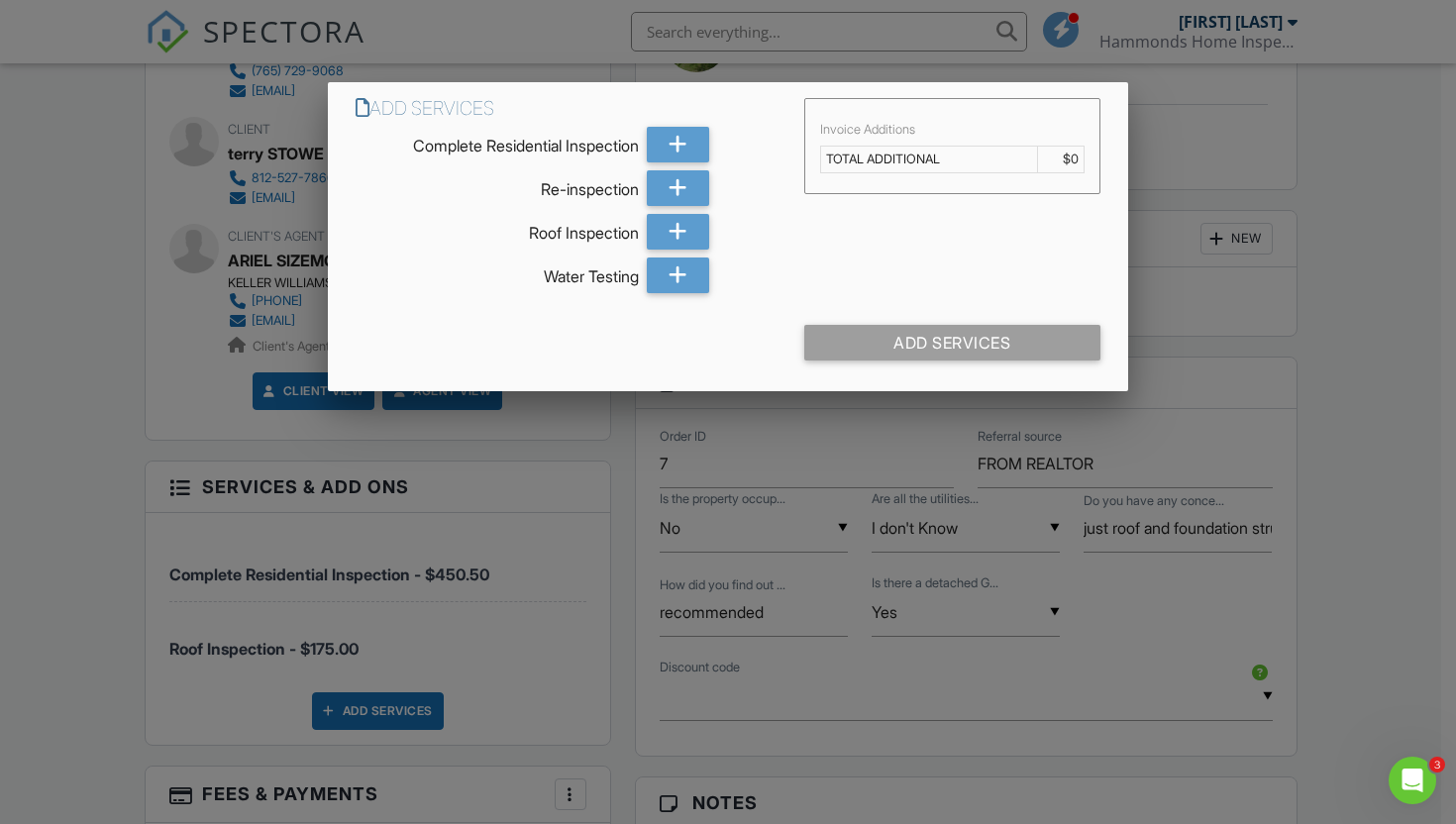 click at bounding box center [728, 416] 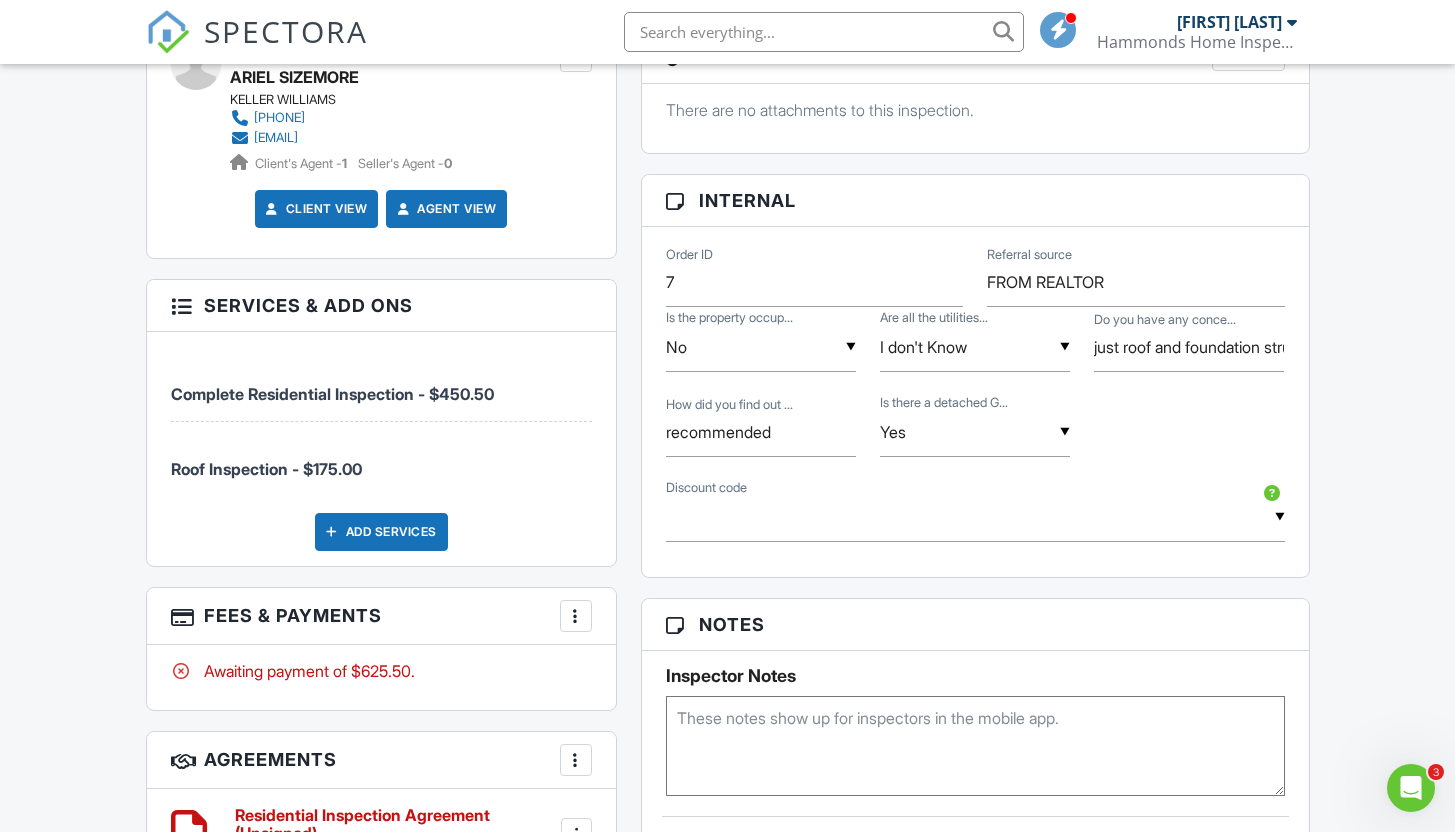 scroll, scrollTop: 1092, scrollLeft: 0, axis: vertical 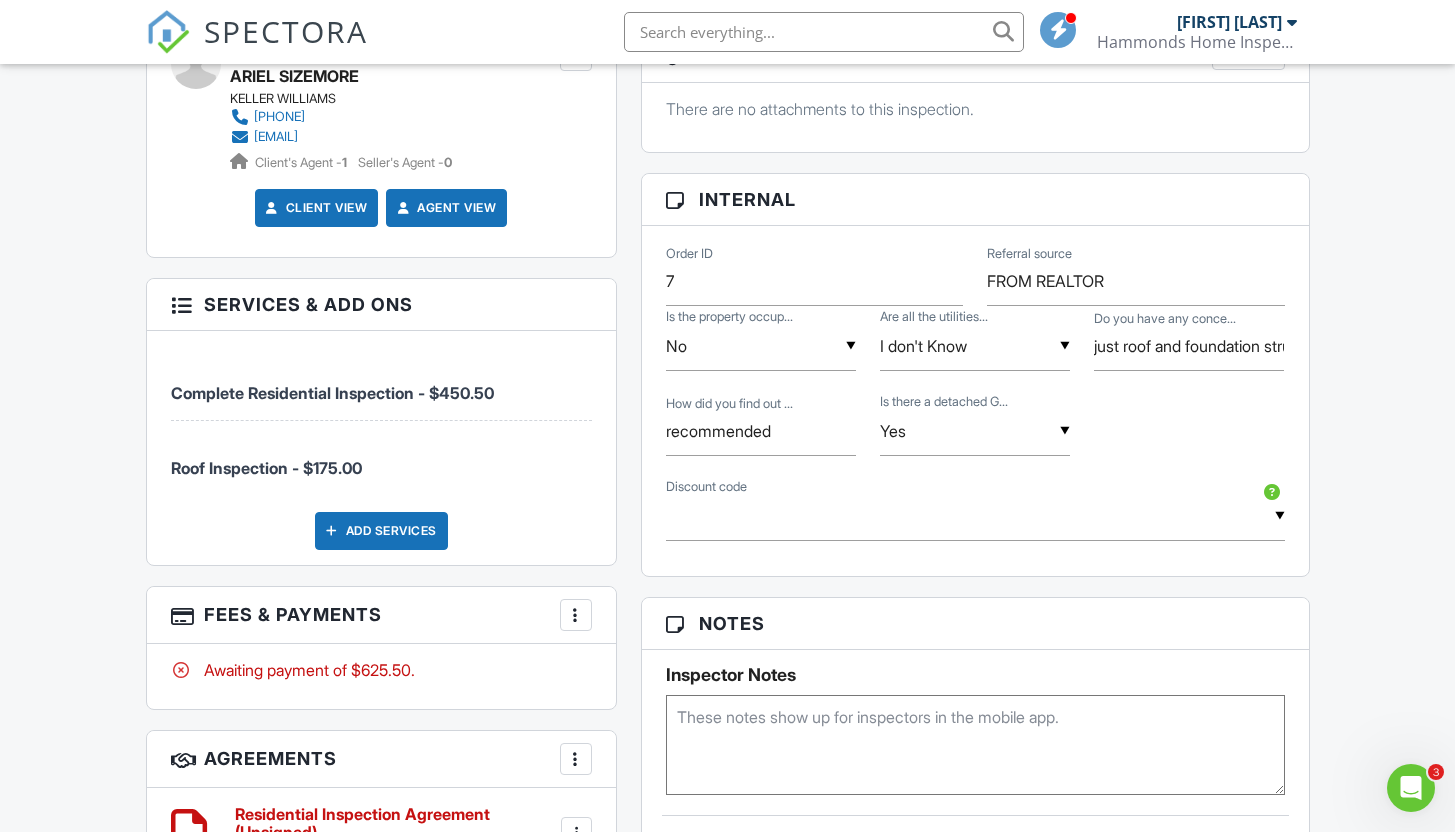 click on "Roof Inspection  - $175.00" at bounding box center (381, 458) 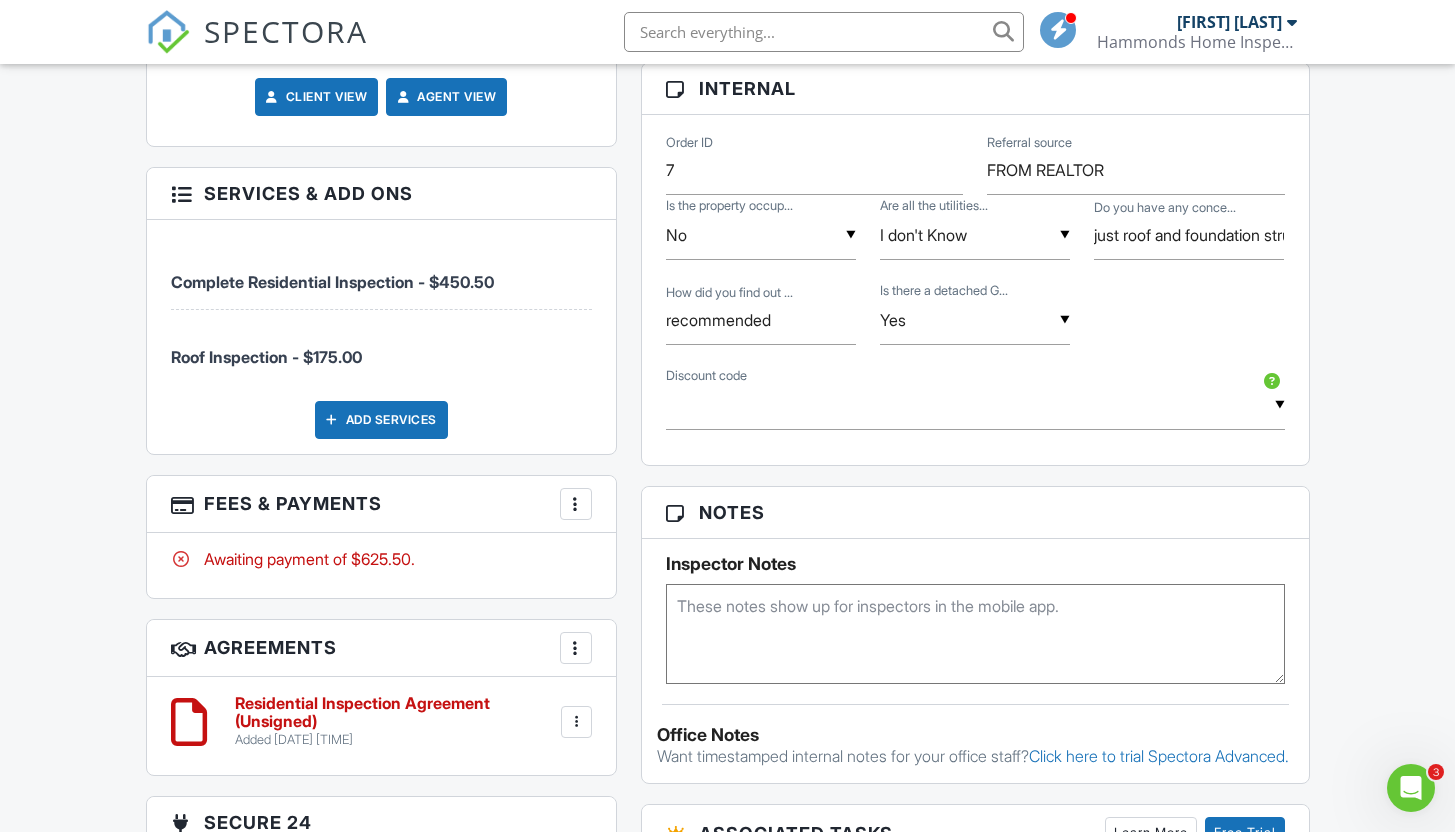 scroll, scrollTop: 1208, scrollLeft: 0, axis: vertical 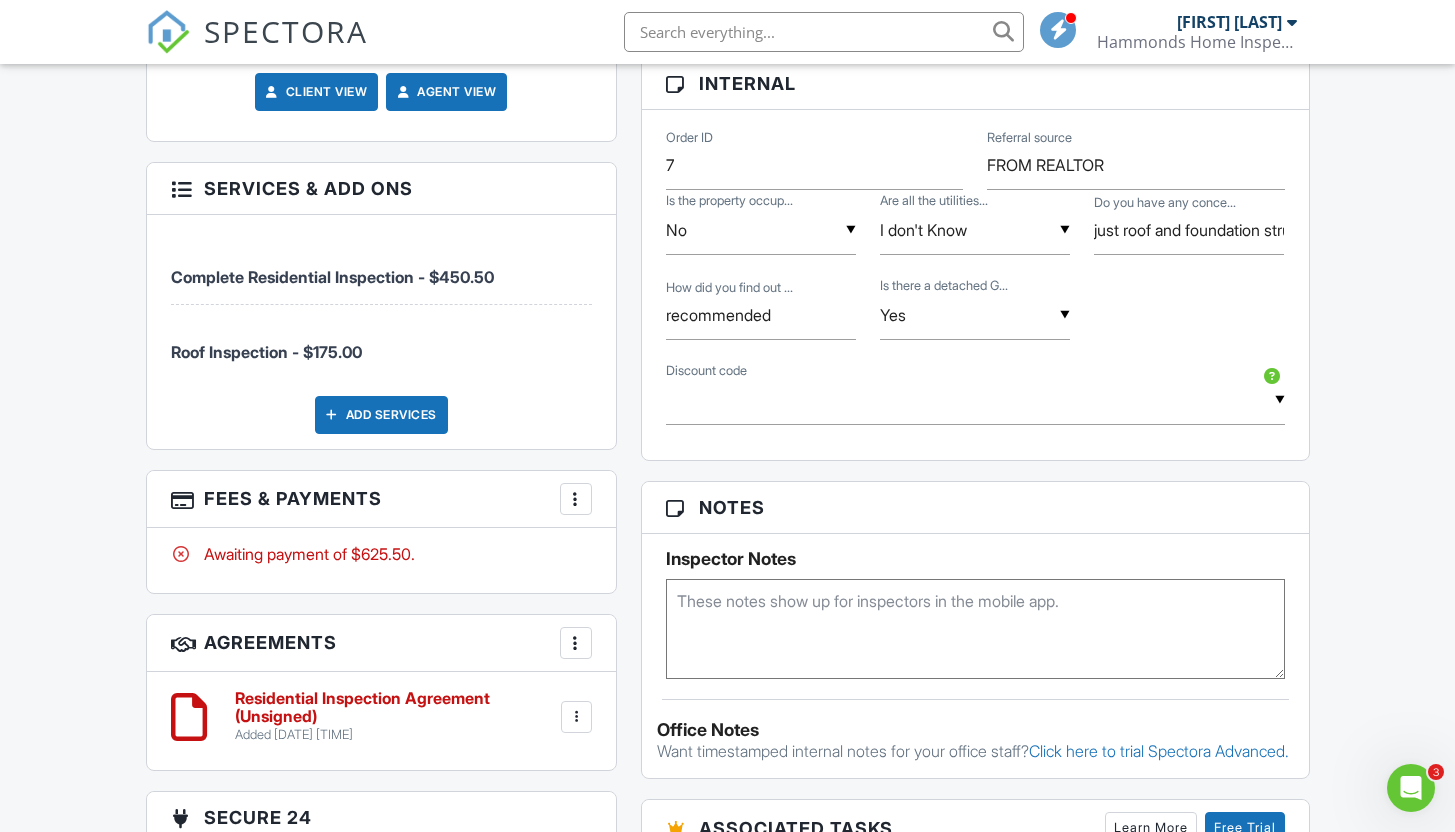 click on "Roof Inspection  - $175.00" at bounding box center (266, 352) 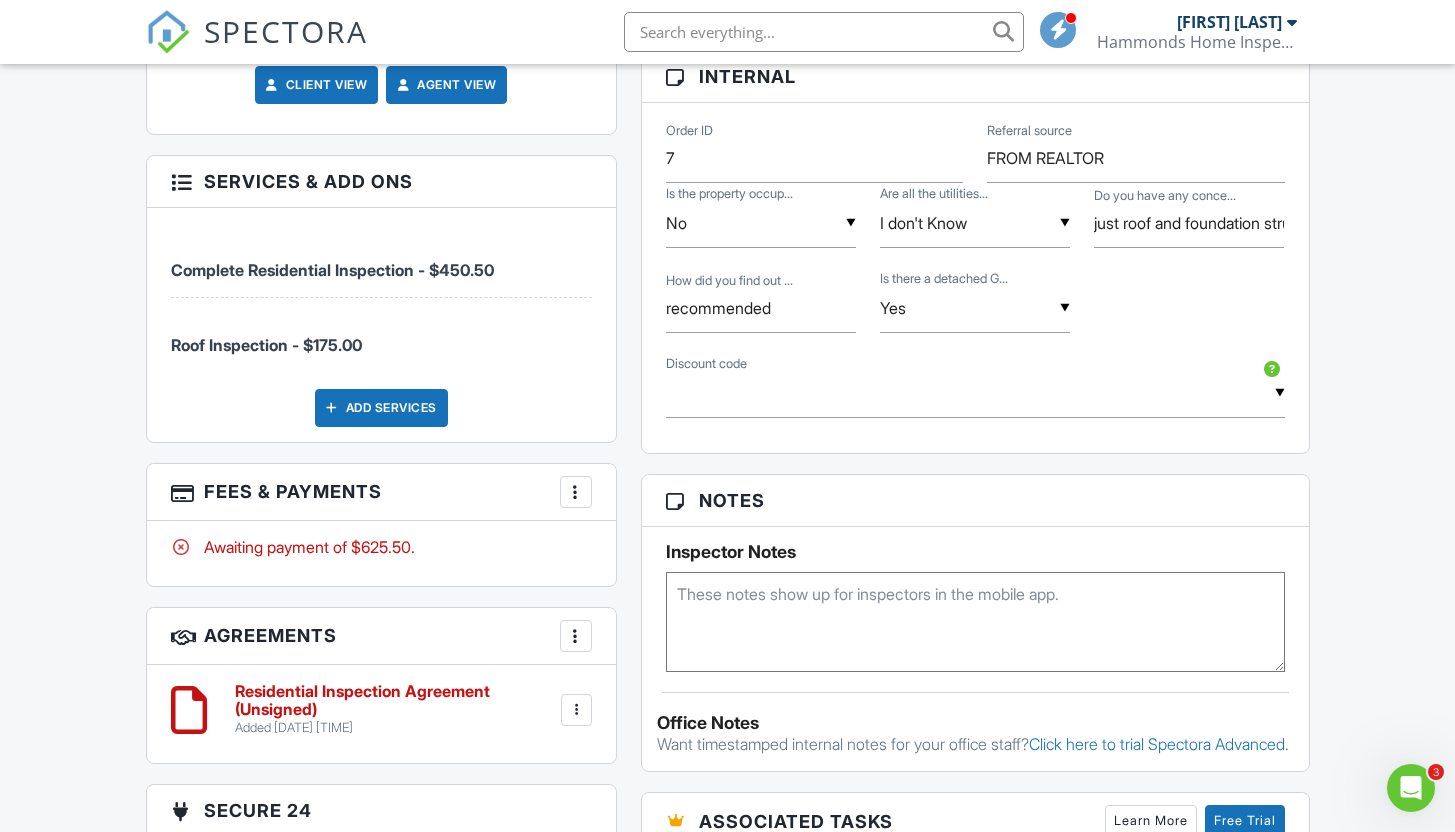 click at bounding box center (181, 180) 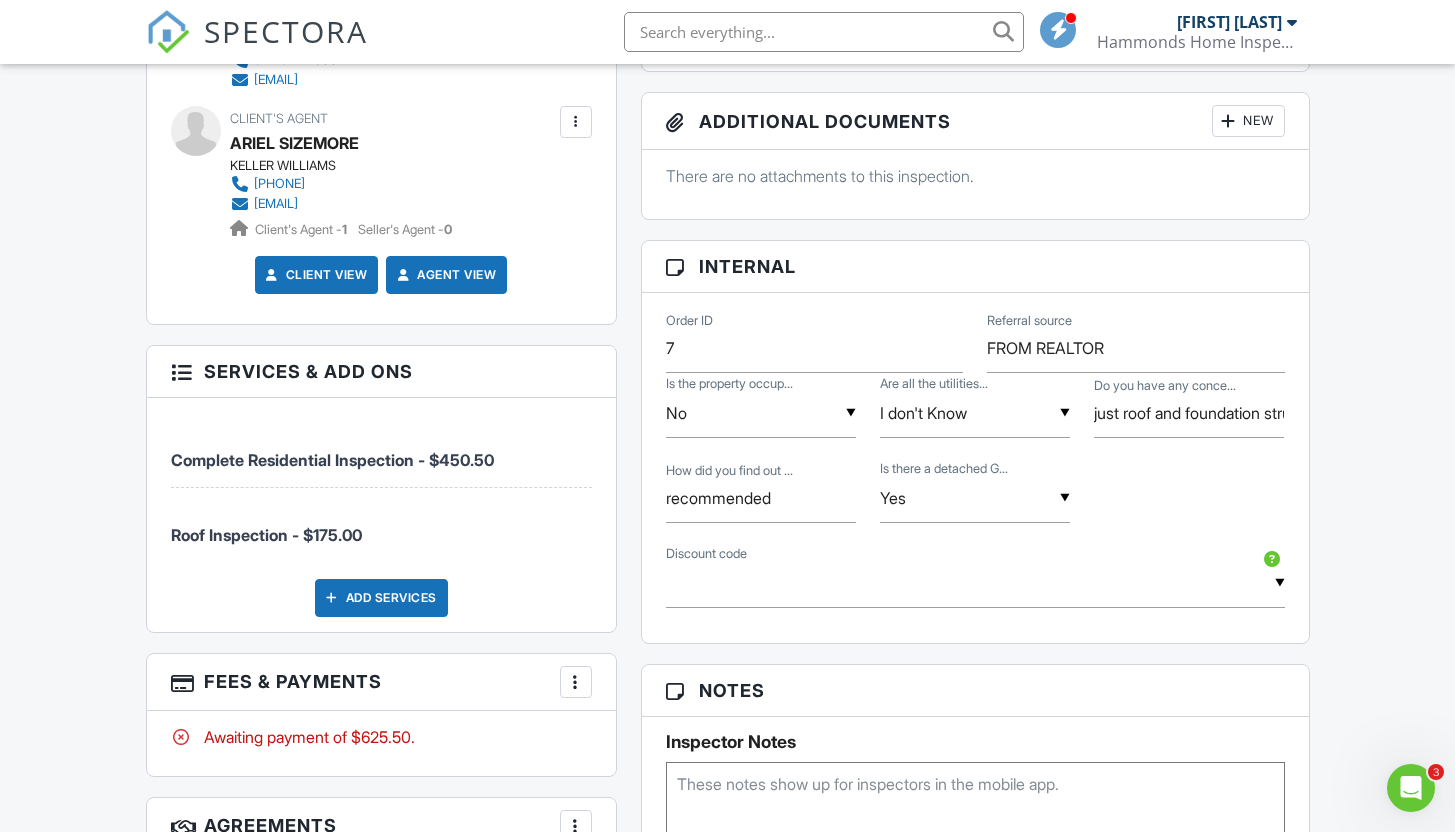 scroll, scrollTop: 939, scrollLeft: 0, axis: vertical 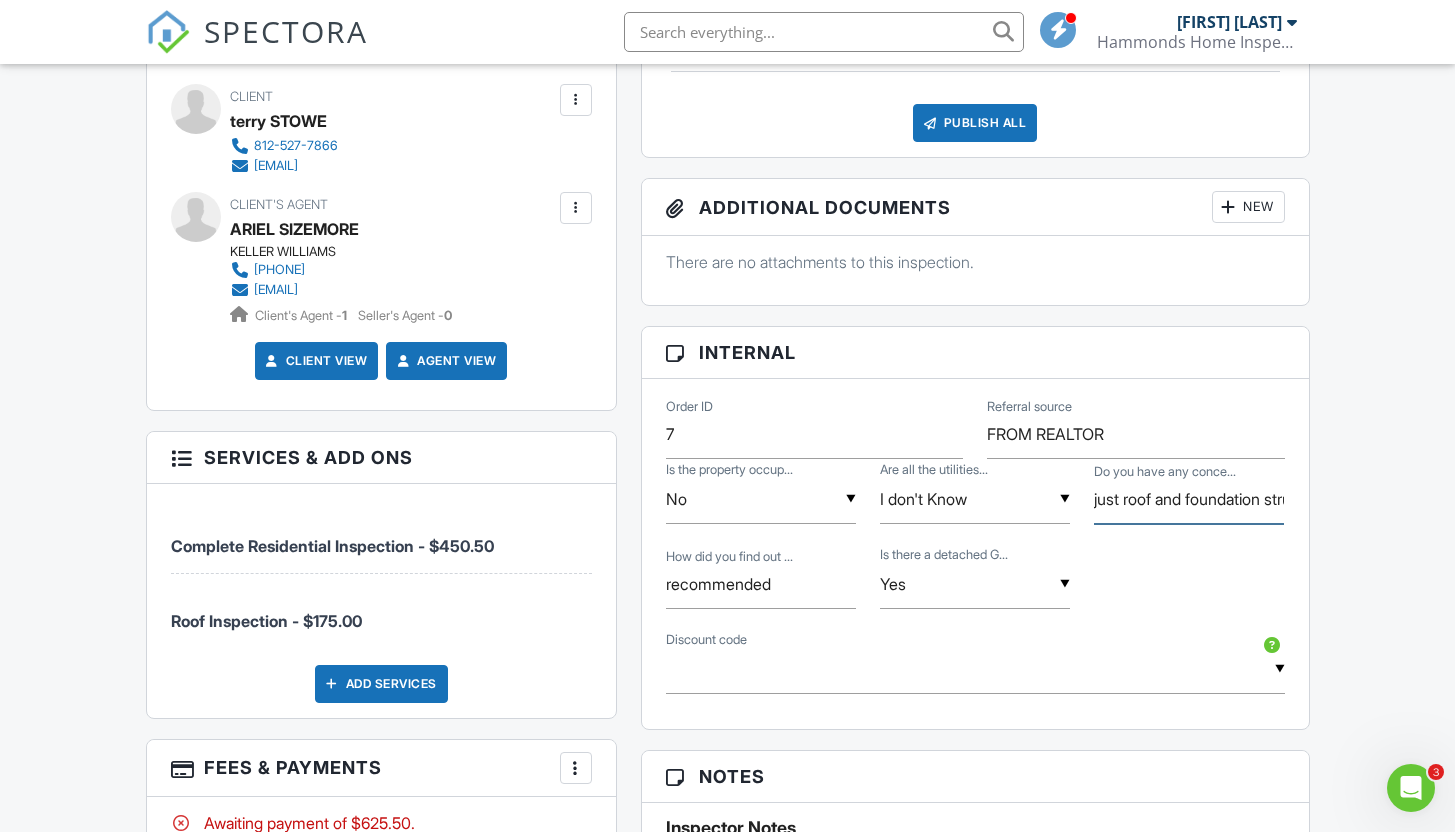 click on "just roof and foundation structure" at bounding box center (1189, 499) 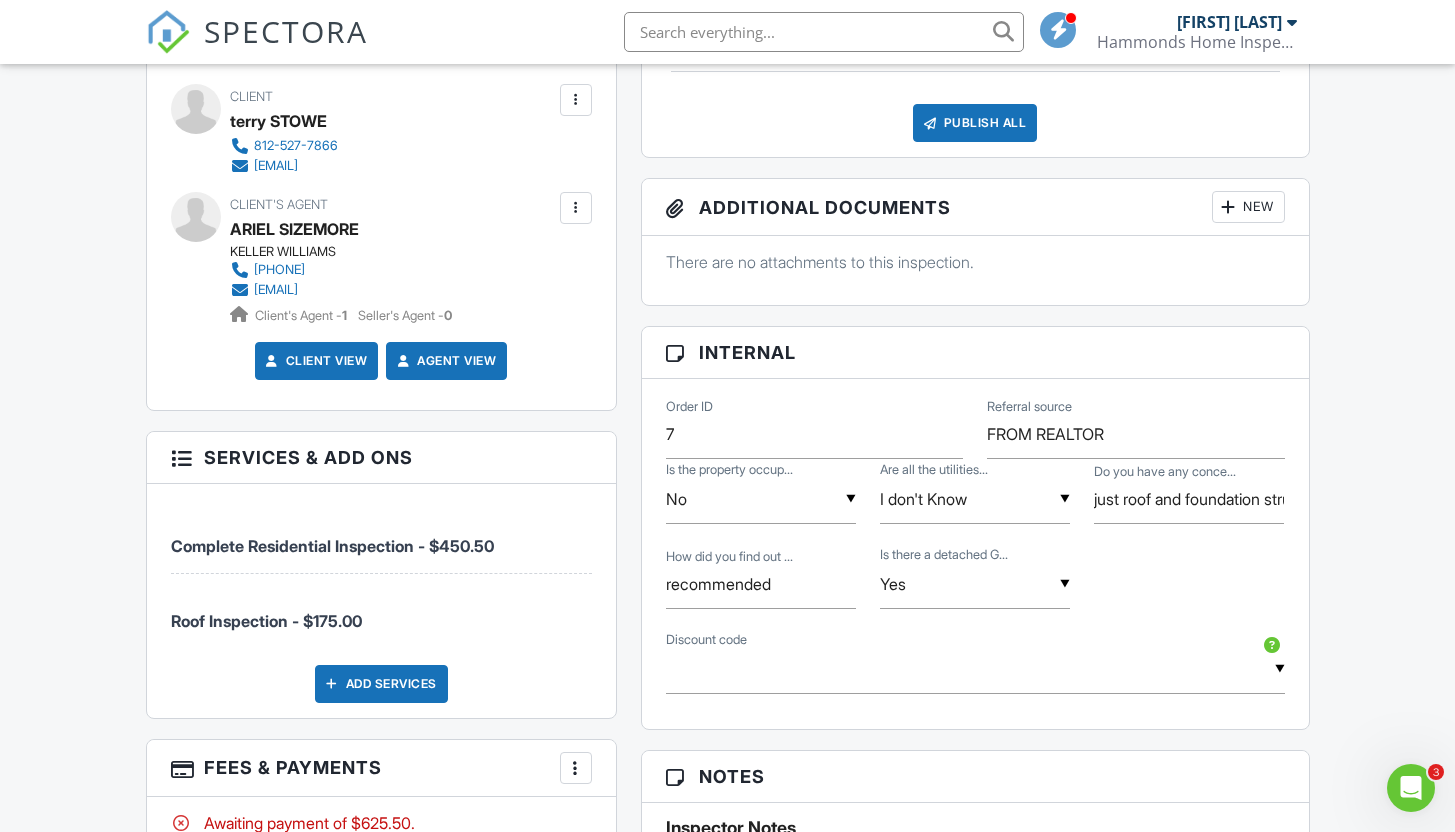 click on "How did you find out ...
recommended
▼ Yes Yes No
Yes
No
Is there a detached G..." at bounding box center [975, 586] 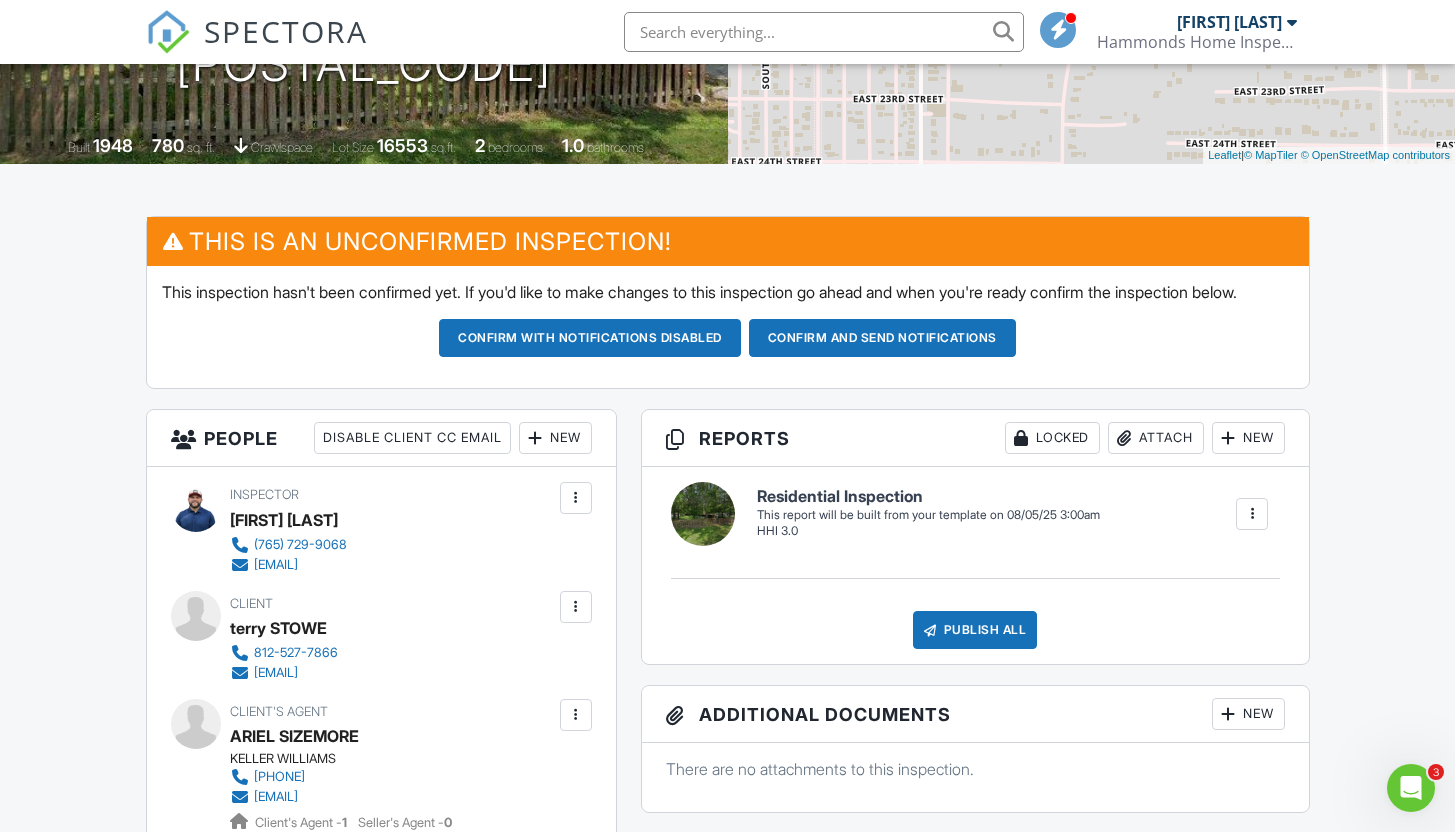 scroll, scrollTop: 0, scrollLeft: 0, axis: both 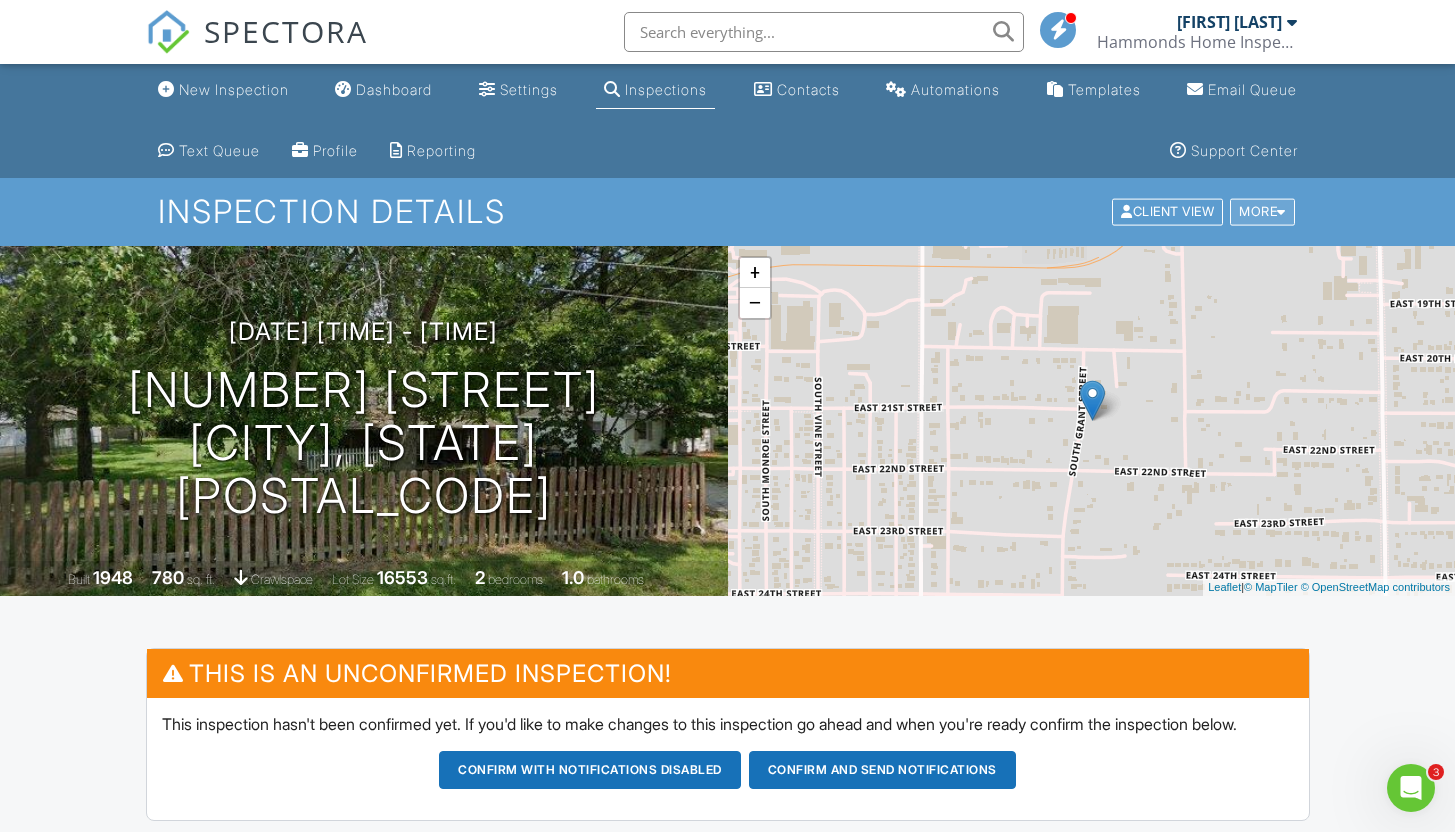 click on "More" at bounding box center [1262, 212] 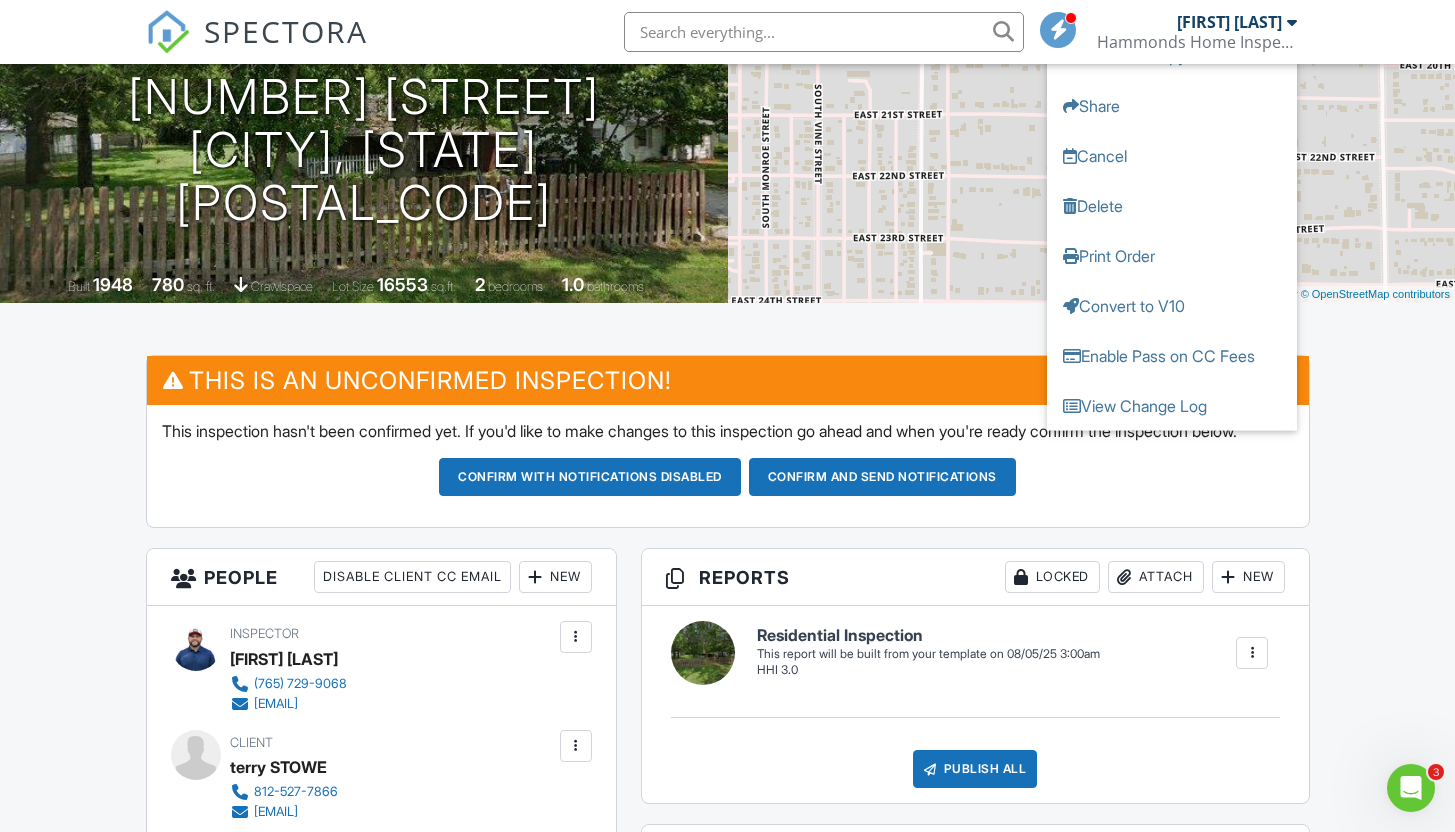 scroll, scrollTop: 297, scrollLeft: 0, axis: vertical 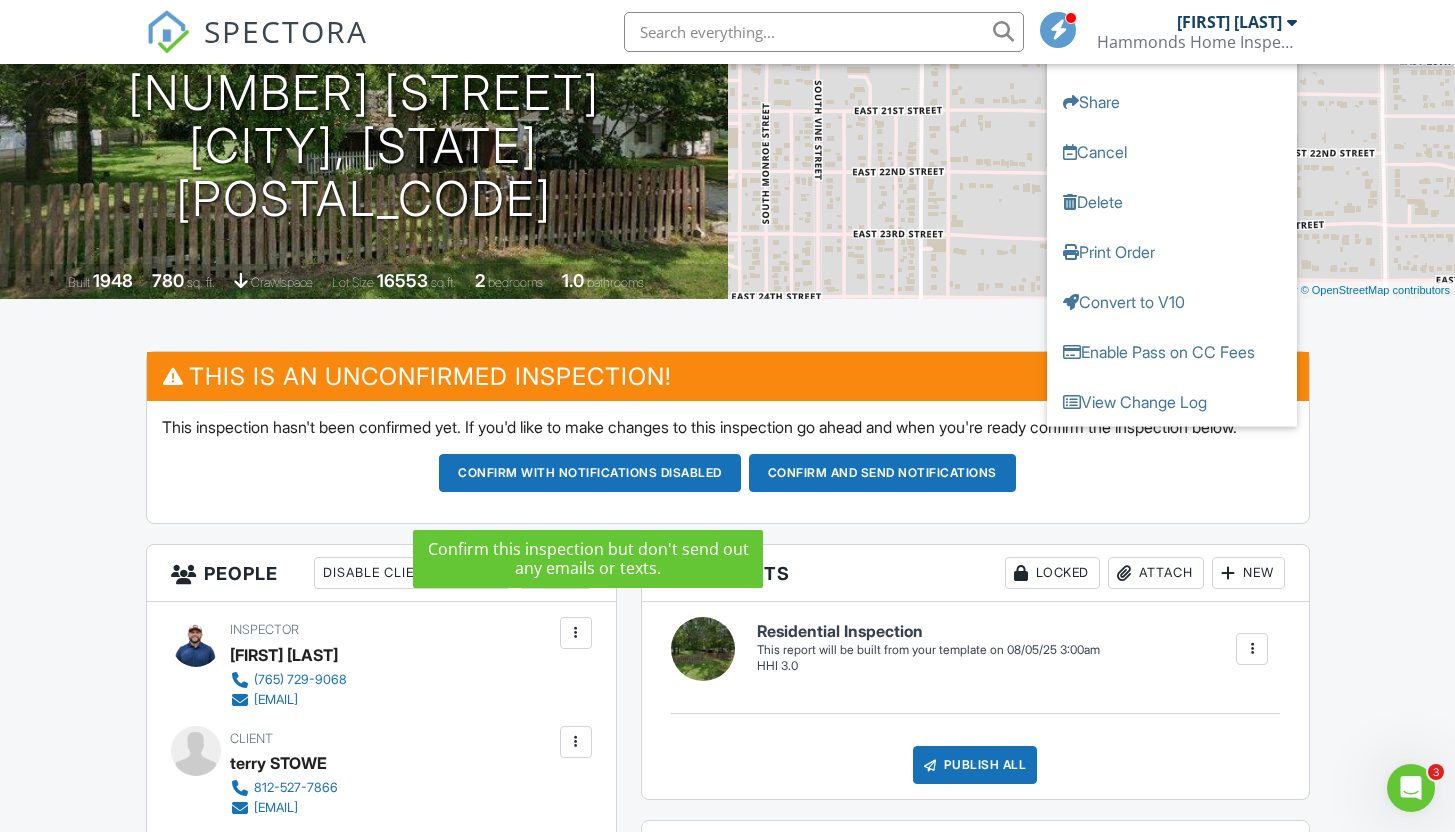 click on "Confirm with notifications disabled" at bounding box center [590, 473] 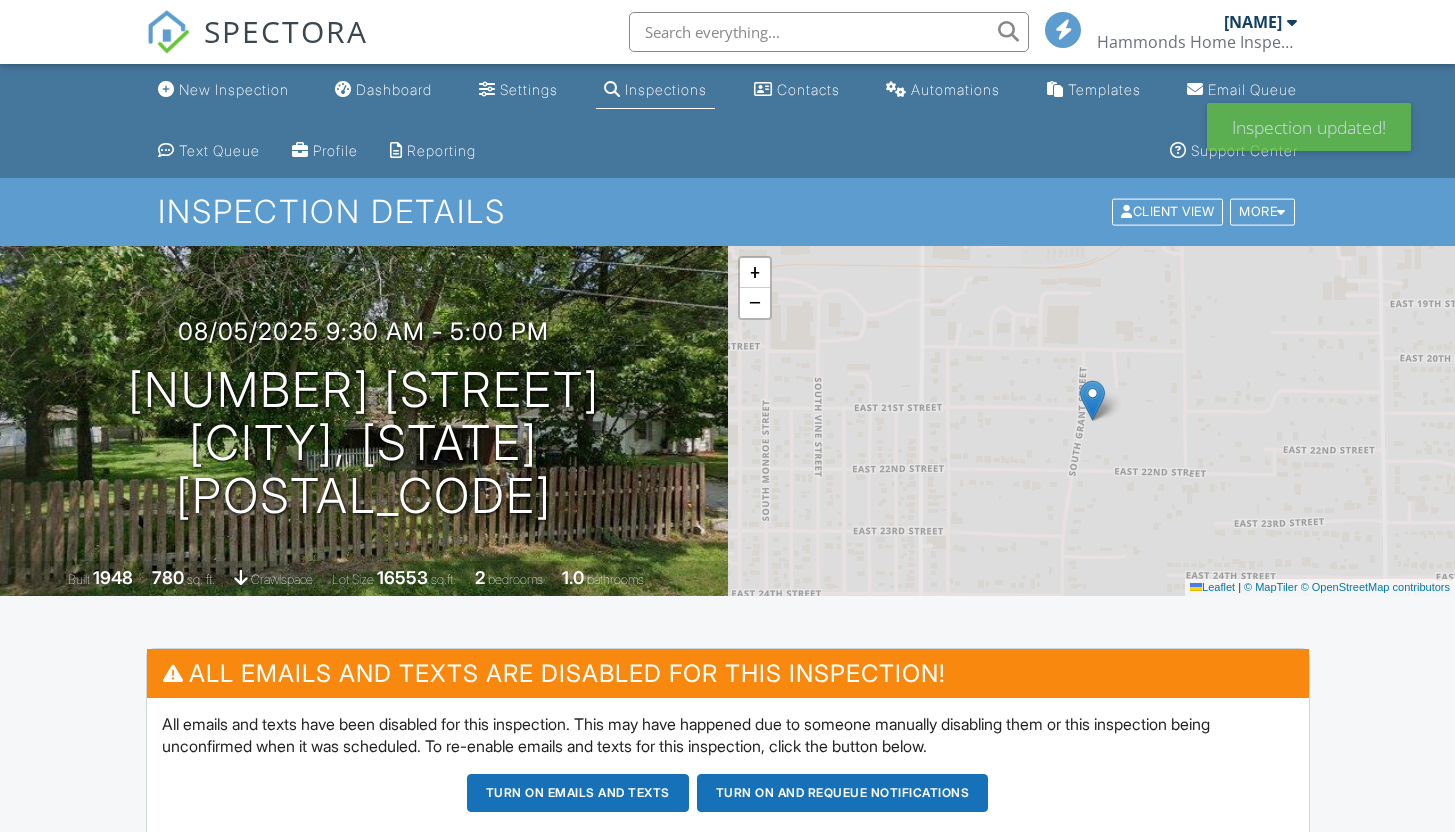 scroll, scrollTop: 0, scrollLeft: 0, axis: both 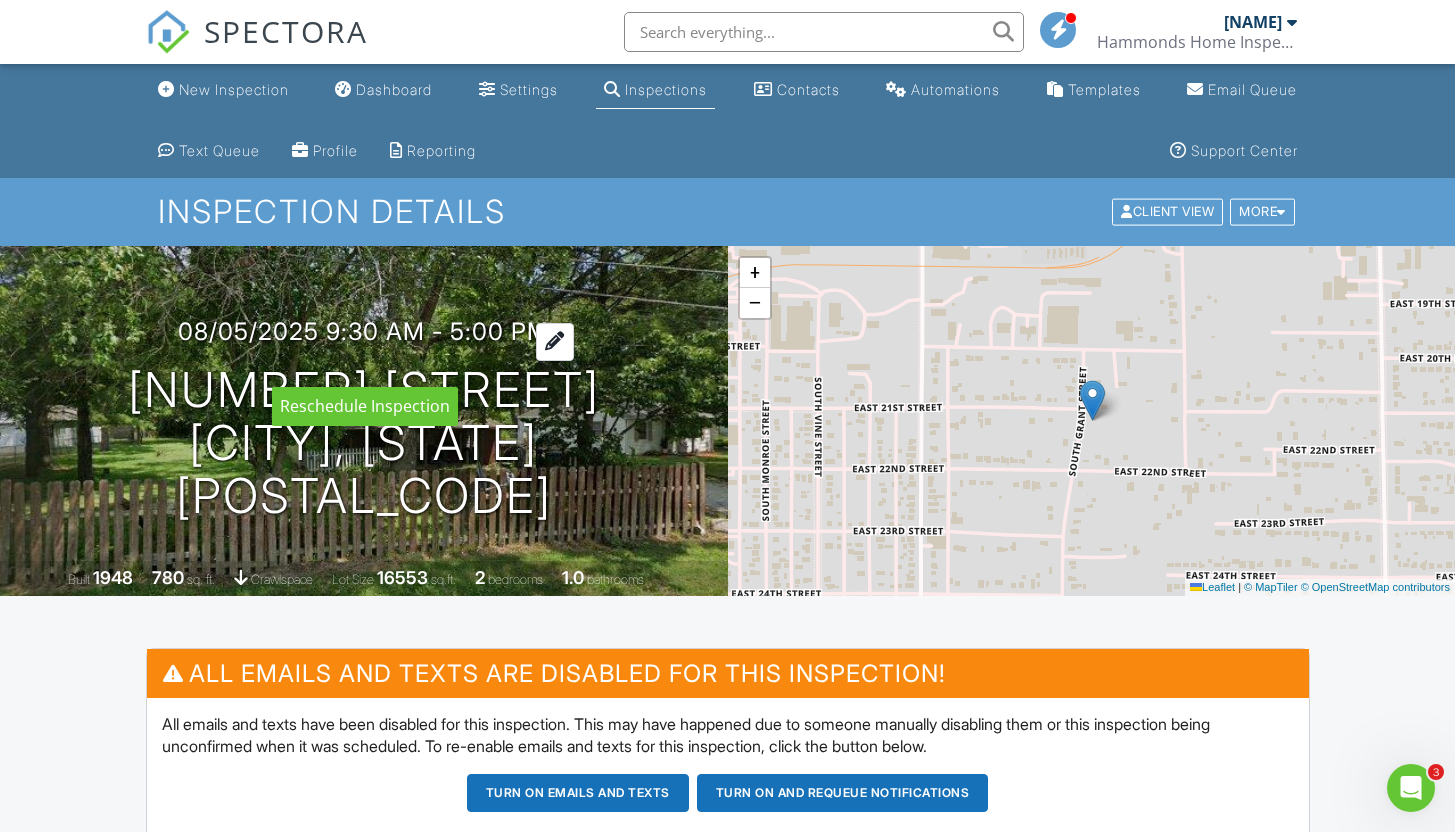 click at bounding box center [555, 341] 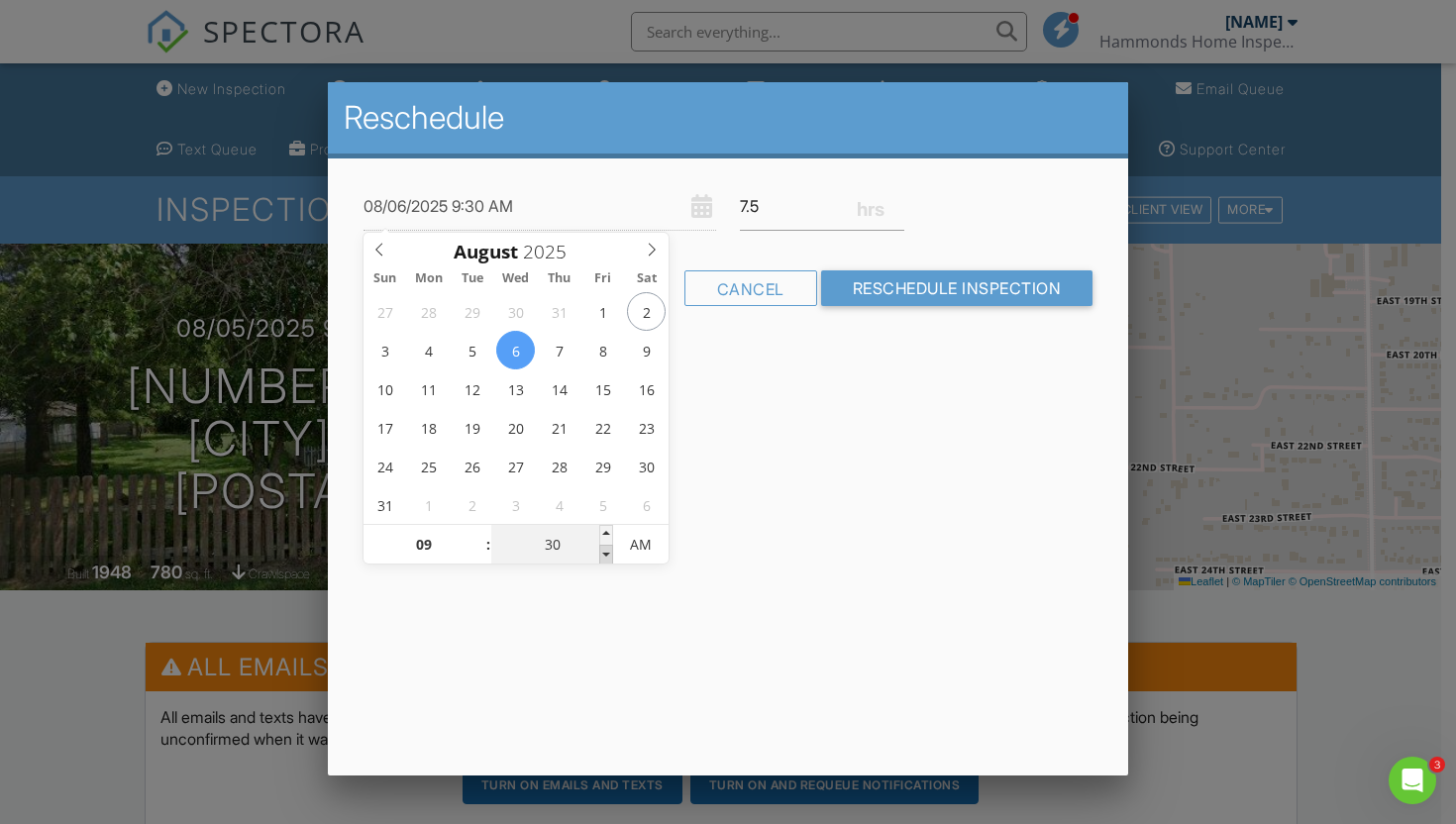 type on "08/06/2025 9:25 AM" 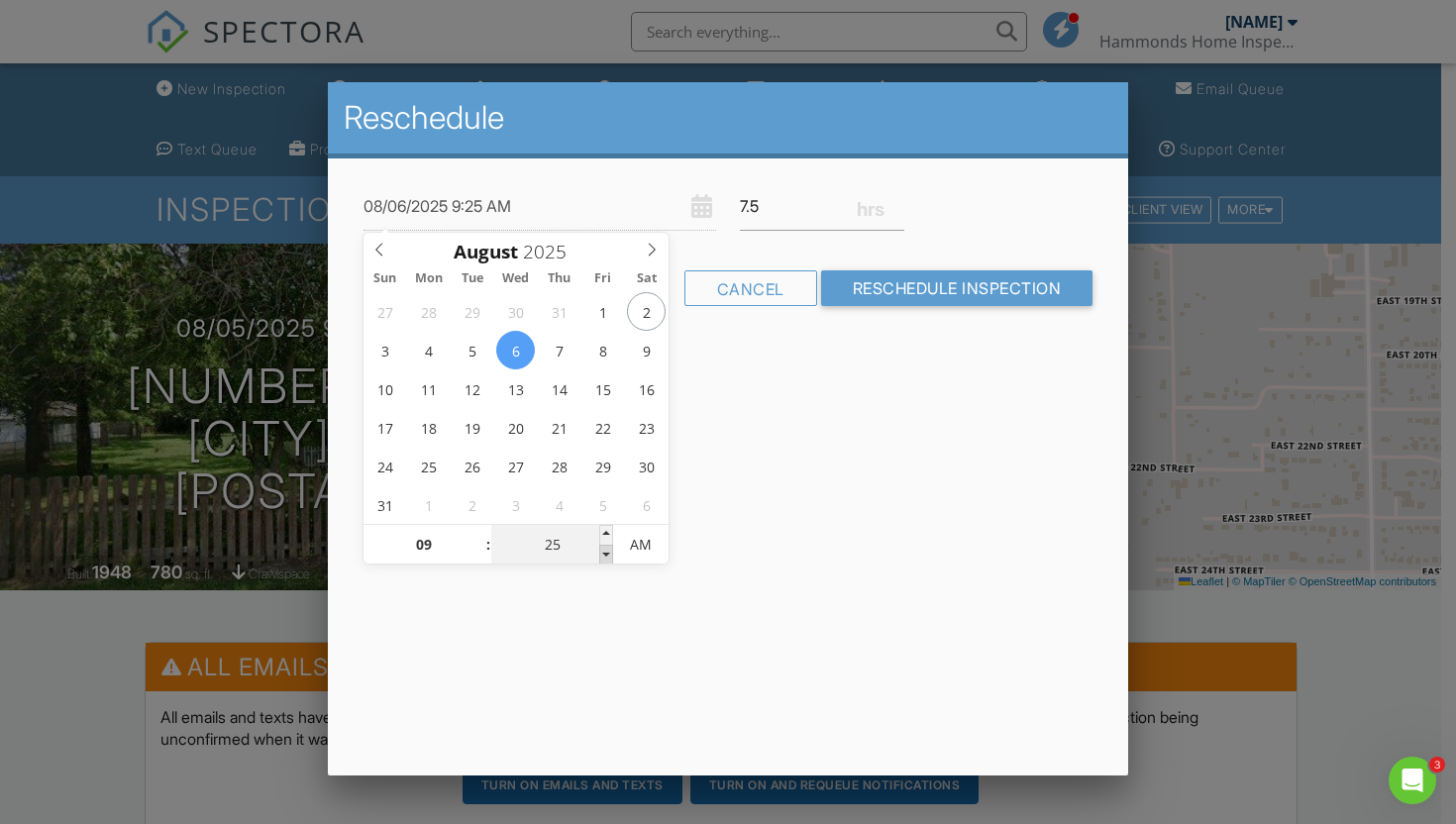 click at bounding box center (606, 555) 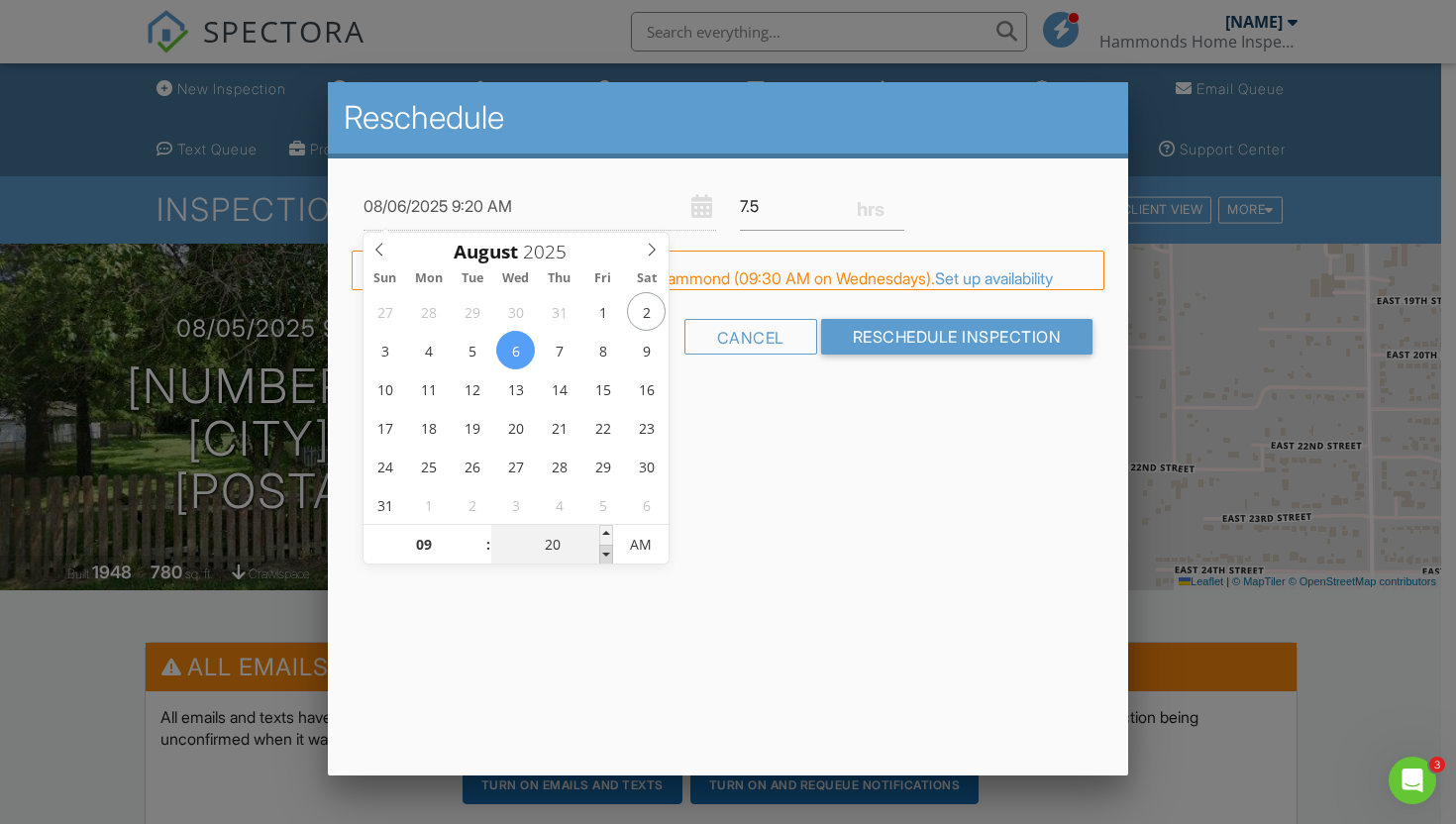 click at bounding box center [606, 555] 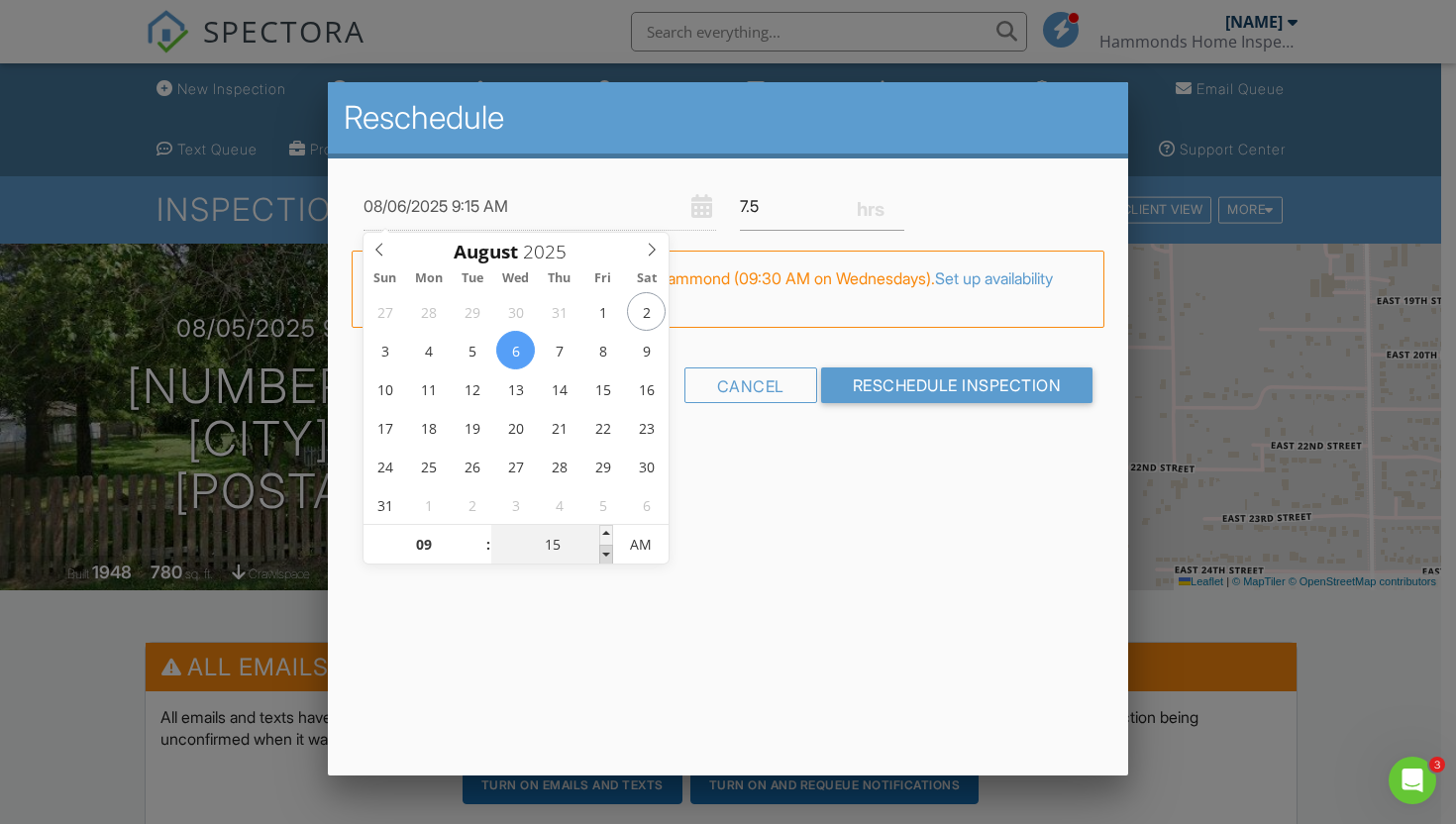 click at bounding box center [606, 555] 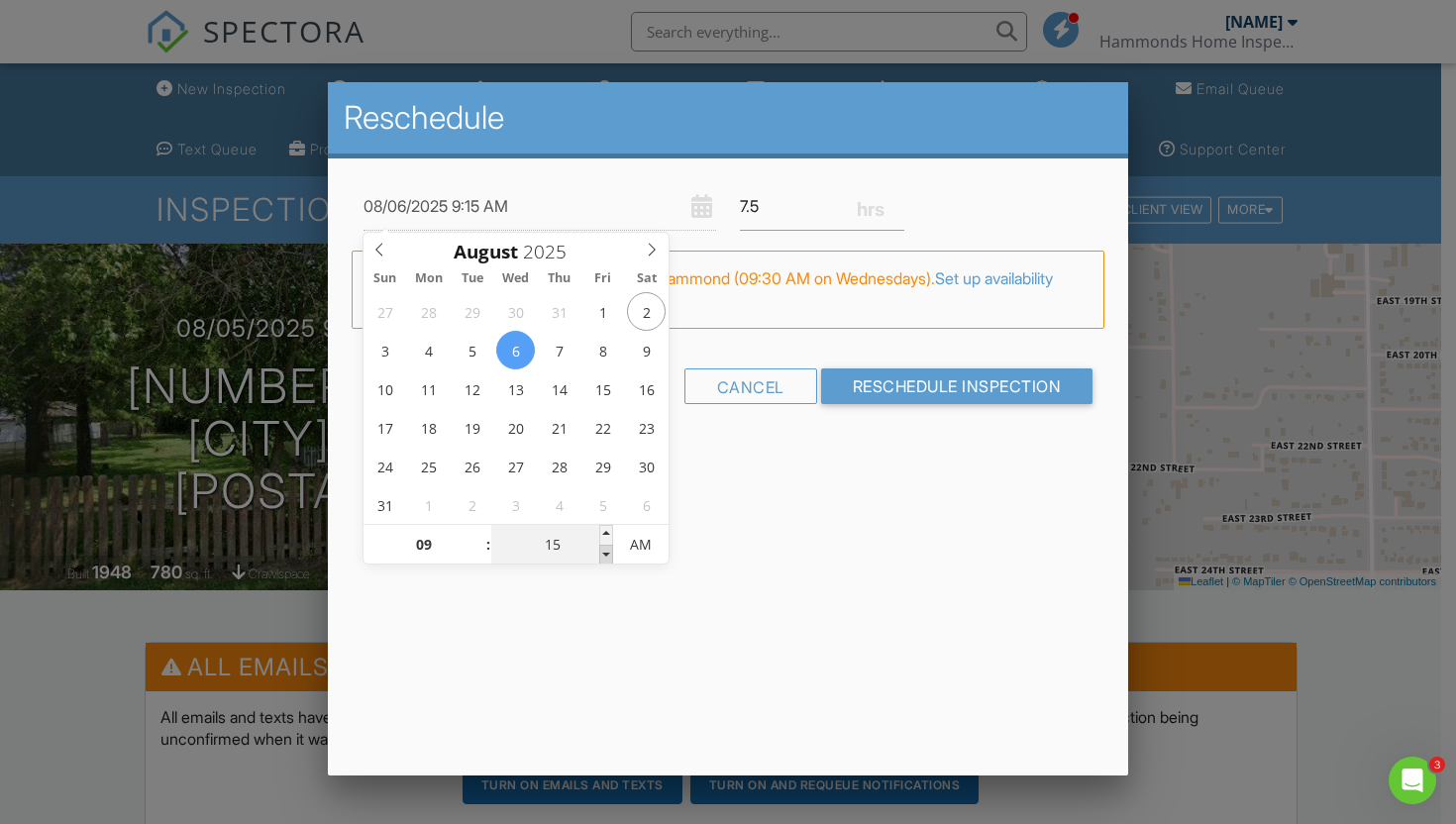 type on "08/06/2025 9:10 AM" 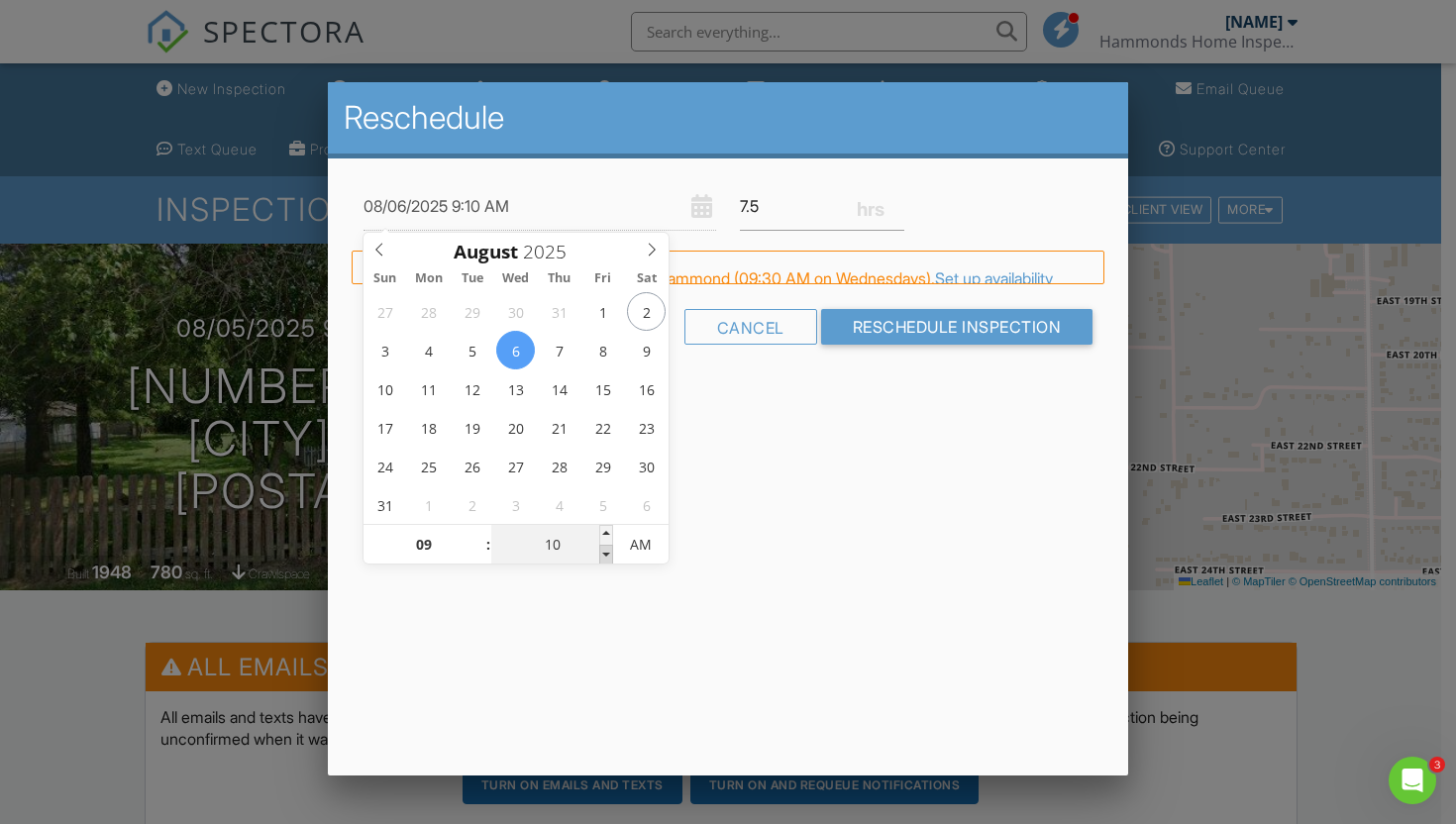click at bounding box center [606, 555] 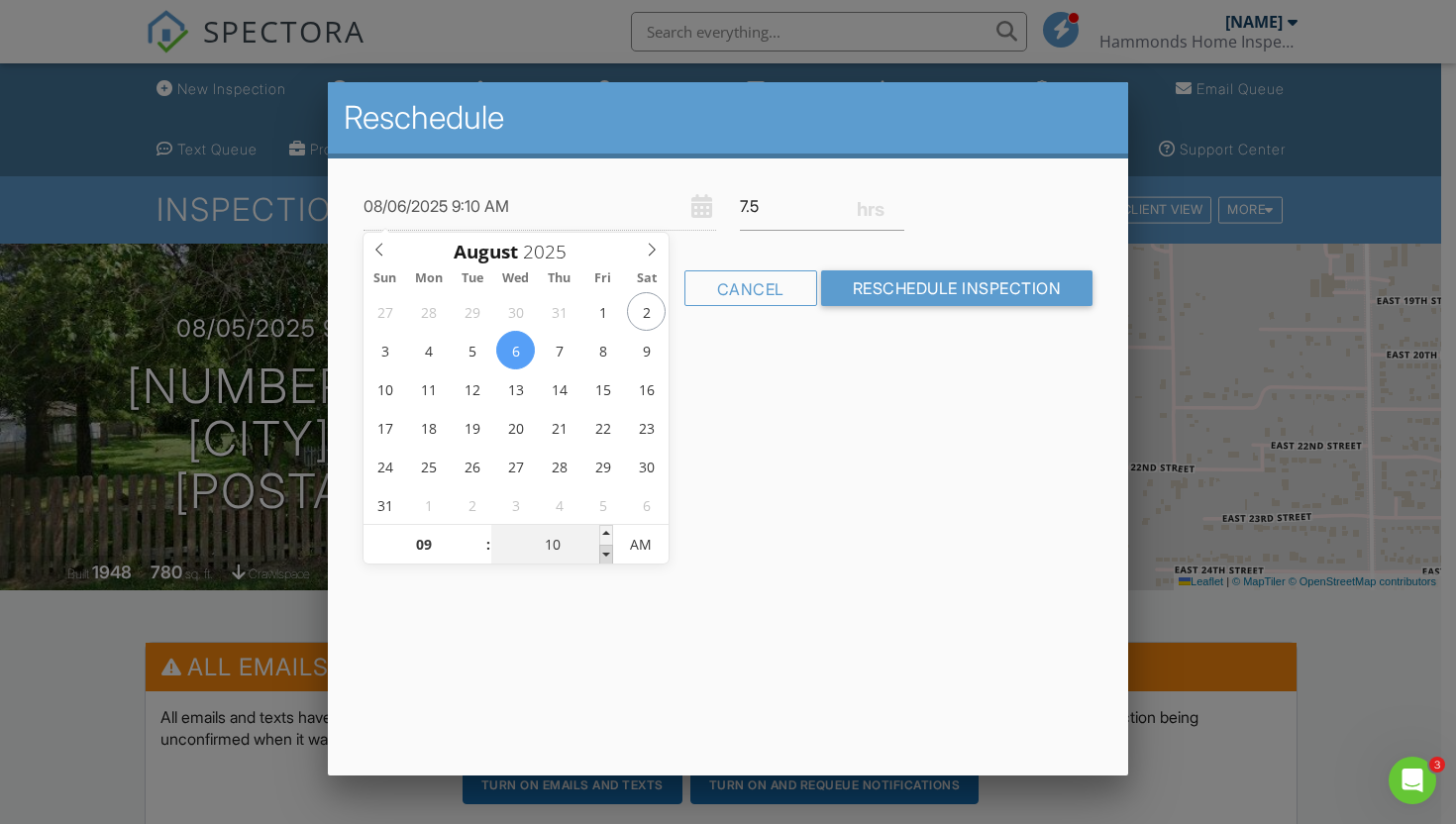 type on "08/06/2025 9:05 AM" 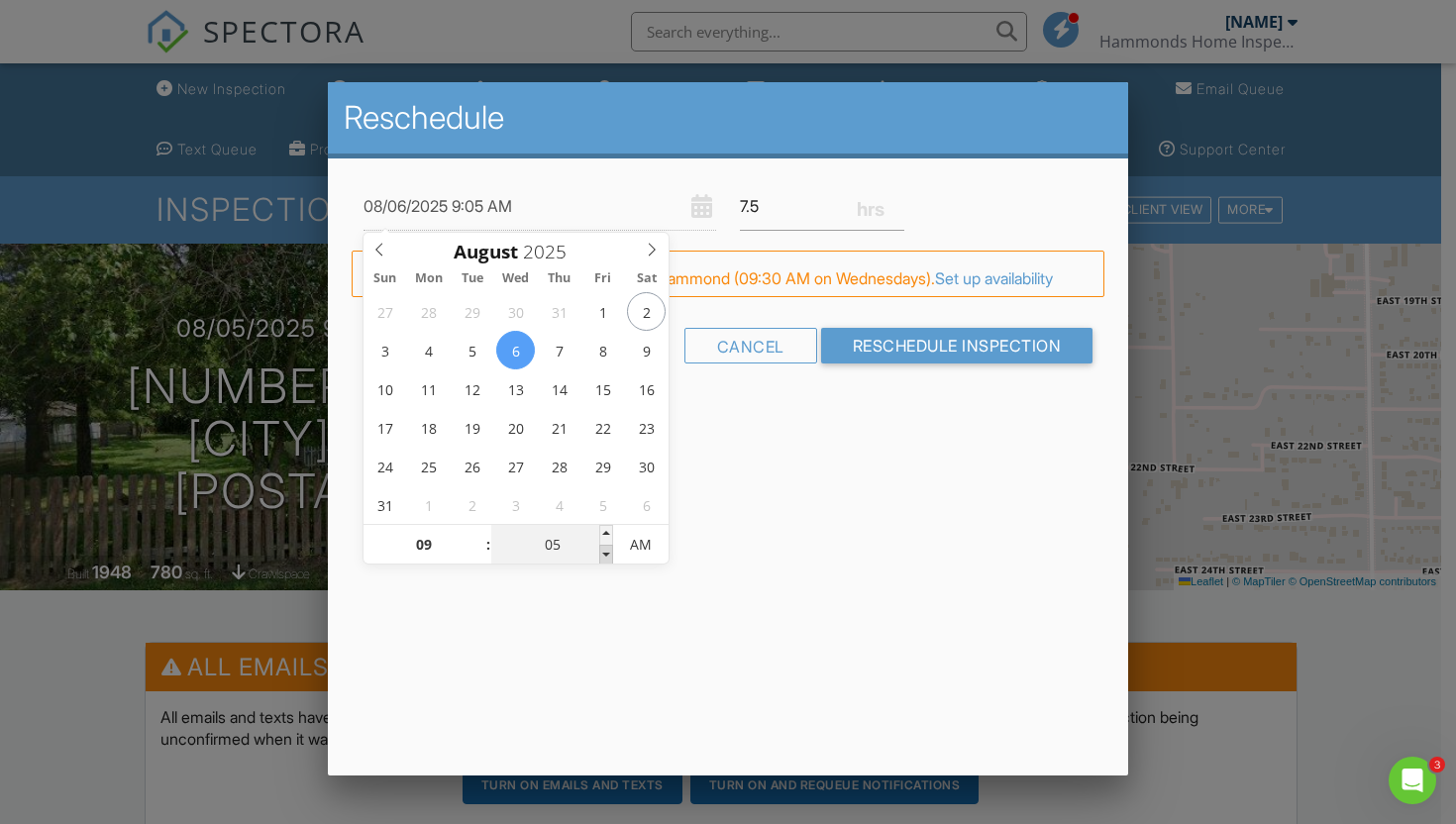 click at bounding box center (606, 555) 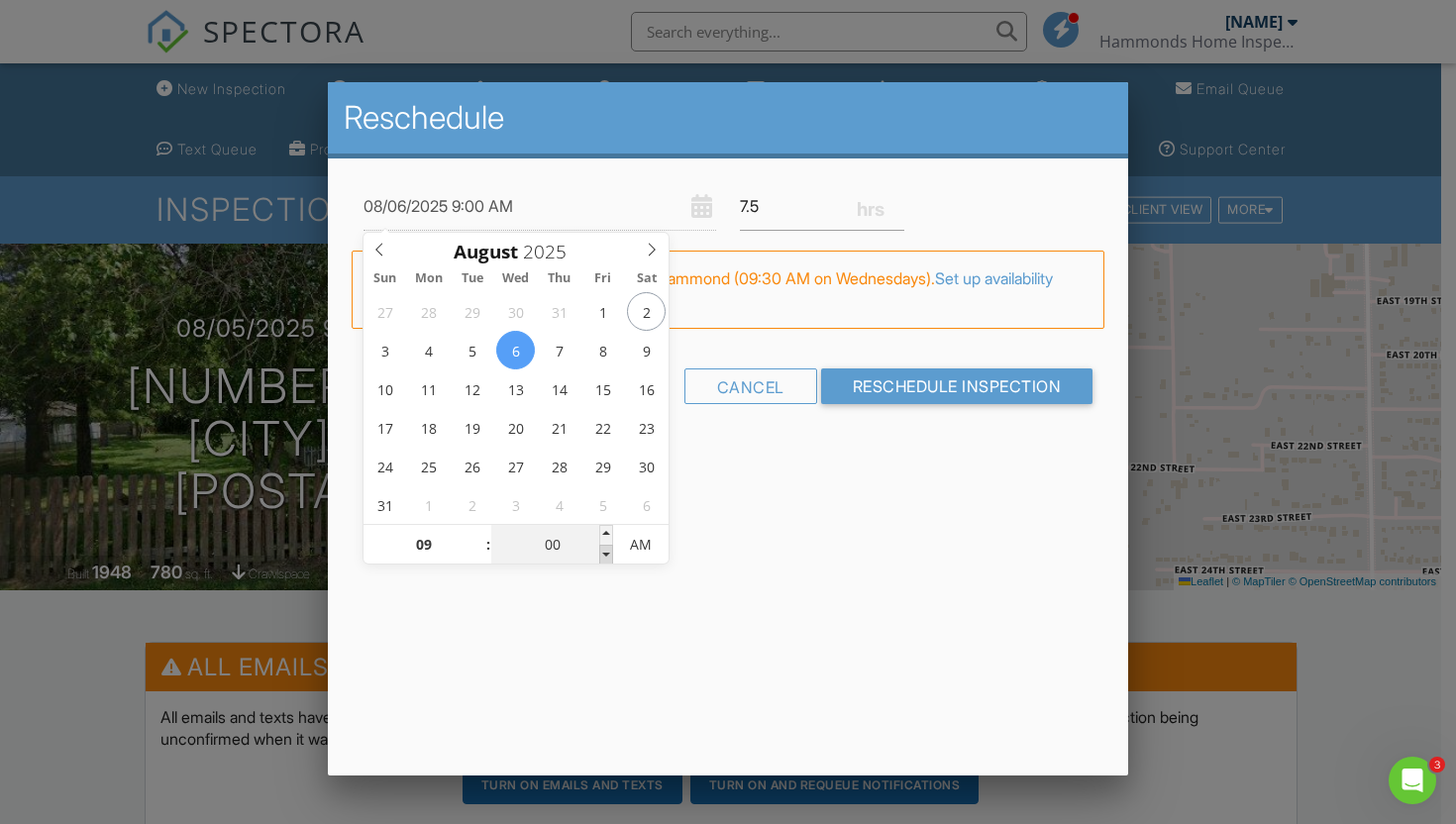click at bounding box center [606, 555] 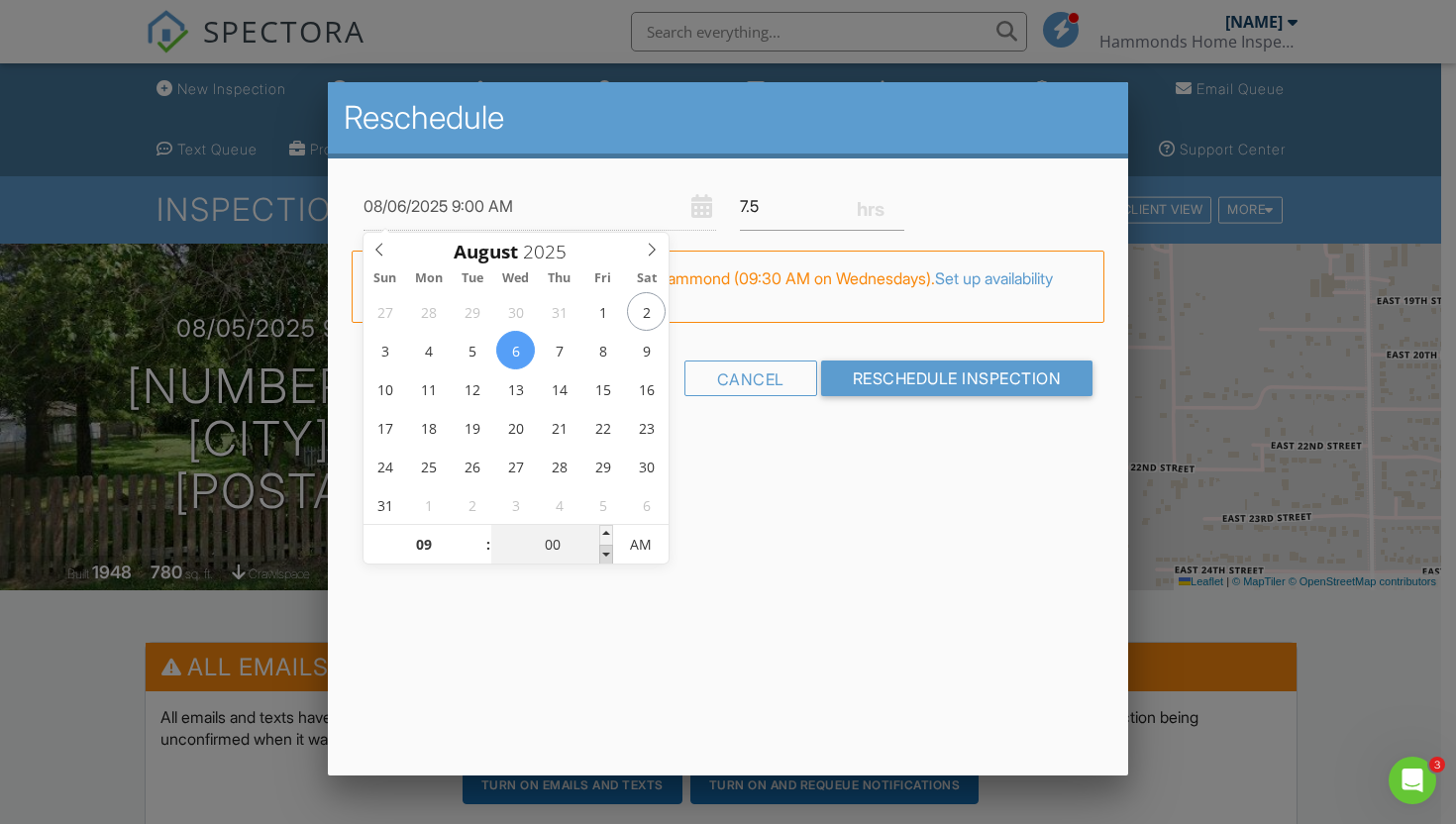 type on "08/06/2025 8:55 AM" 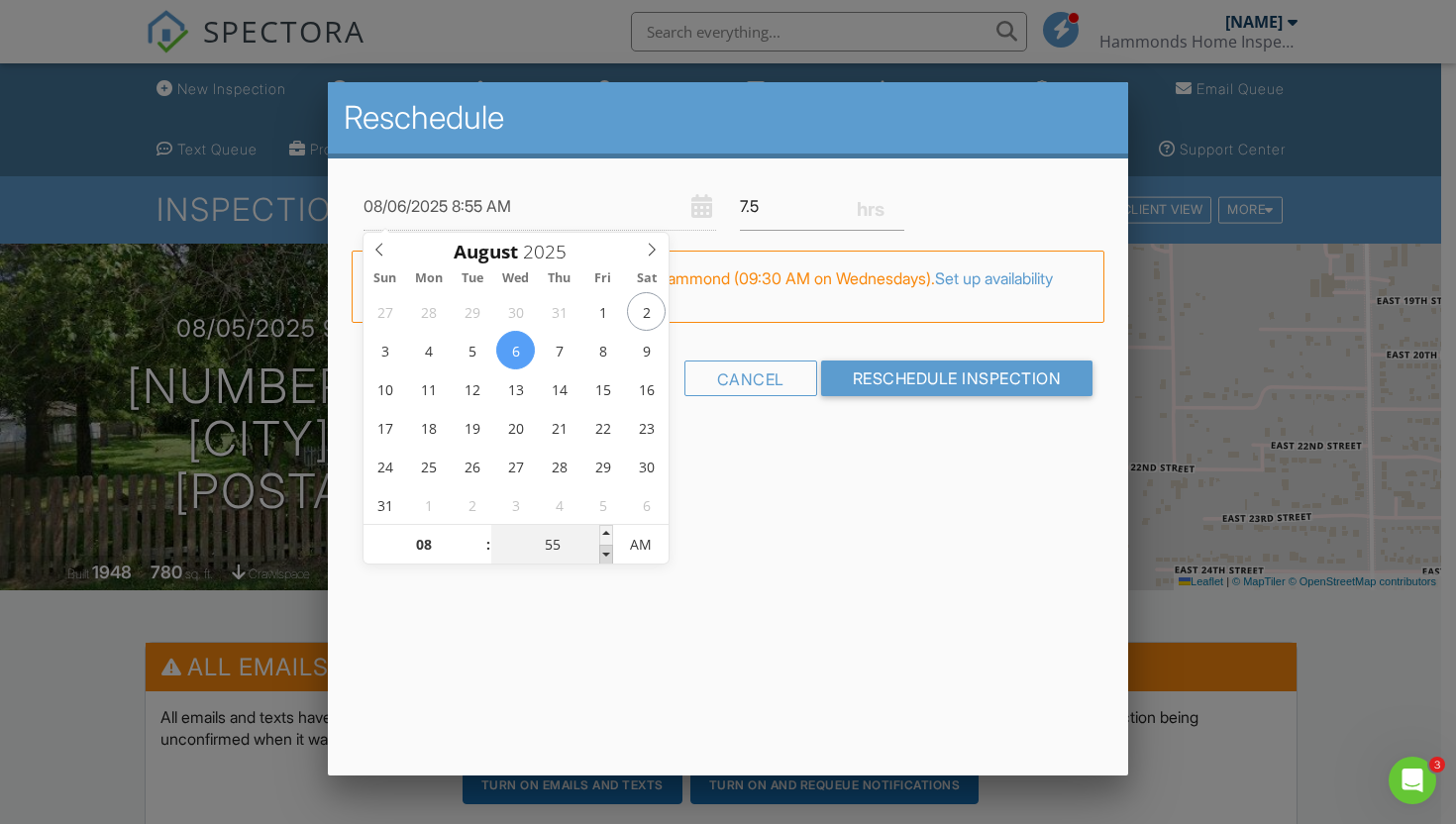click at bounding box center (606, 555) 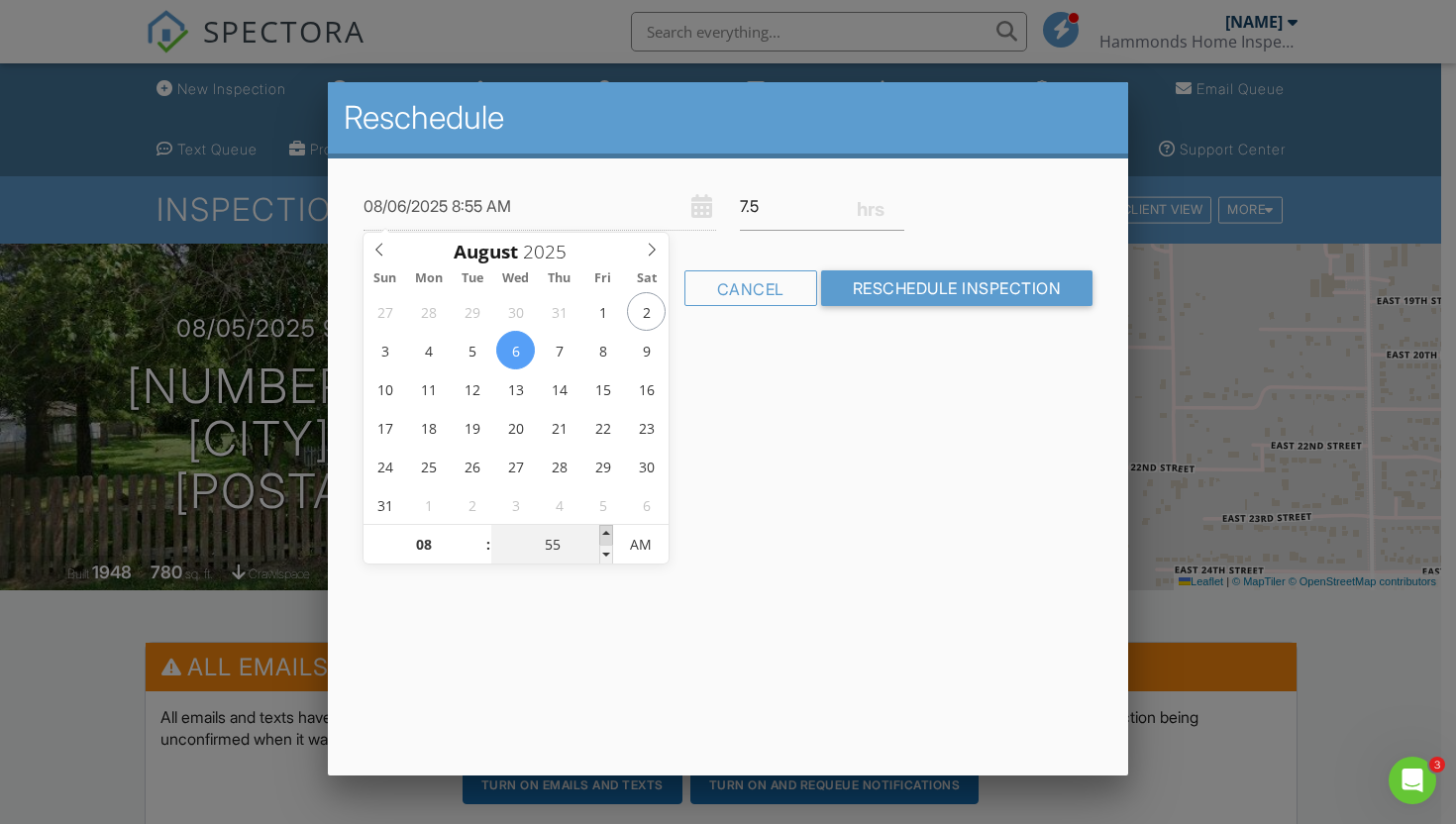type on "08/06/2025 9:00 AM" 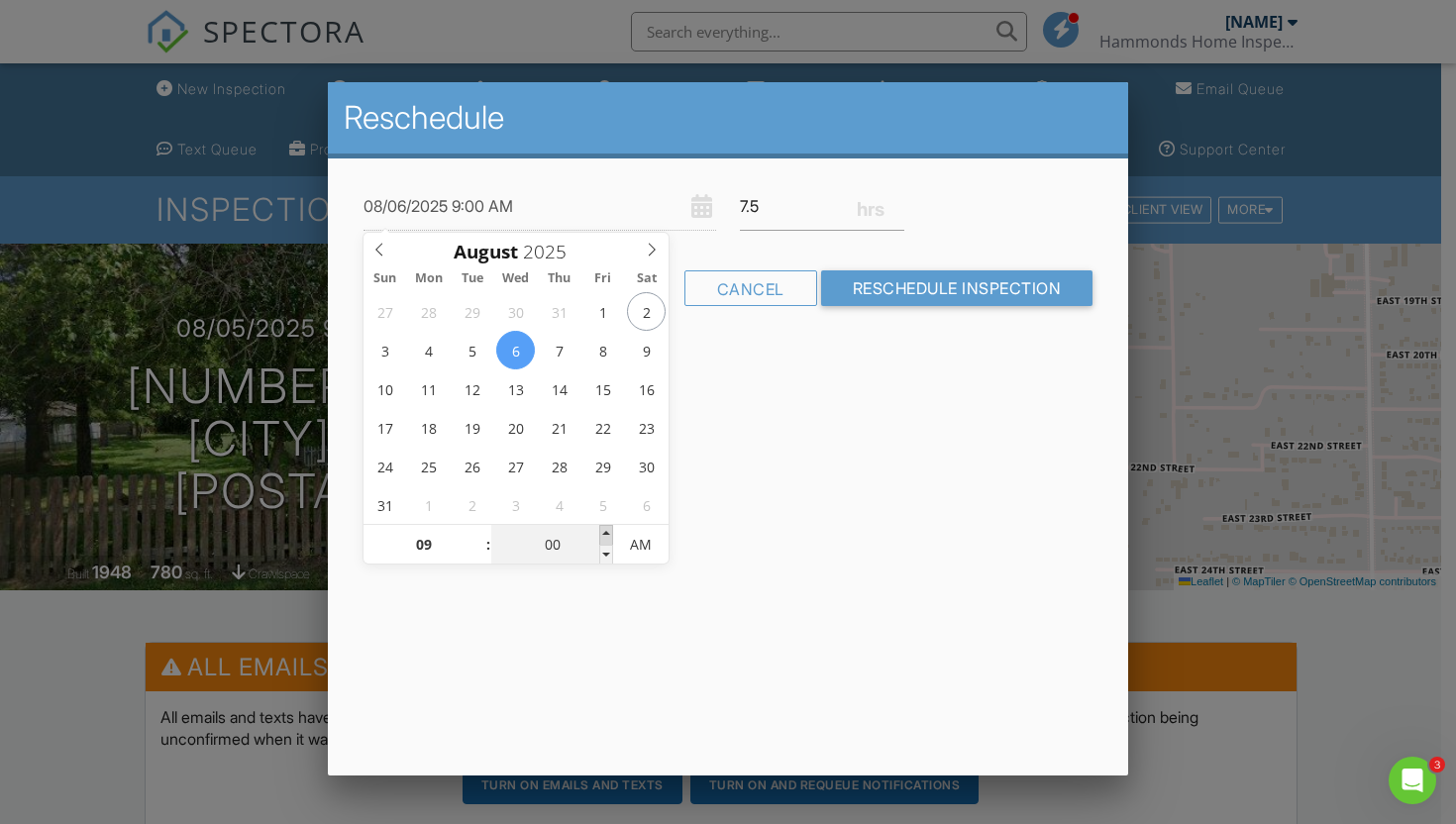click at bounding box center [606, 535] 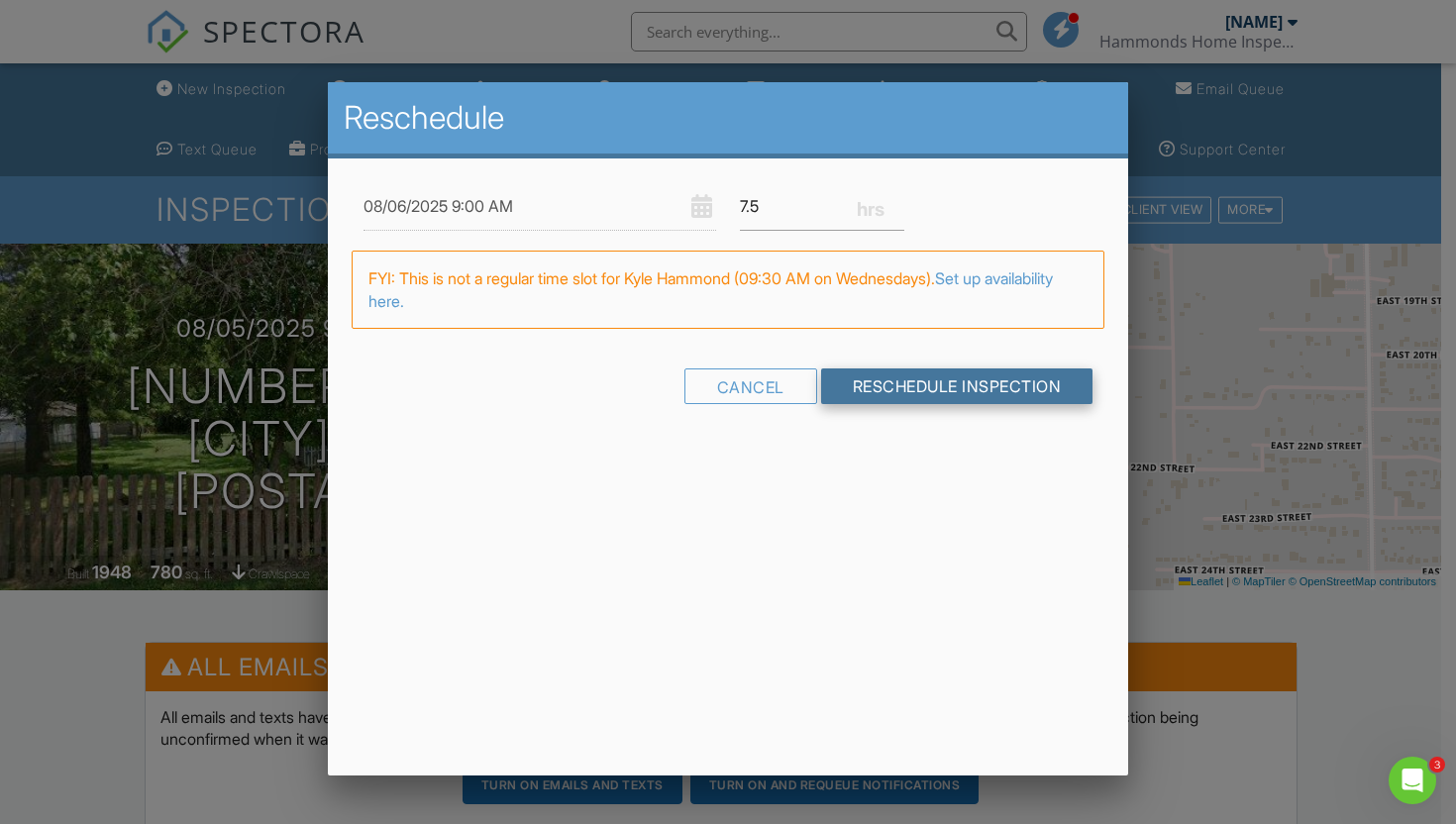 click on "Reschedule Inspection" at bounding box center [957, 386] 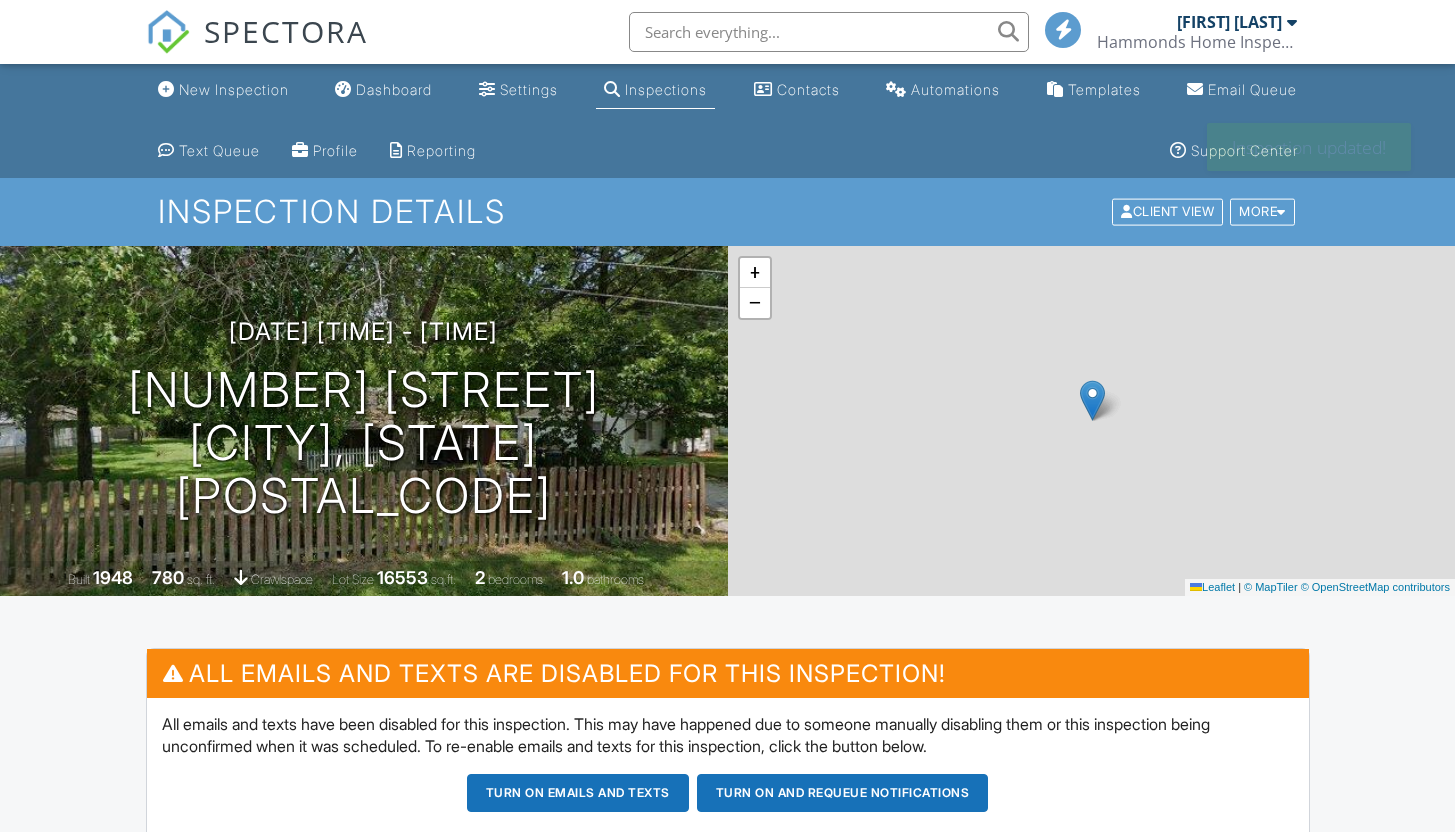 scroll, scrollTop: 0, scrollLeft: 0, axis: both 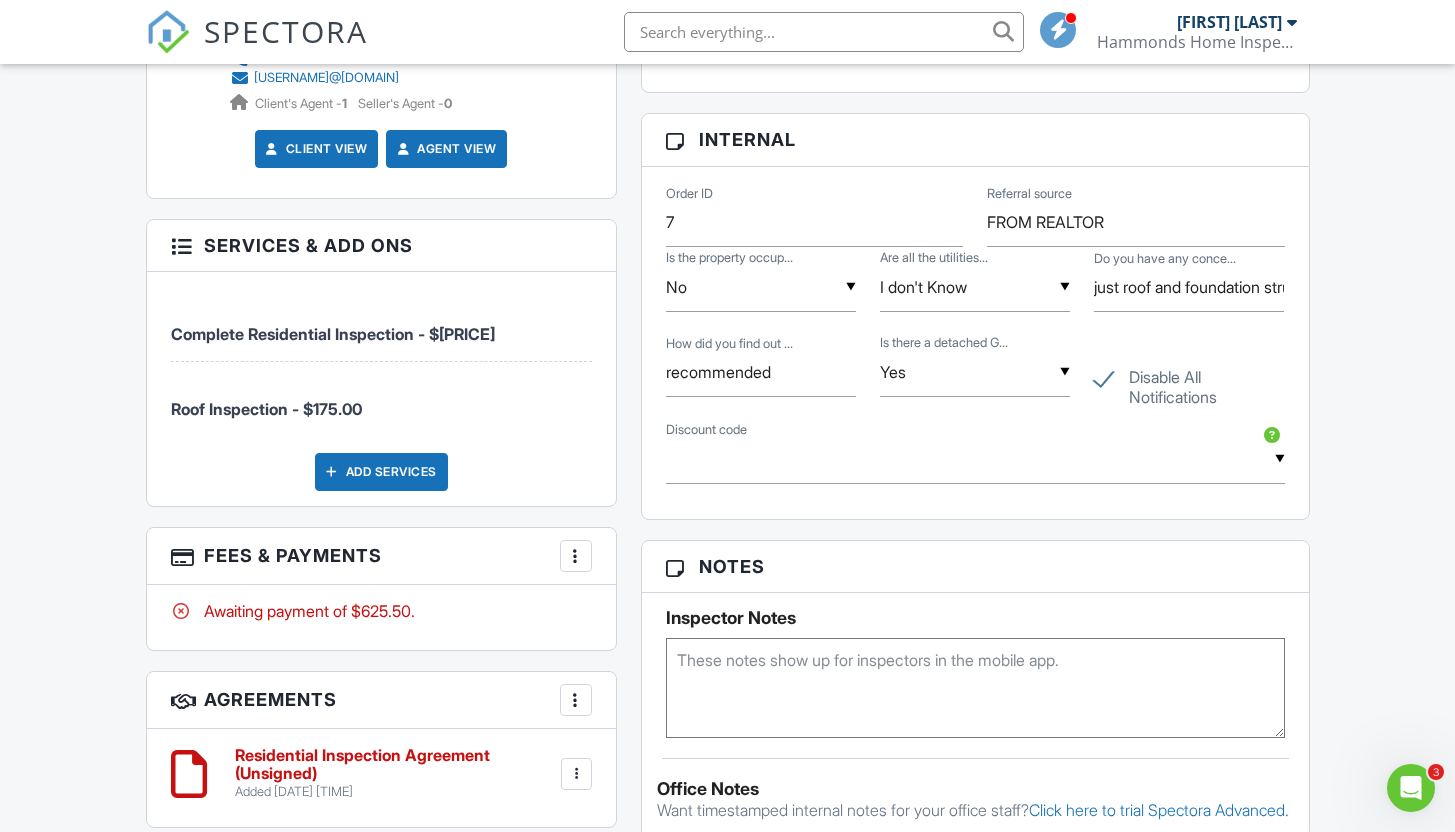 click at bounding box center (181, 244) 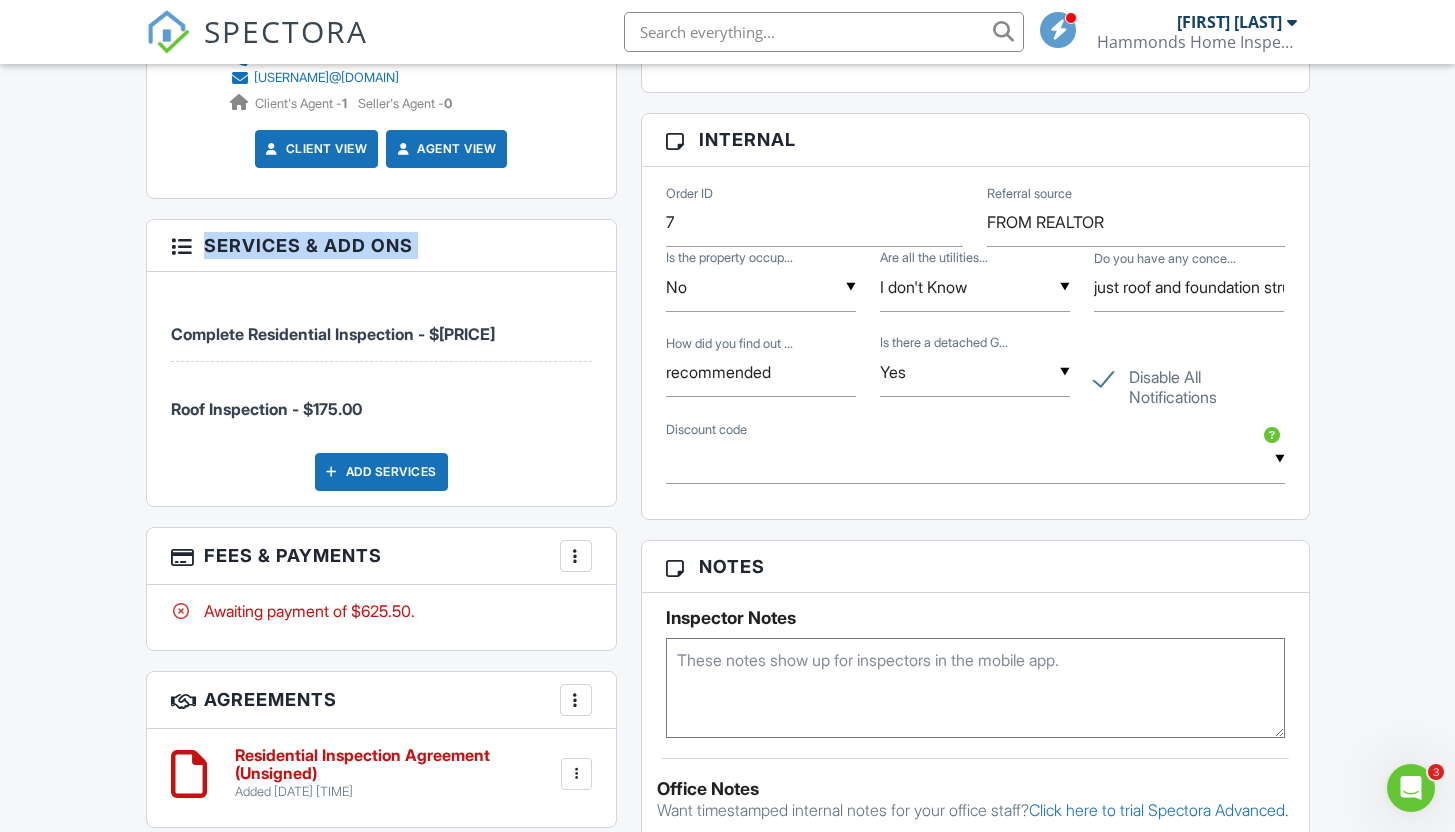 drag, startPoint x: 176, startPoint y: 241, endPoint x: 405, endPoint y: 329, distance: 245.32631 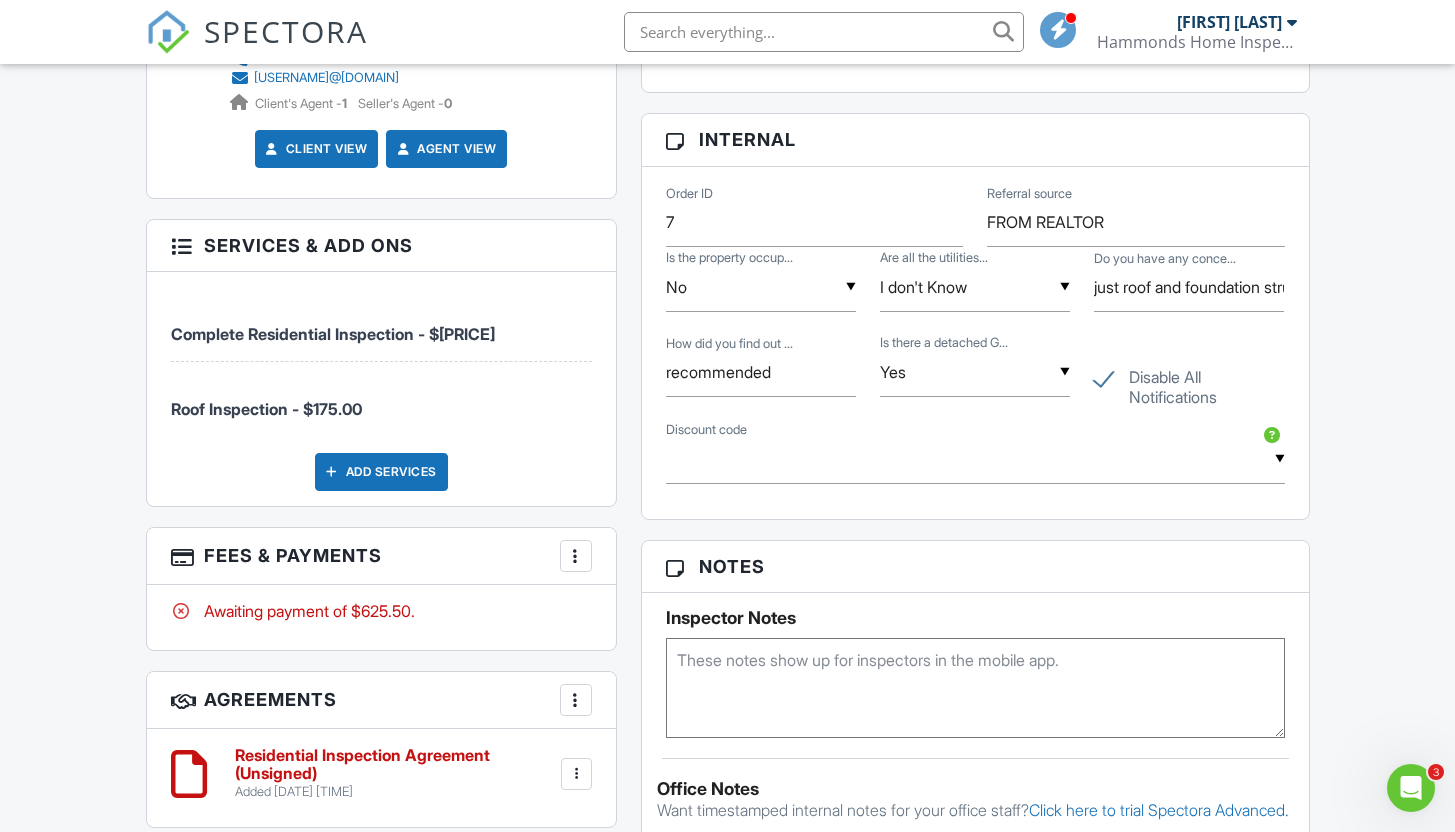 click on "Add Services" at bounding box center [381, 472] 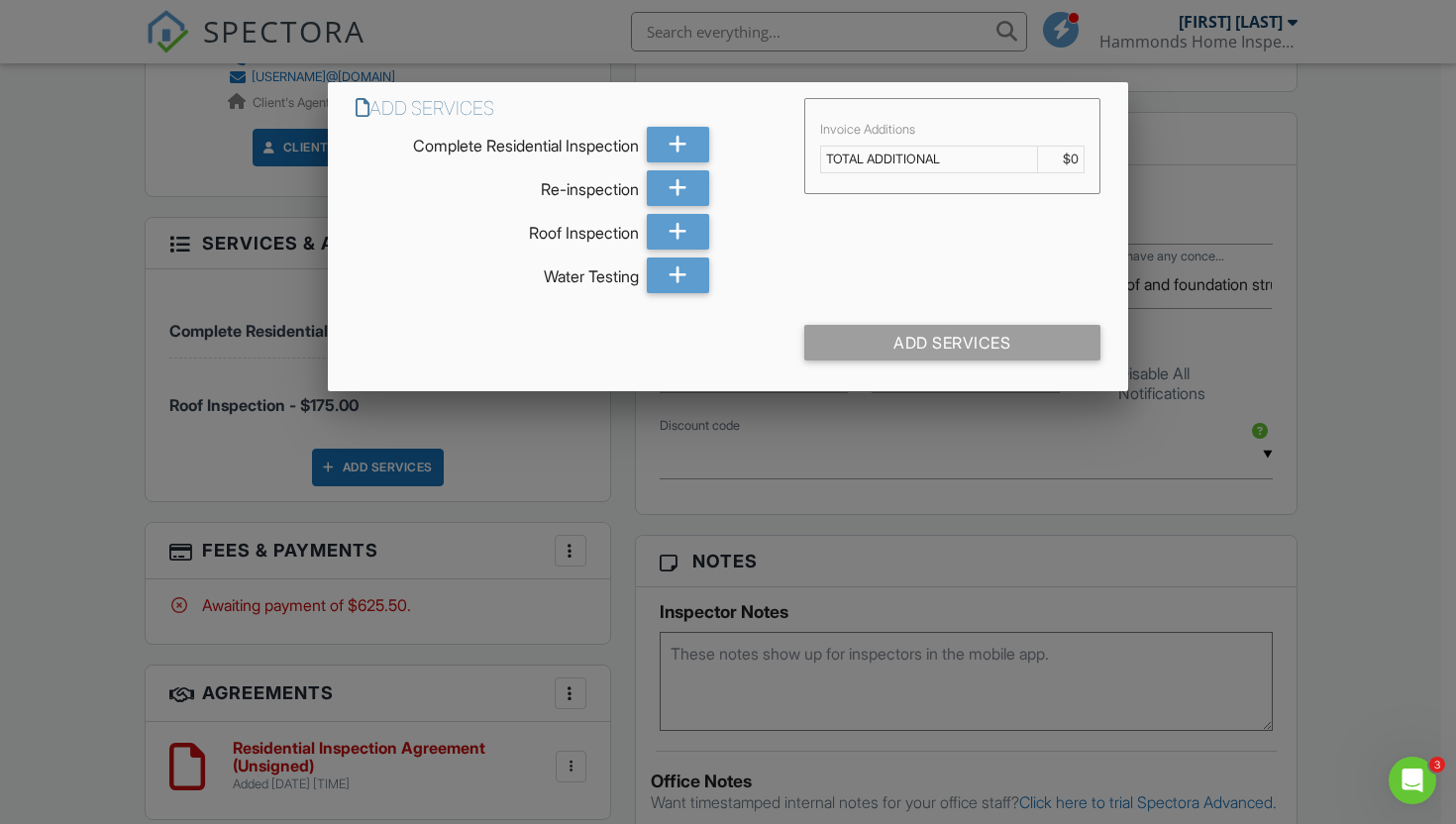click at bounding box center (728, 416) 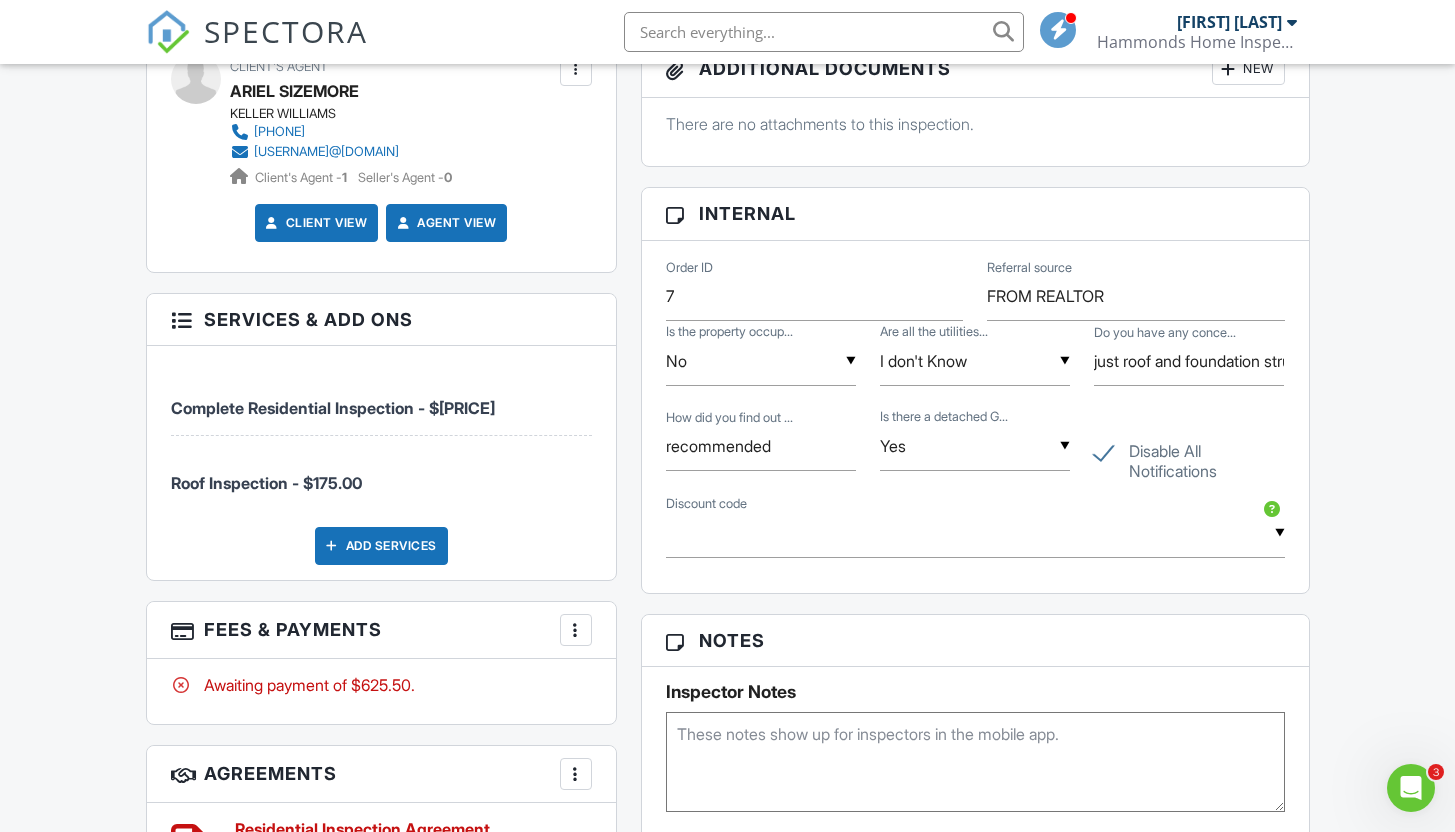 scroll, scrollTop: 1300, scrollLeft: 0, axis: vertical 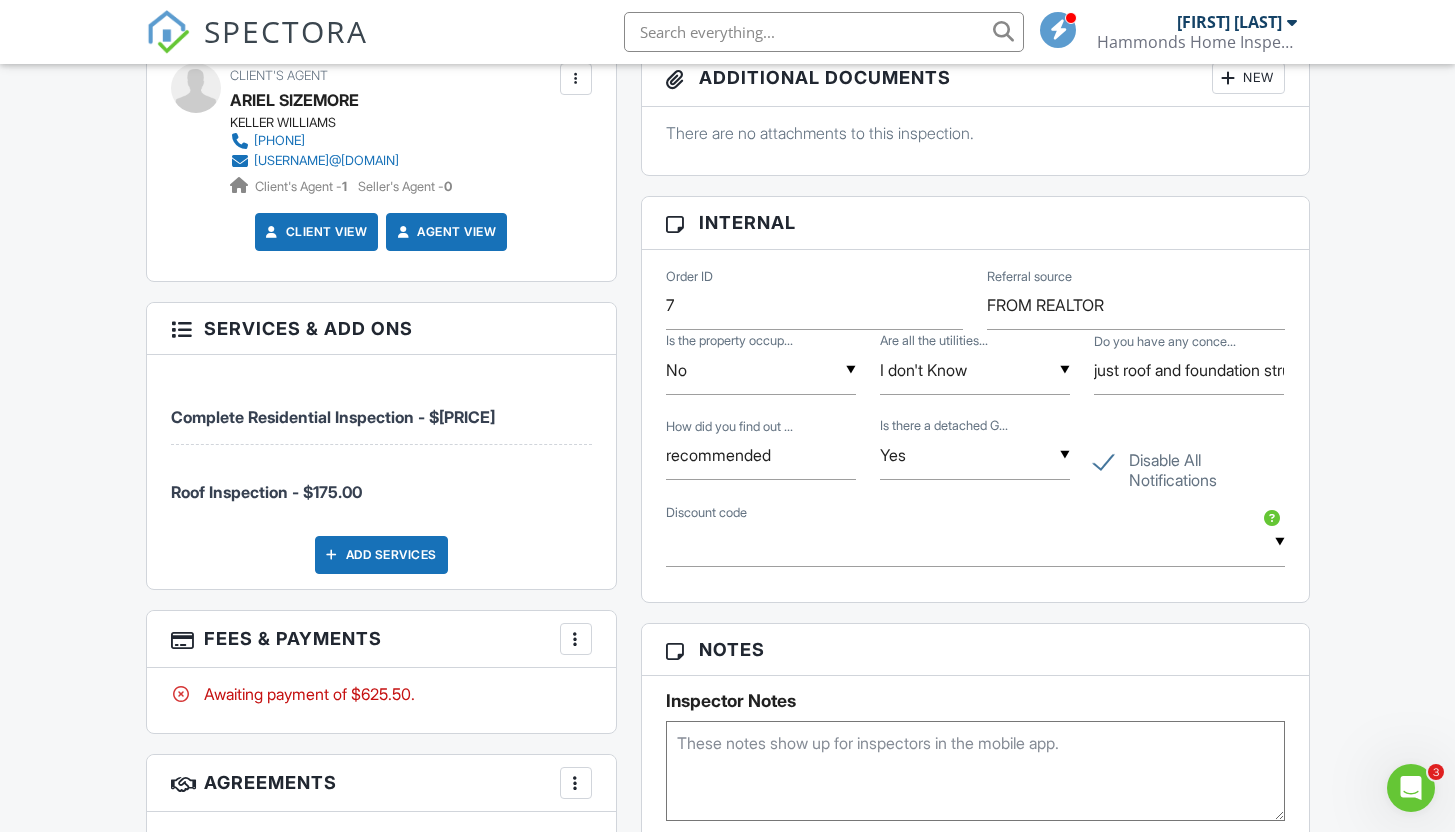 click on "Complete Residential Inspection - $450.50" at bounding box center (381, 407) 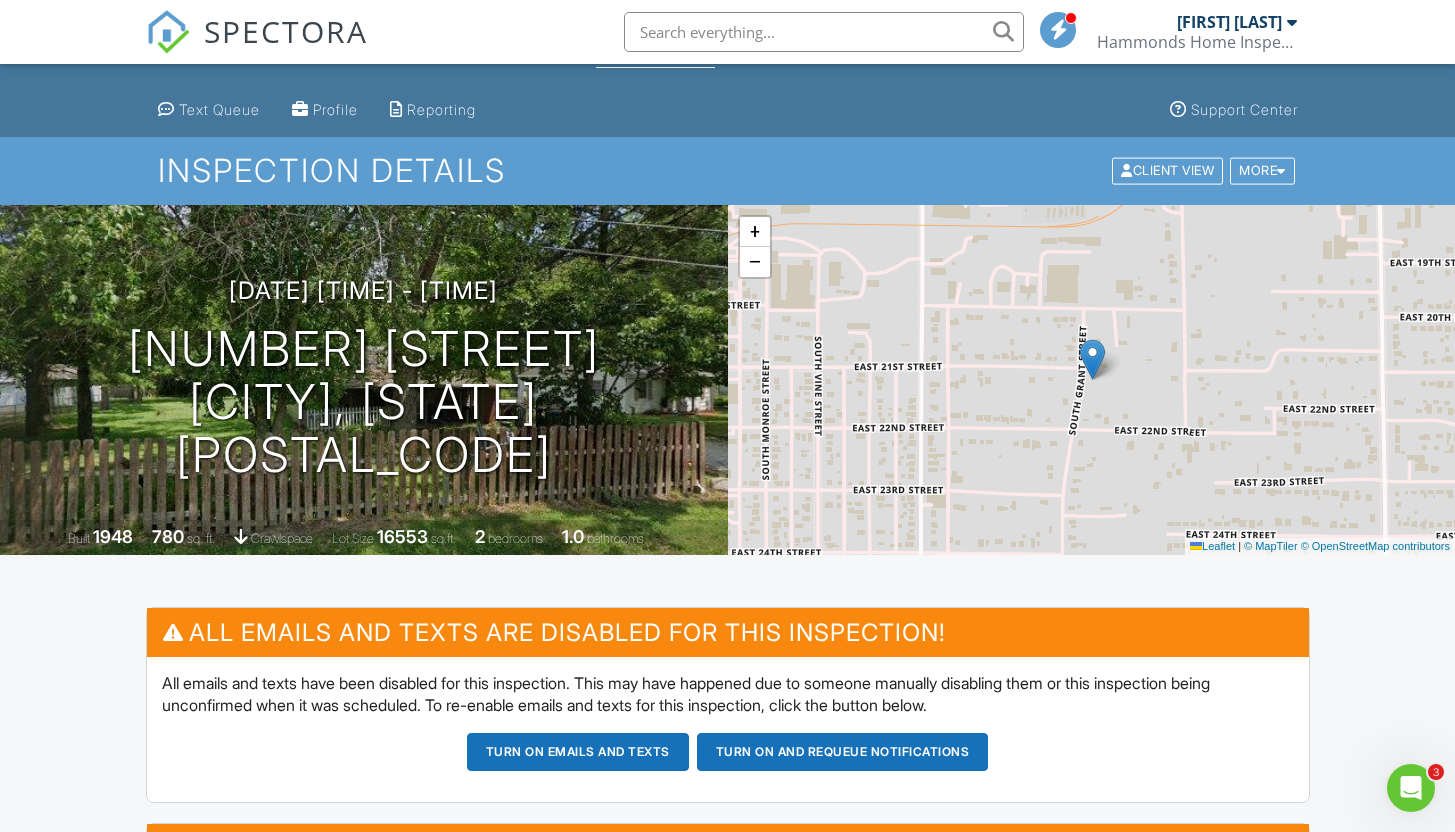 scroll, scrollTop: 40, scrollLeft: 0, axis: vertical 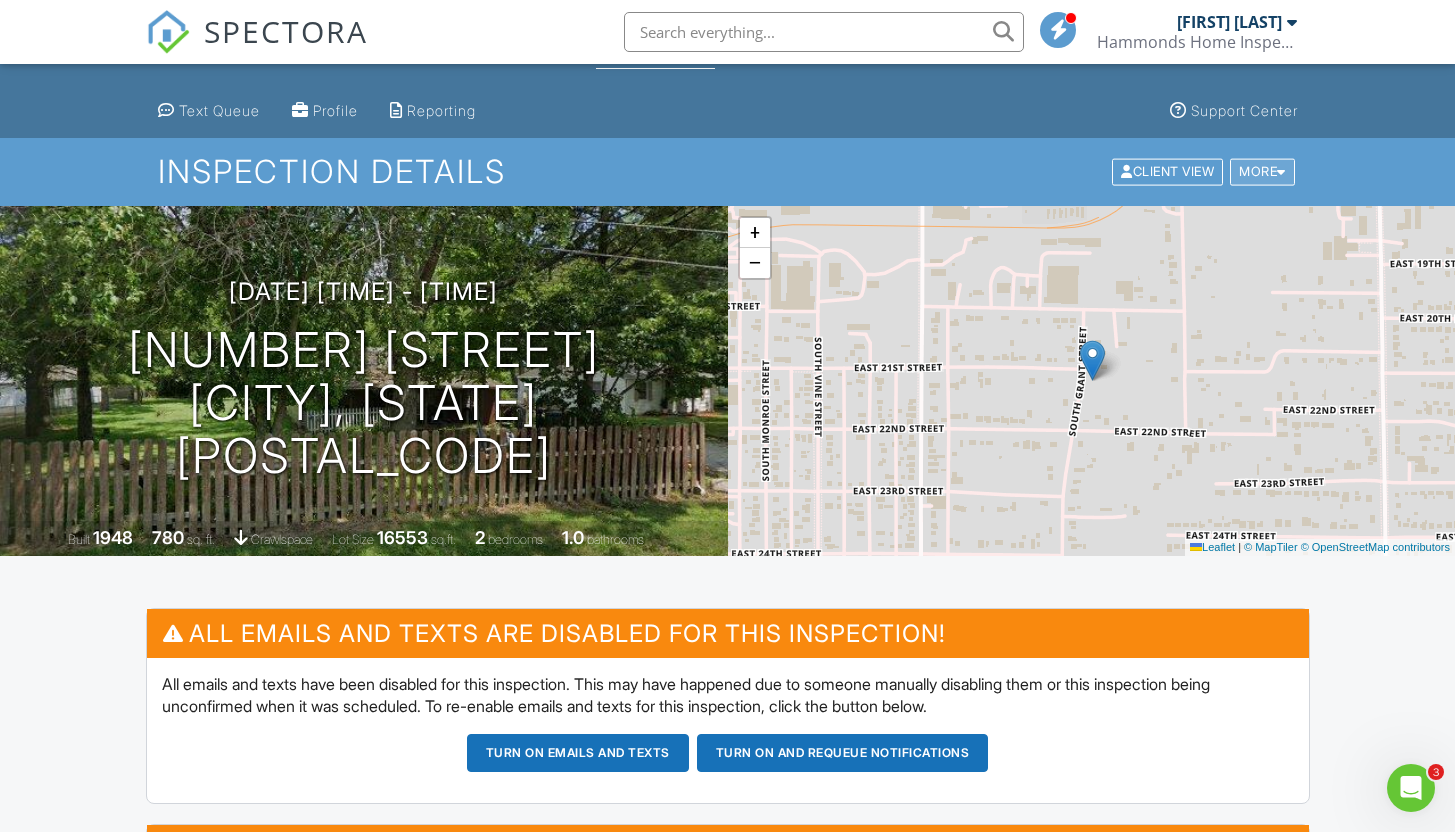 click on "More" at bounding box center [1262, 172] 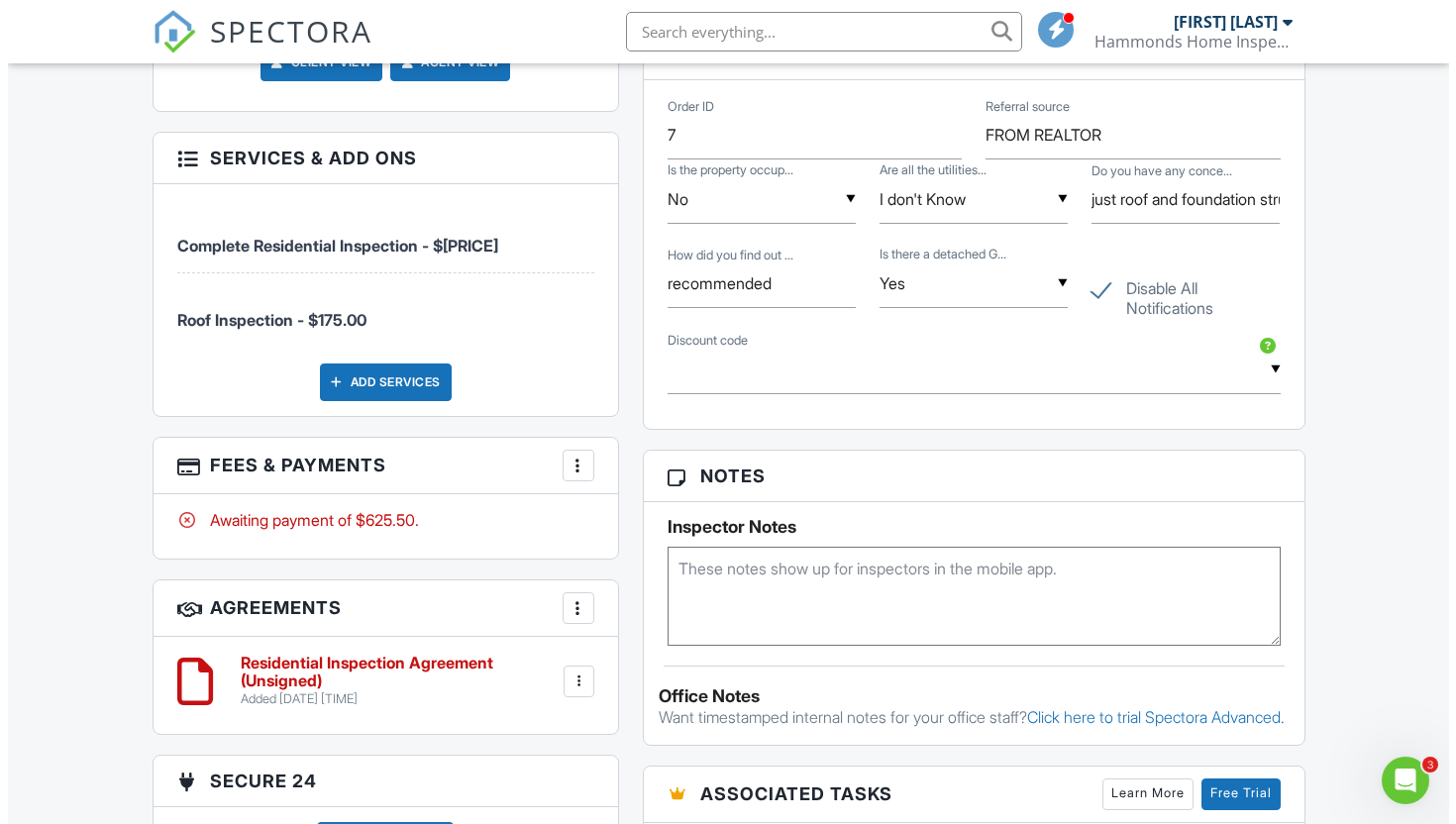 scroll, scrollTop: 1463, scrollLeft: 0, axis: vertical 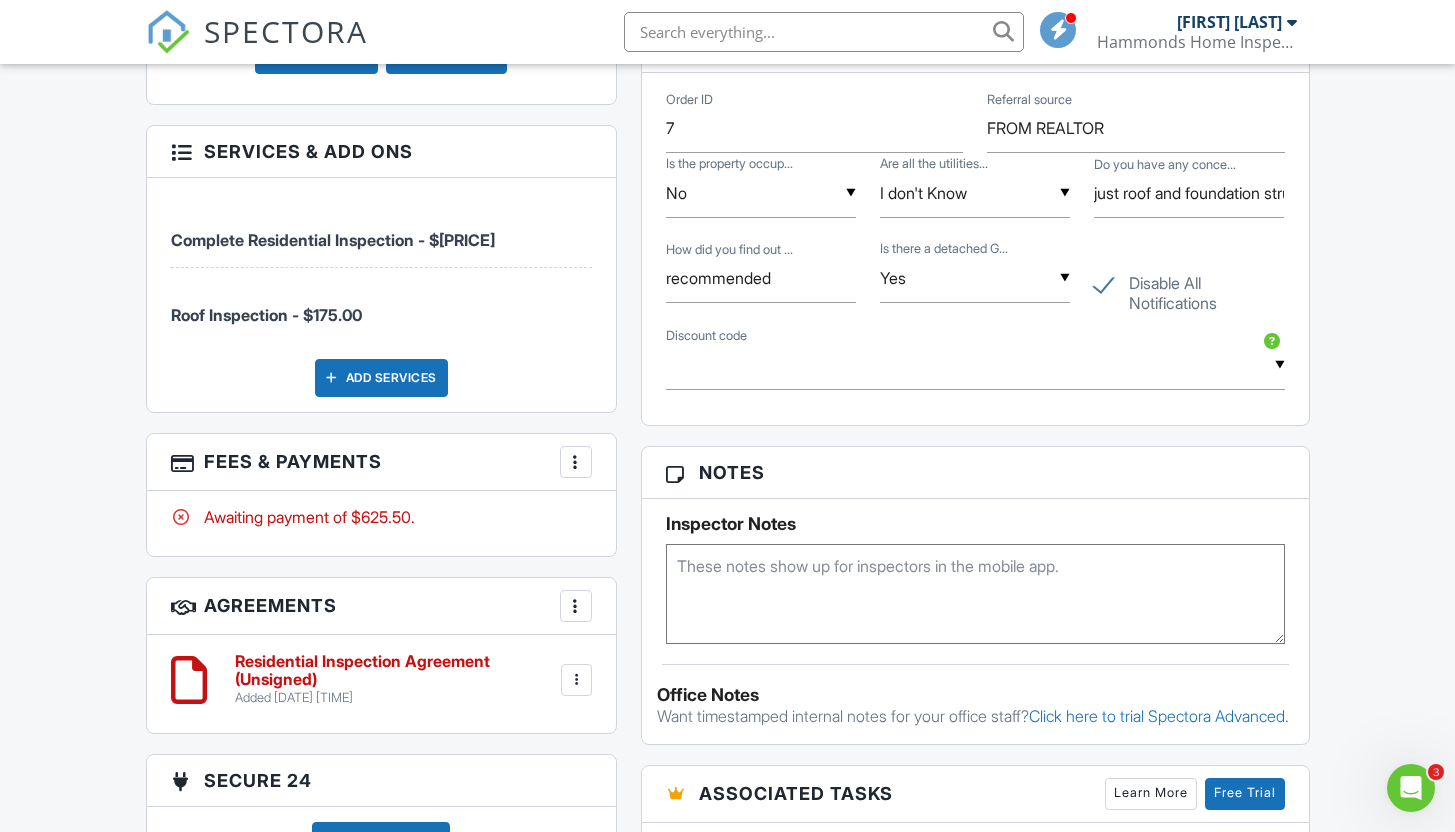 click at bounding box center (576, 462) 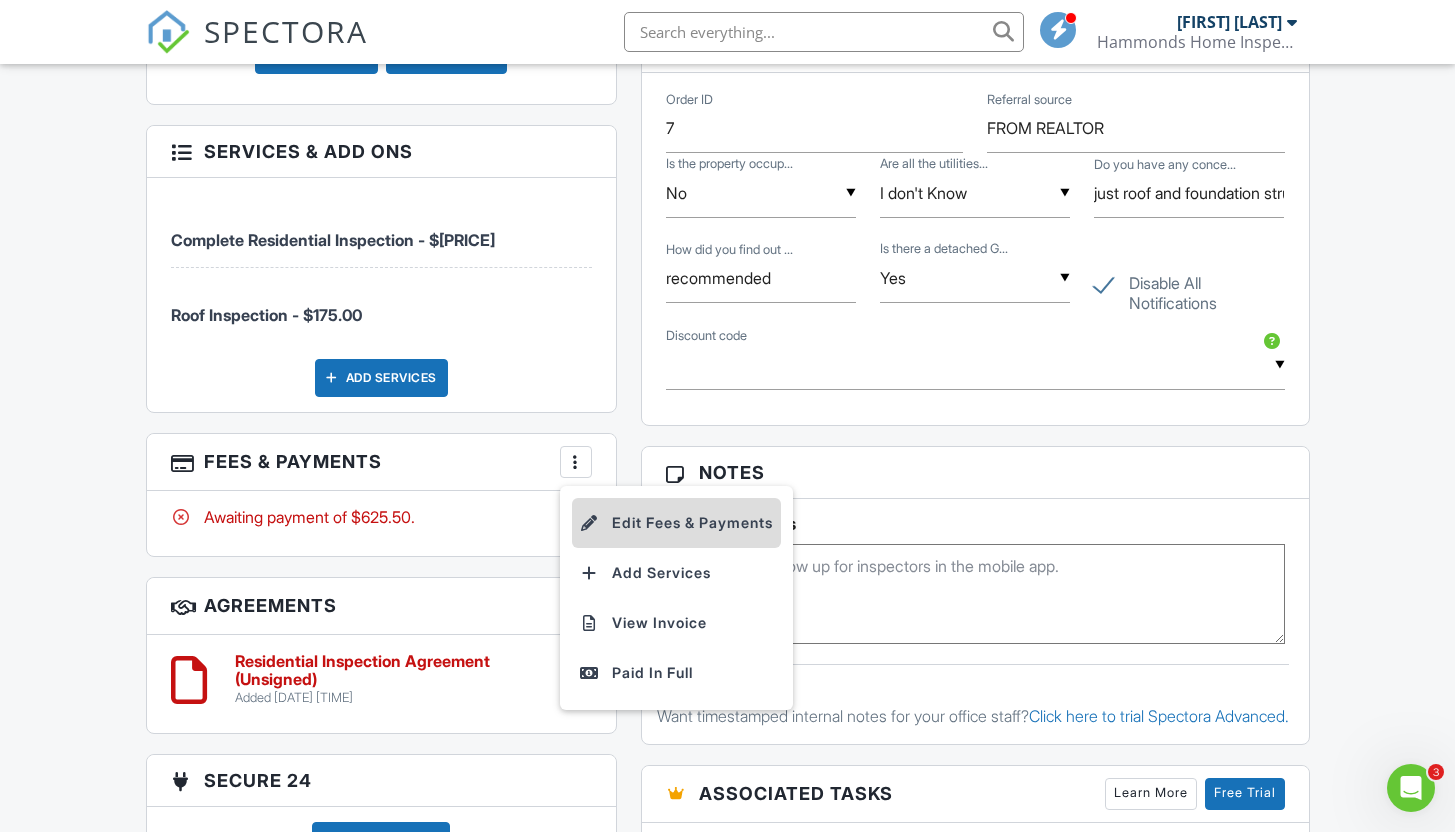 click on "Edit Fees & Payments" at bounding box center [676, 523] 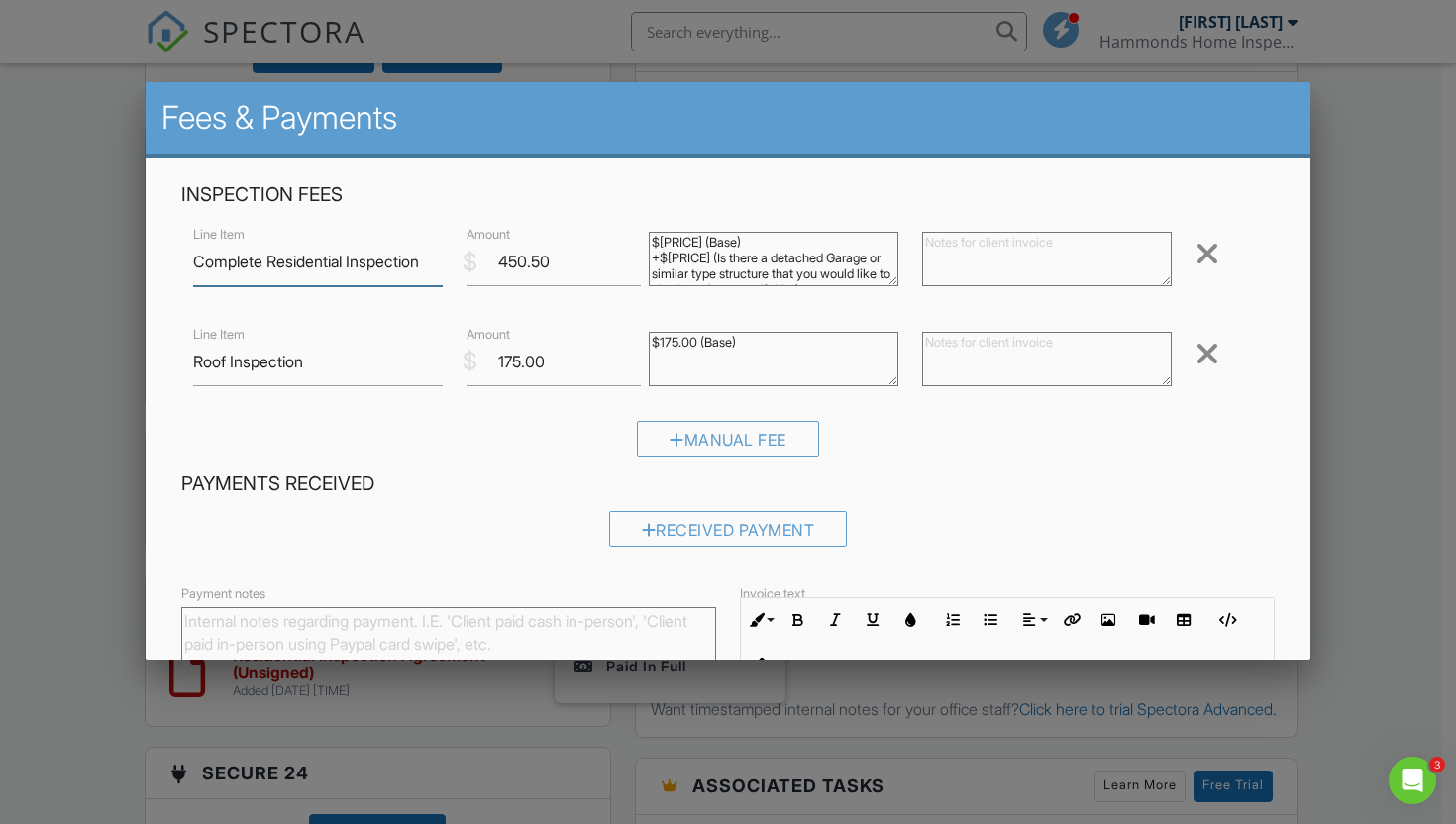 scroll, scrollTop: 71, scrollLeft: 0, axis: vertical 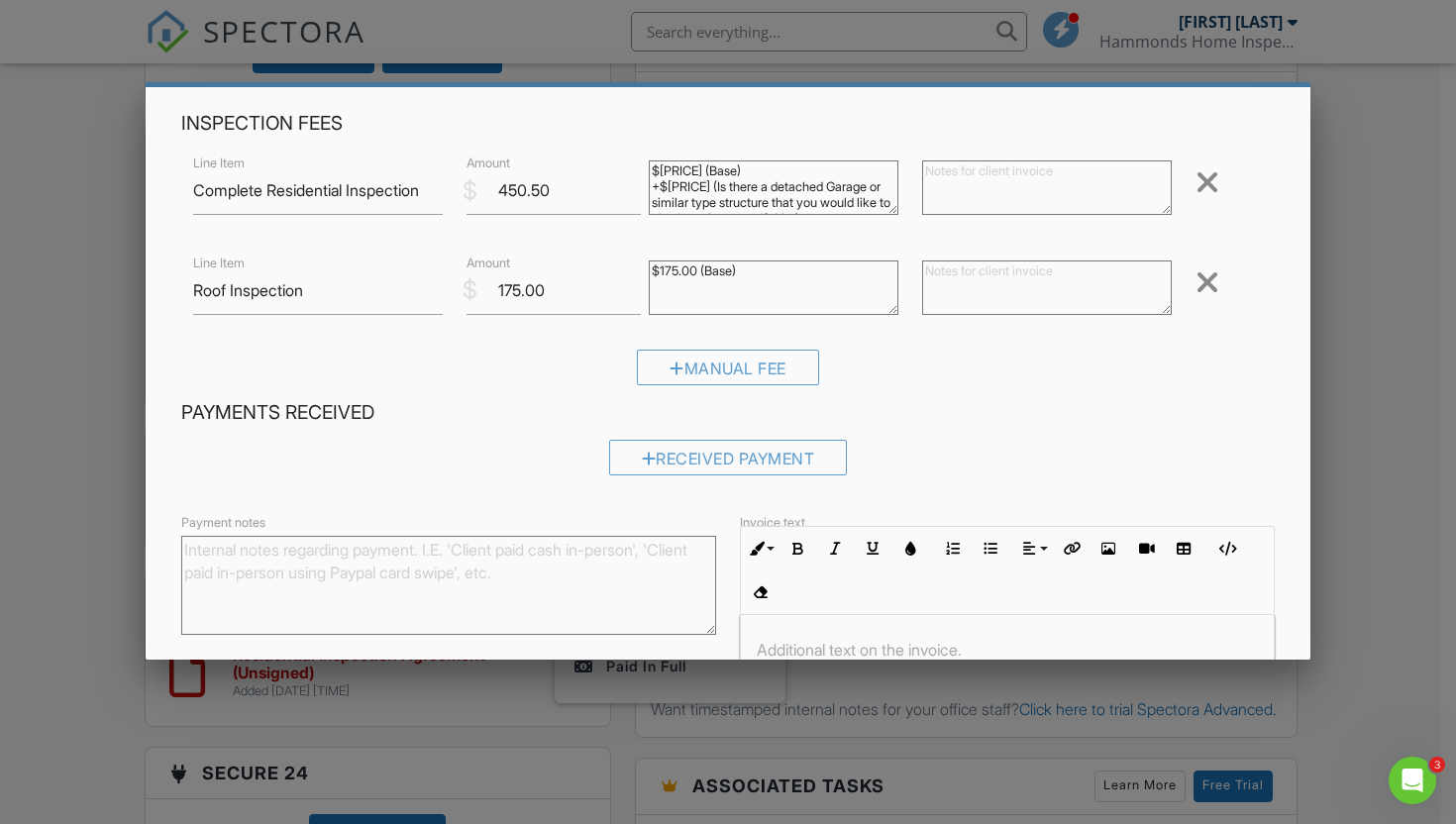 click at bounding box center [1207, 282] 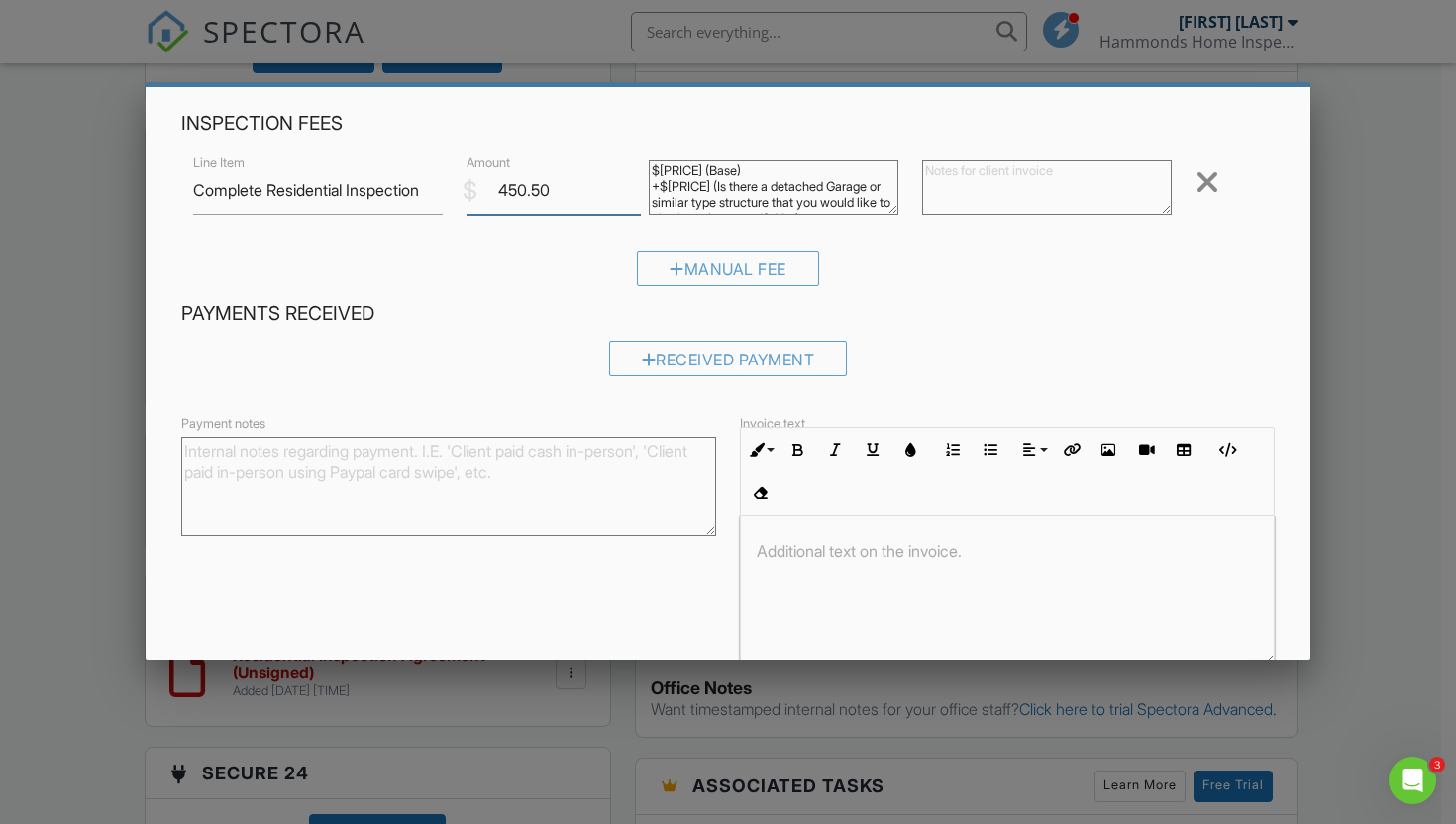 click on "450.50" at bounding box center (554, 190) 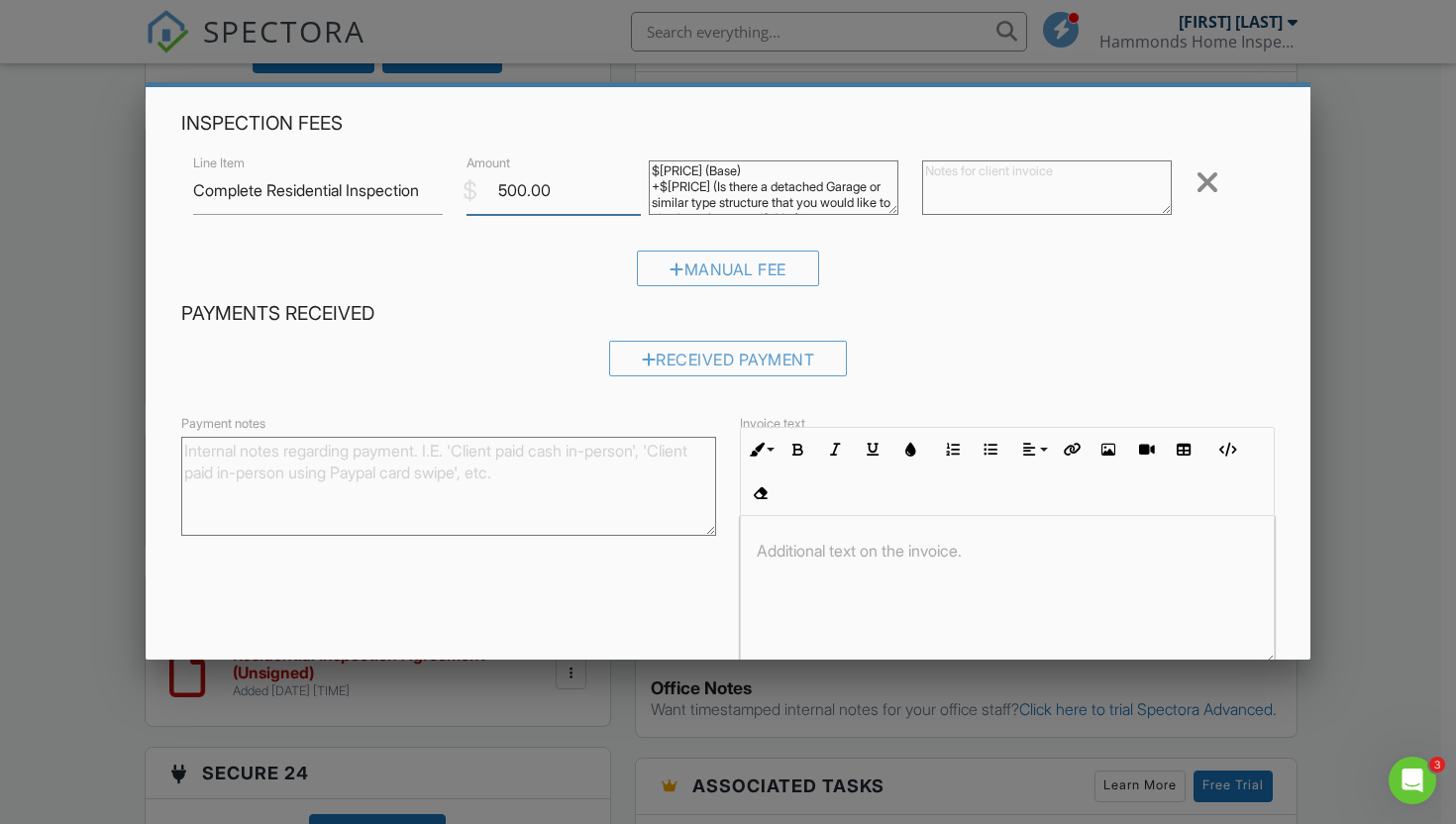 scroll, scrollTop: 16, scrollLeft: 0, axis: vertical 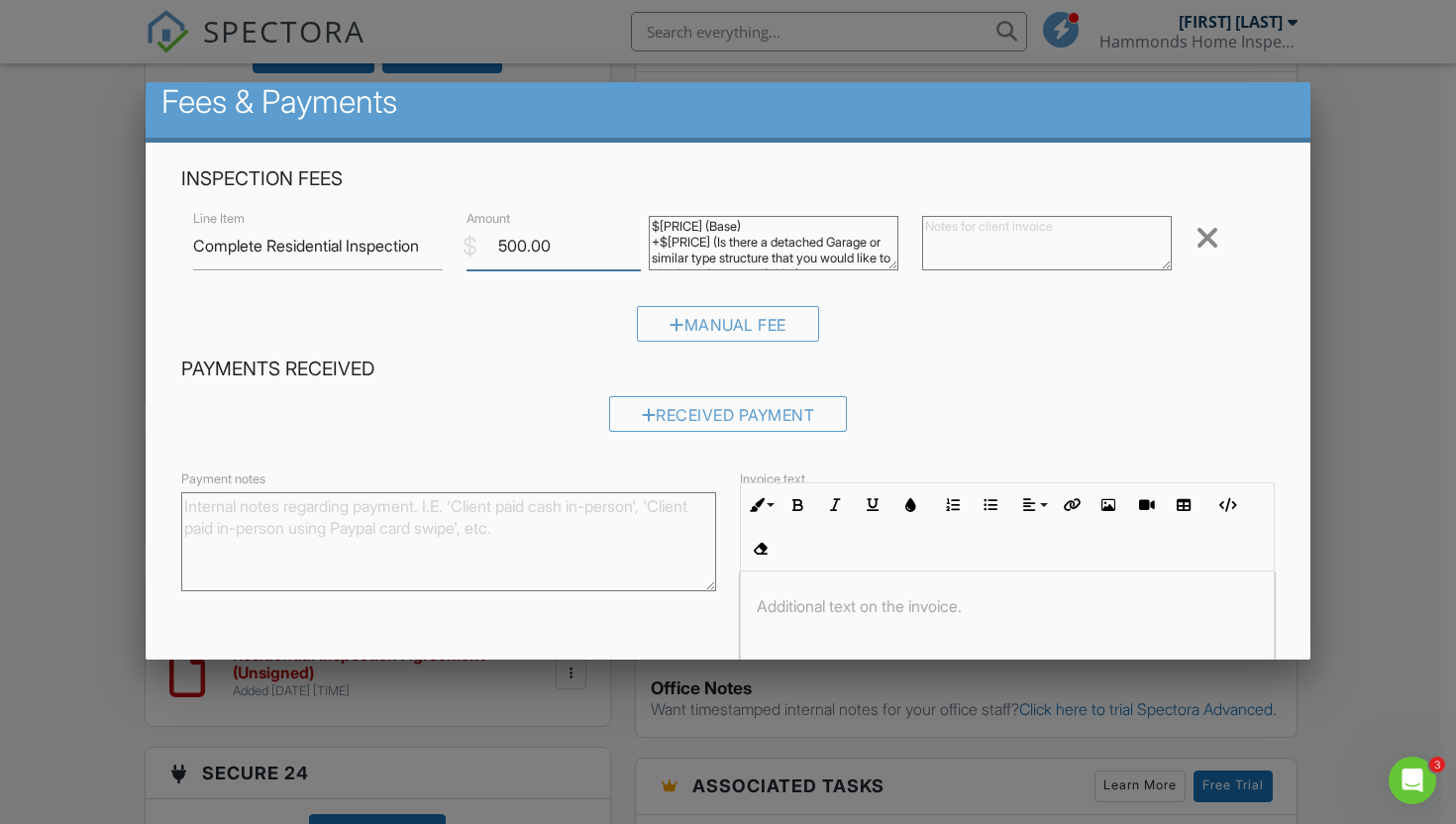 type on "500.00" 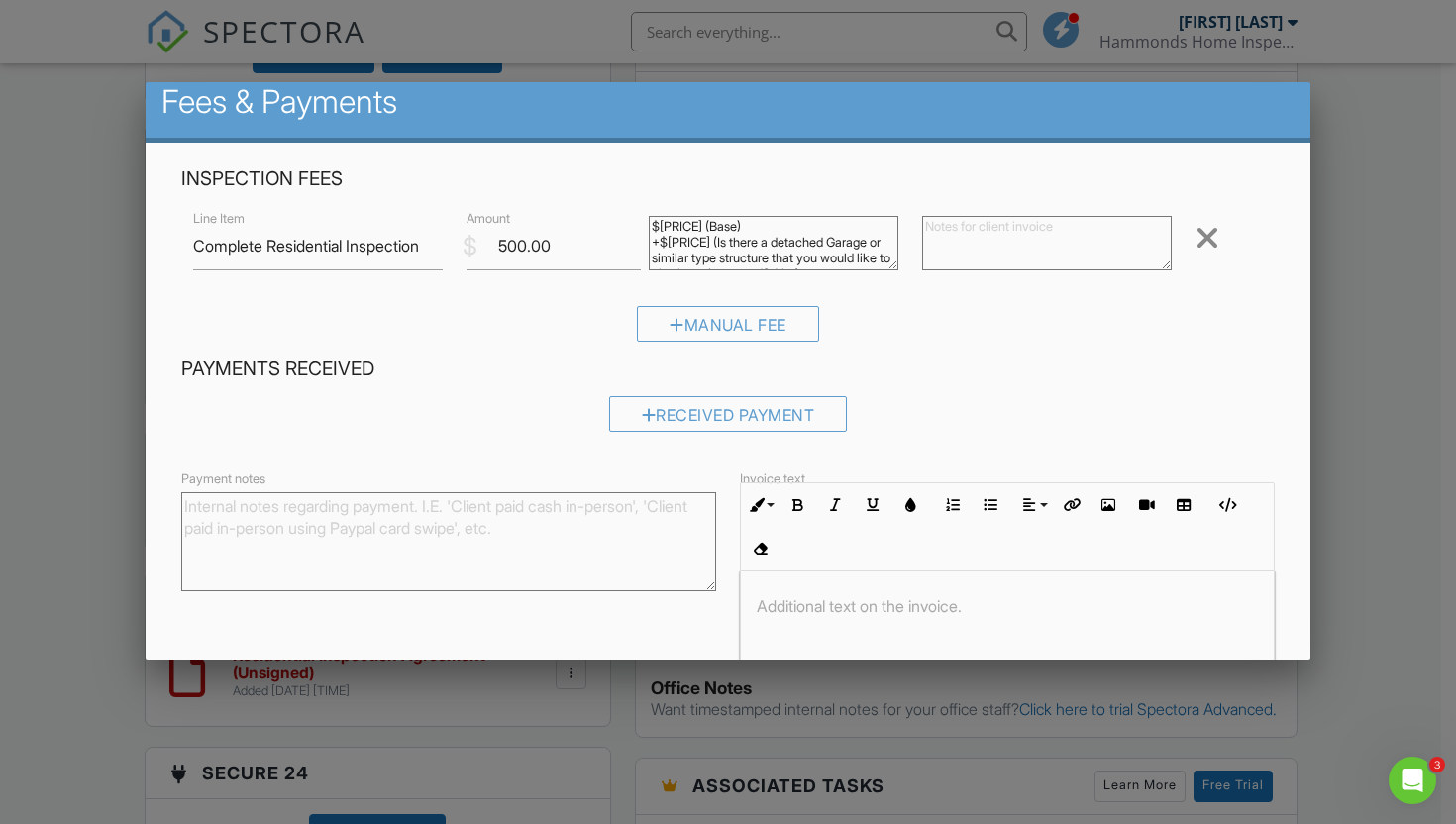 click on "$350.00 (Base)
+$50.00 (Is there a detached Garage or similar type structure that you would like to also have inspected?: Yes)
+$50.00 (foundation crawlspace)
+$0.50 (miles from home 1 - 500)" at bounding box center (774, 243) 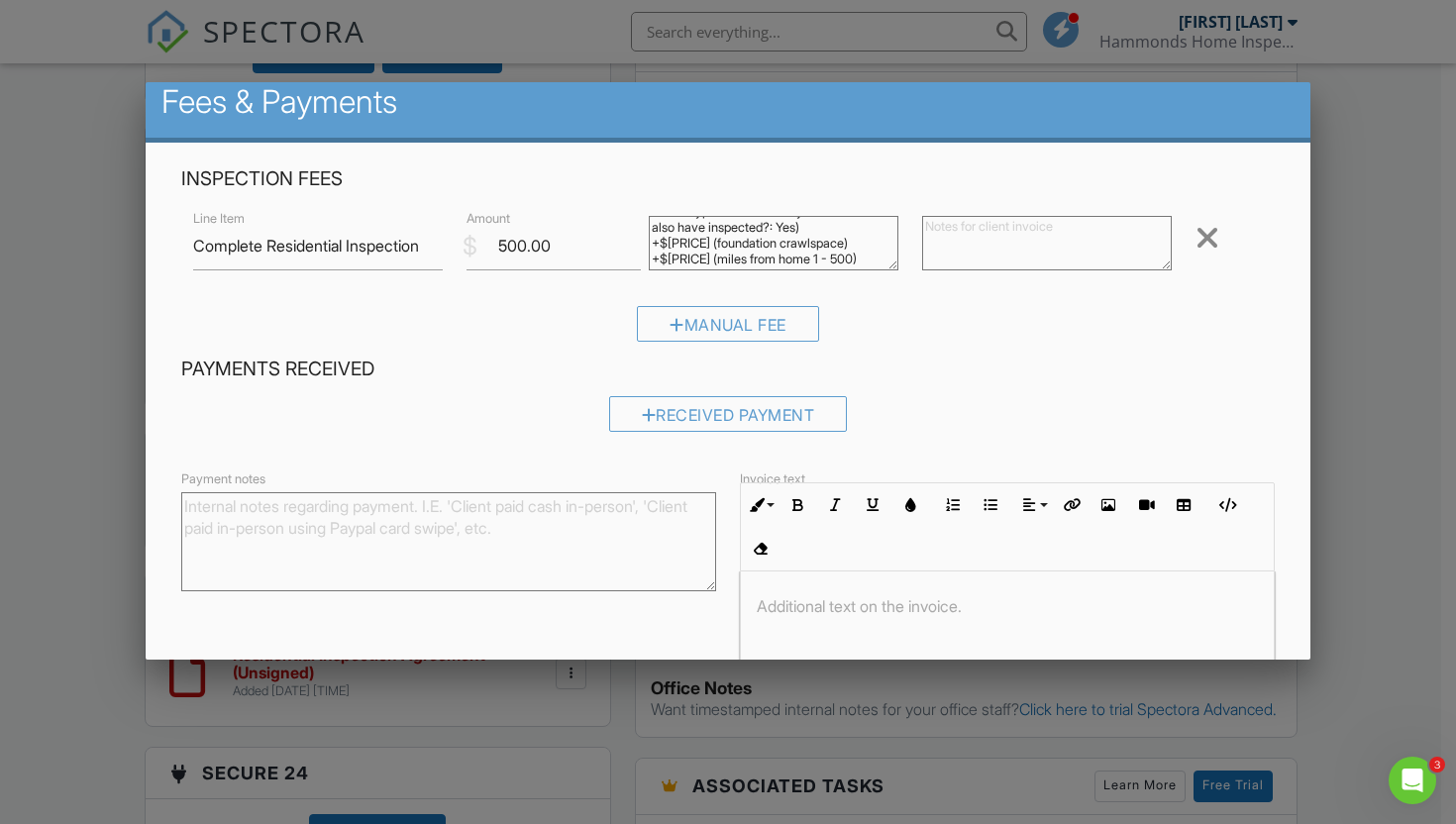 drag, startPoint x: 649, startPoint y: 247, endPoint x: 817, endPoint y: 280, distance: 171.2104 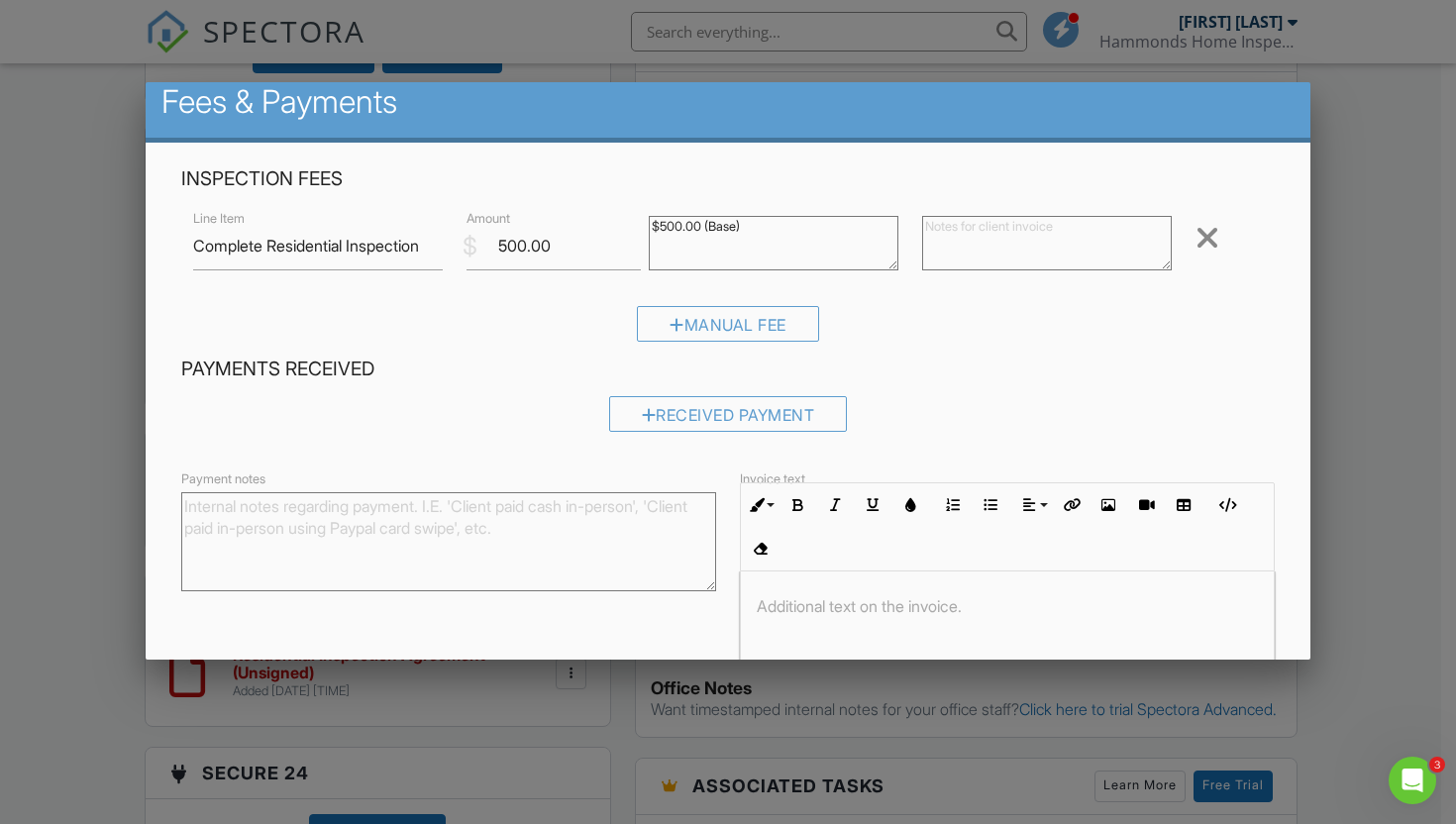 scroll, scrollTop: 0, scrollLeft: 0, axis: both 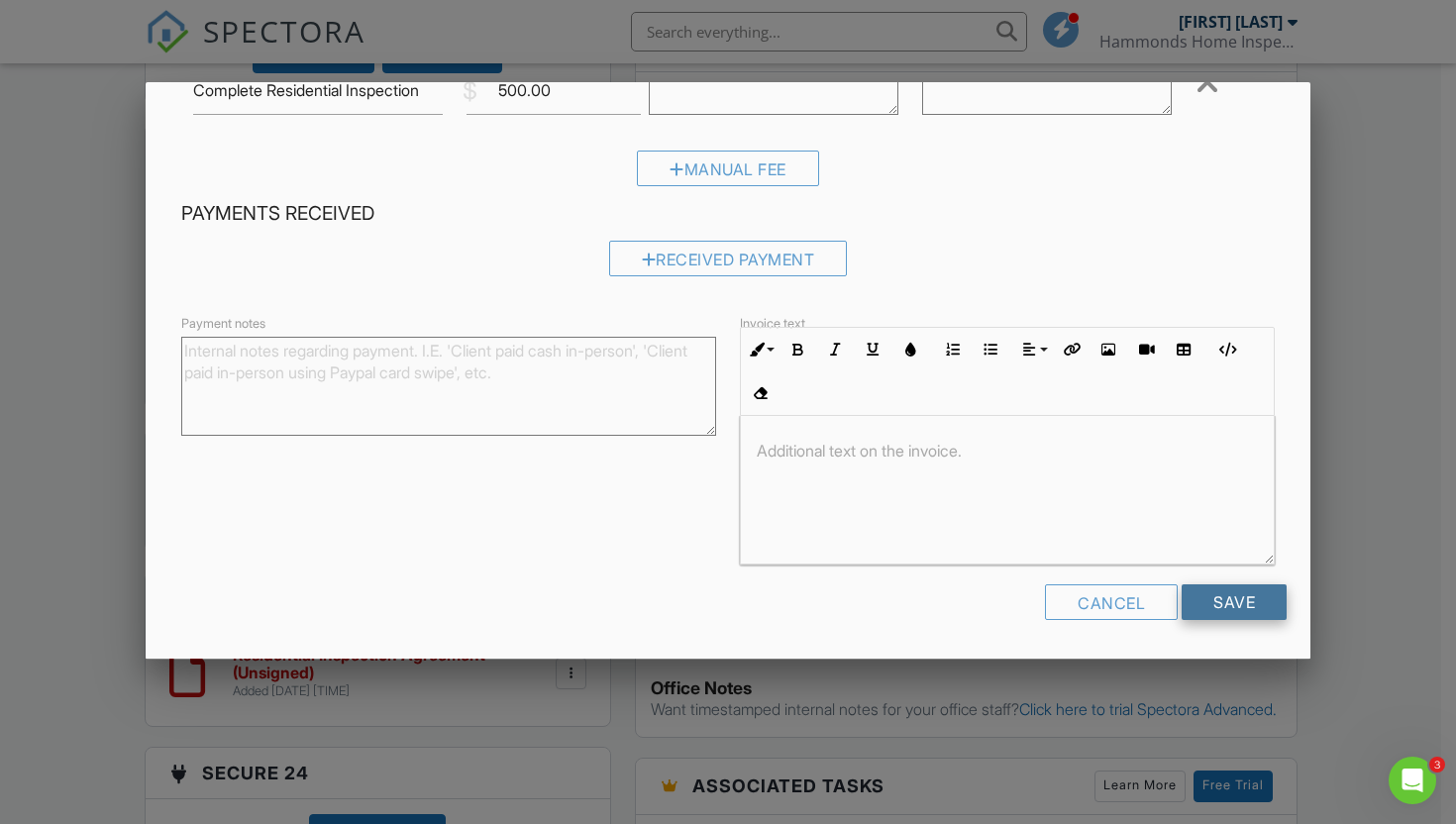 type on "$500.00 (Base)" 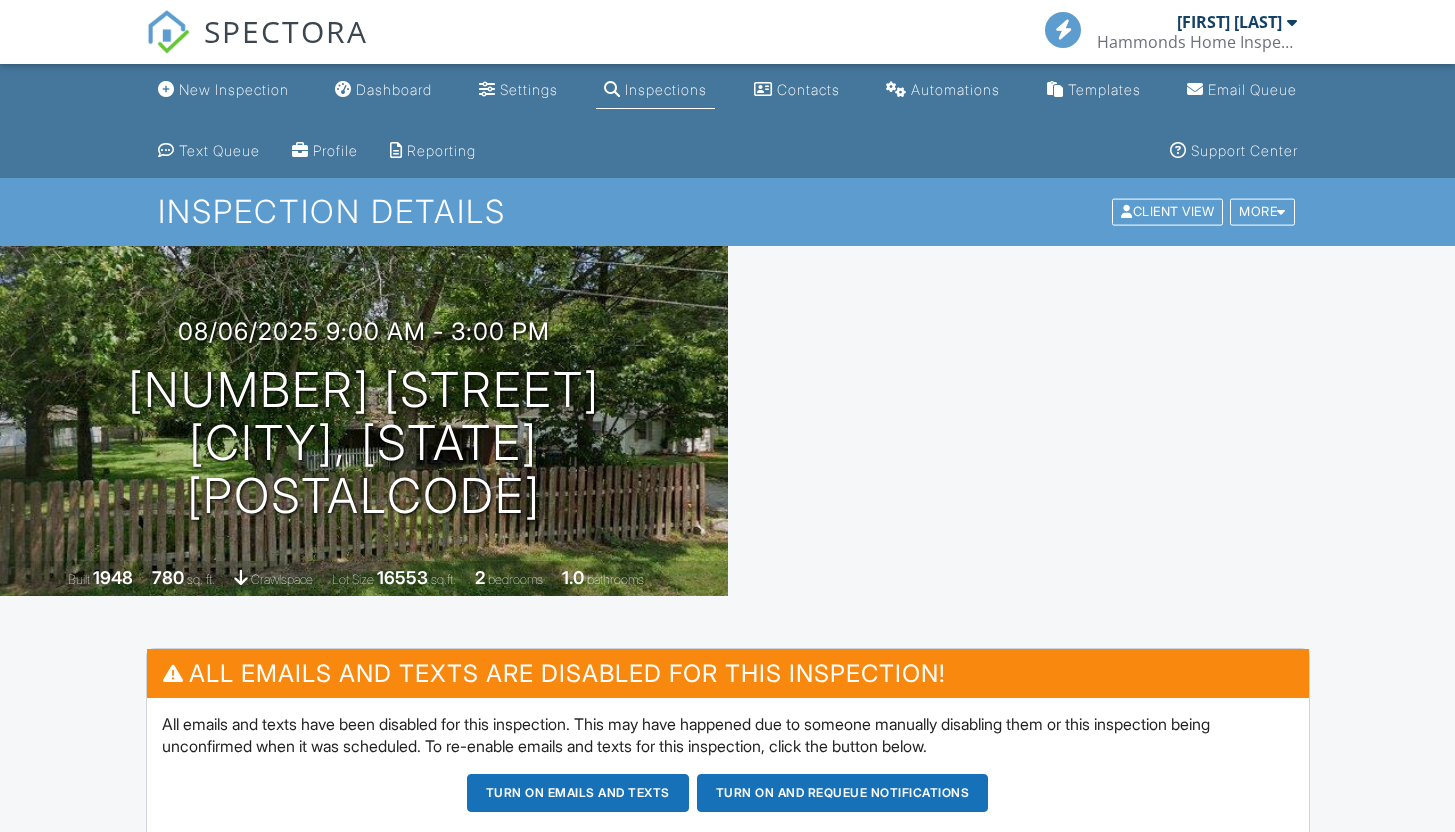 scroll, scrollTop: 0, scrollLeft: 0, axis: both 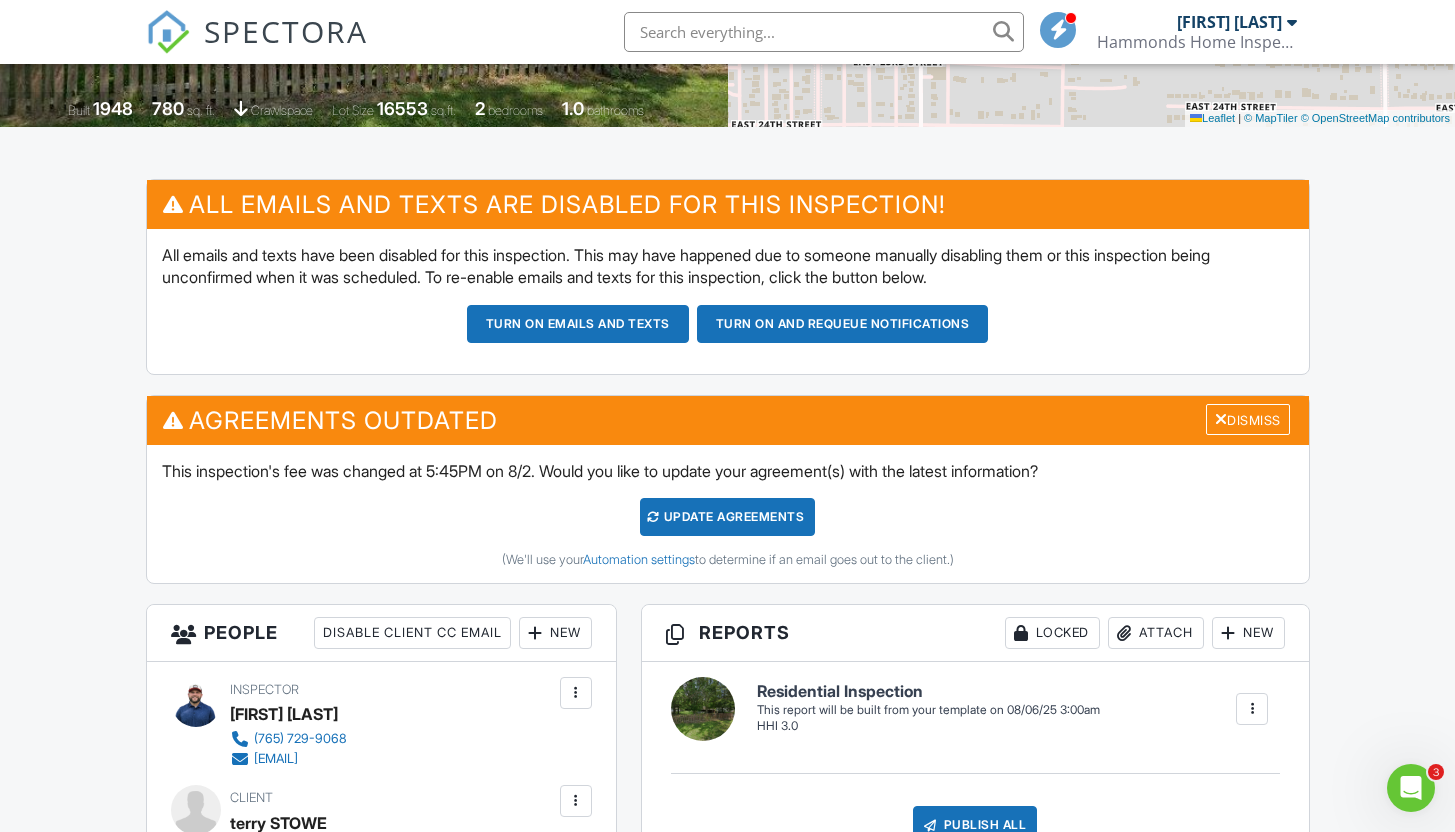 click on "Update Agreements" at bounding box center (727, 517) 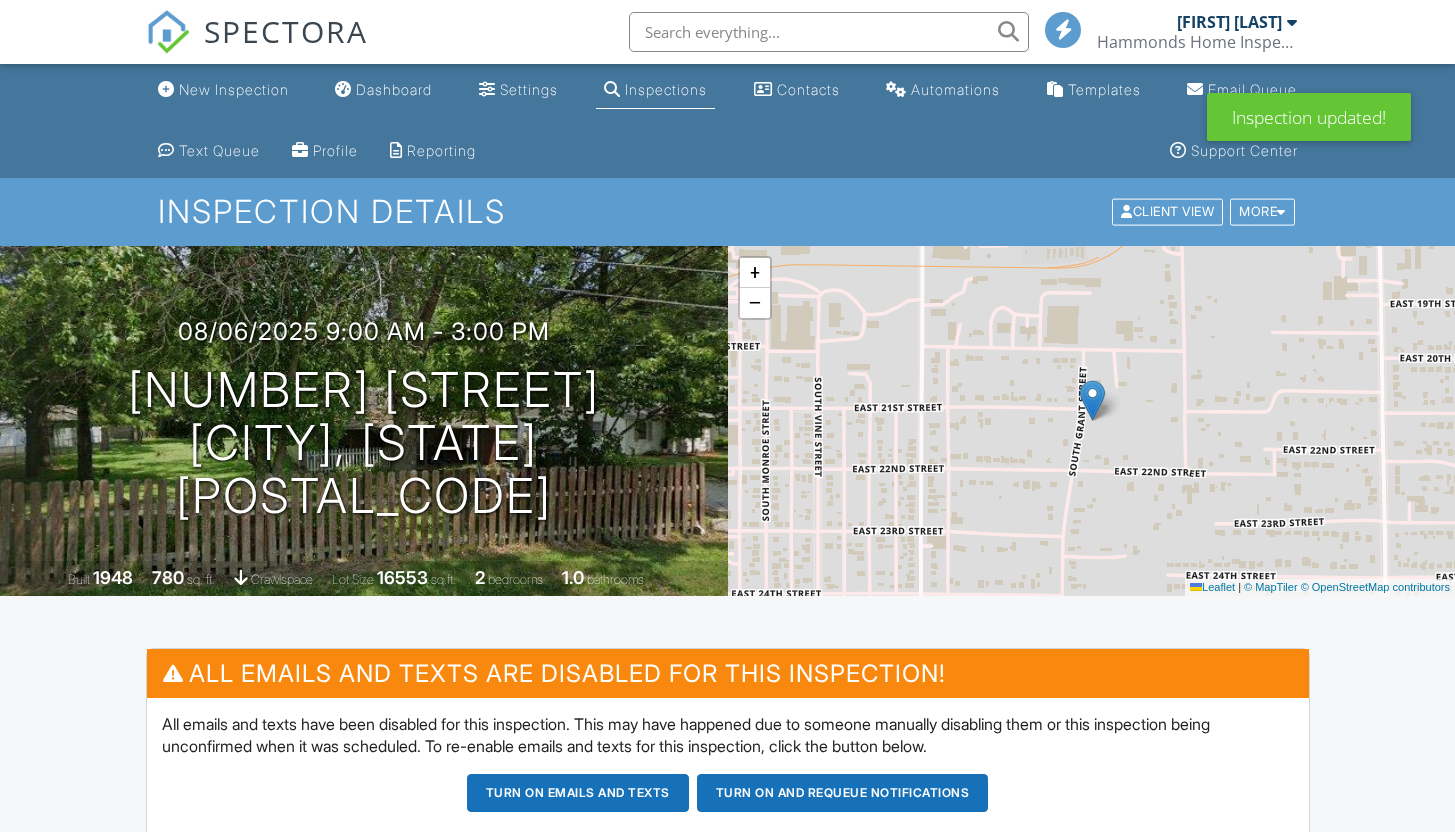 scroll, scrollTop: 551, scrollLeft: 0, axis: vertical 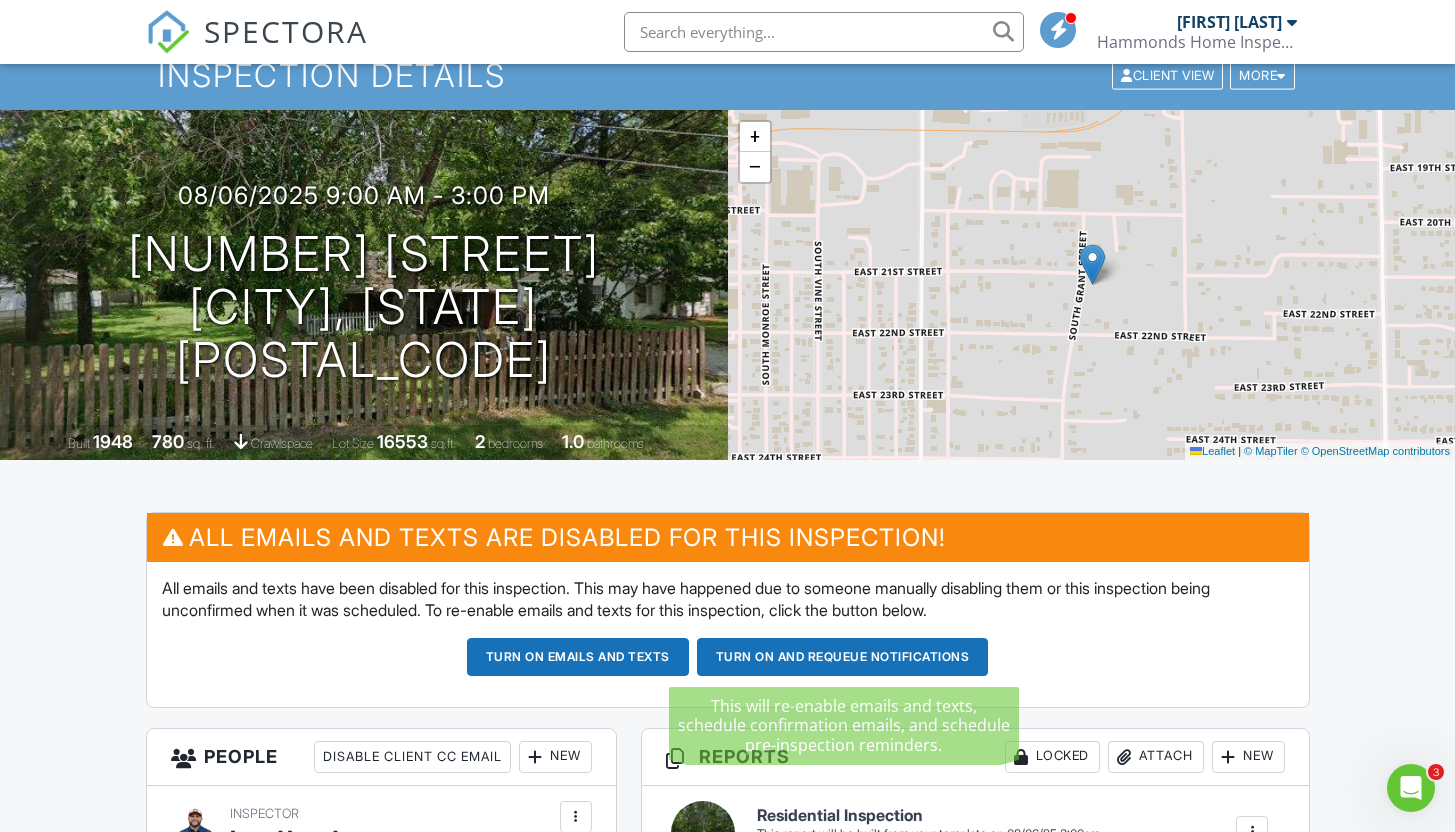 click on "Turn on and Requeue Notifications" at bounding box center [843, 657] 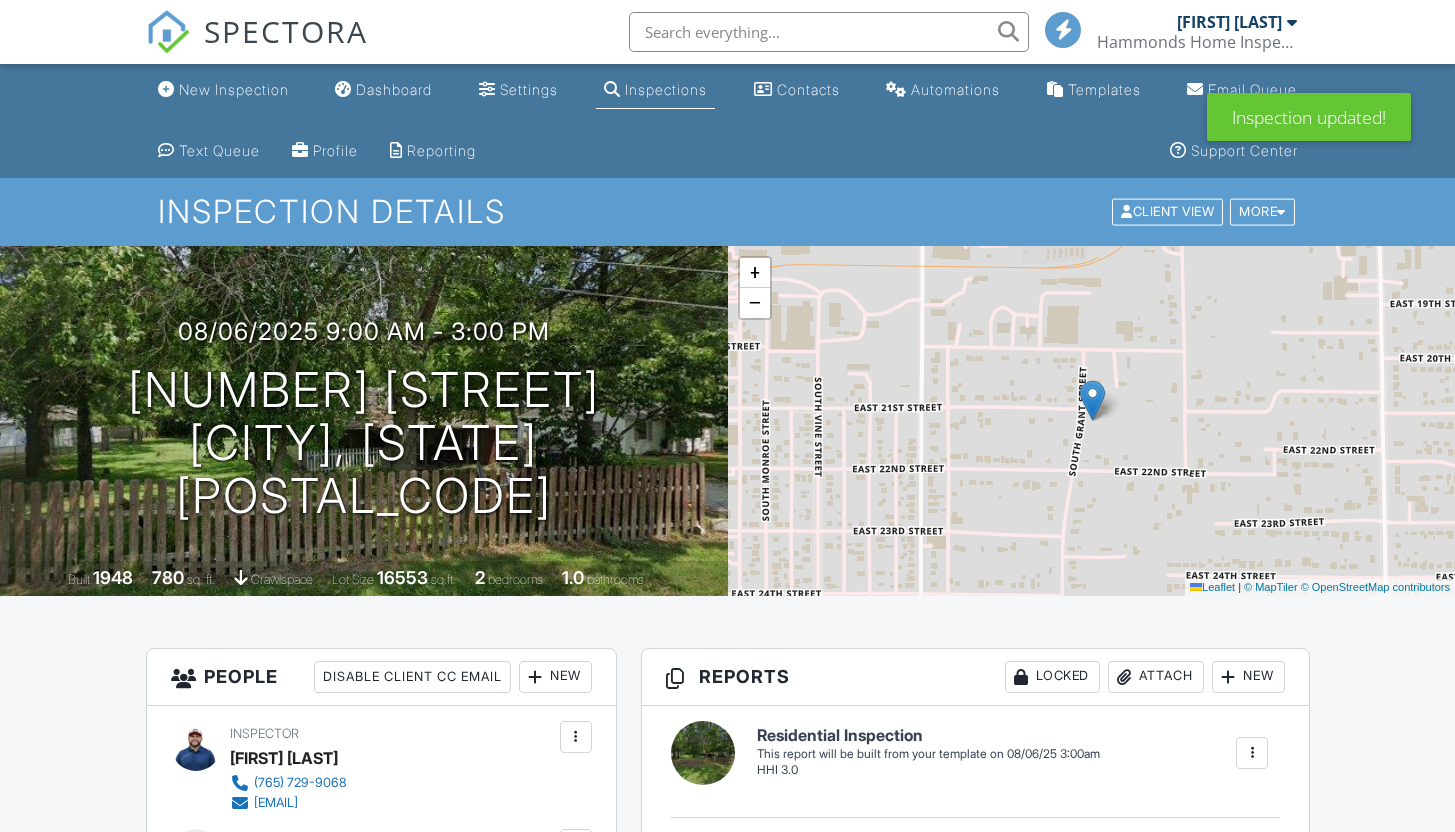 scroll, scrollTop: 568, scrollLeft: 0, axis: vertical 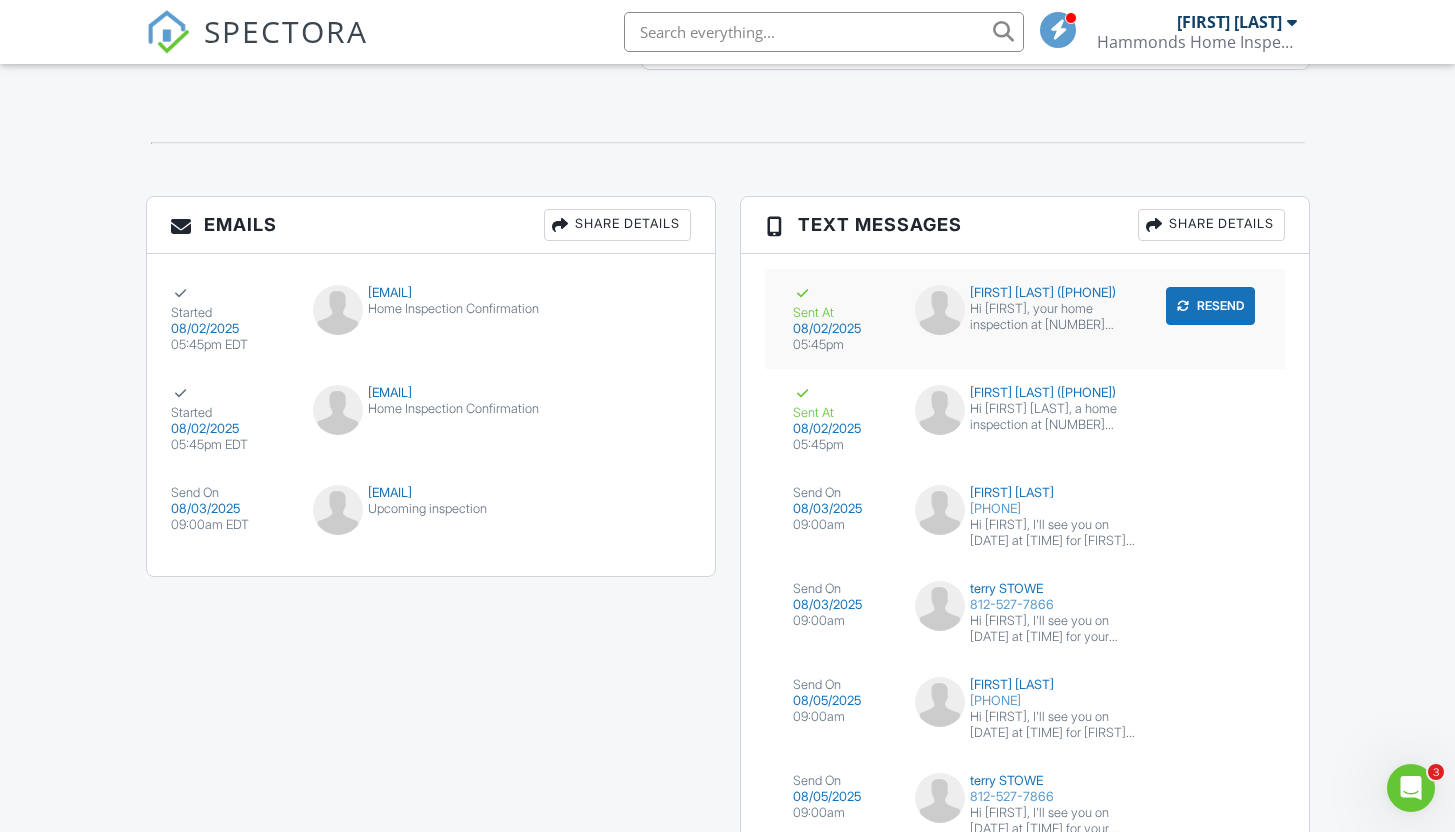 click on "Hi terry, your home inspection at 2812 S Grant St, Muncie, IN 47302 is scheduled for 08/06/2025 at 9:00 am. I look forward to being your home inspector!
Please pay for your inspection and sign the agreement here: https://app.spectora.com/u/YBCryUl" at bounding box center [1052, 317] 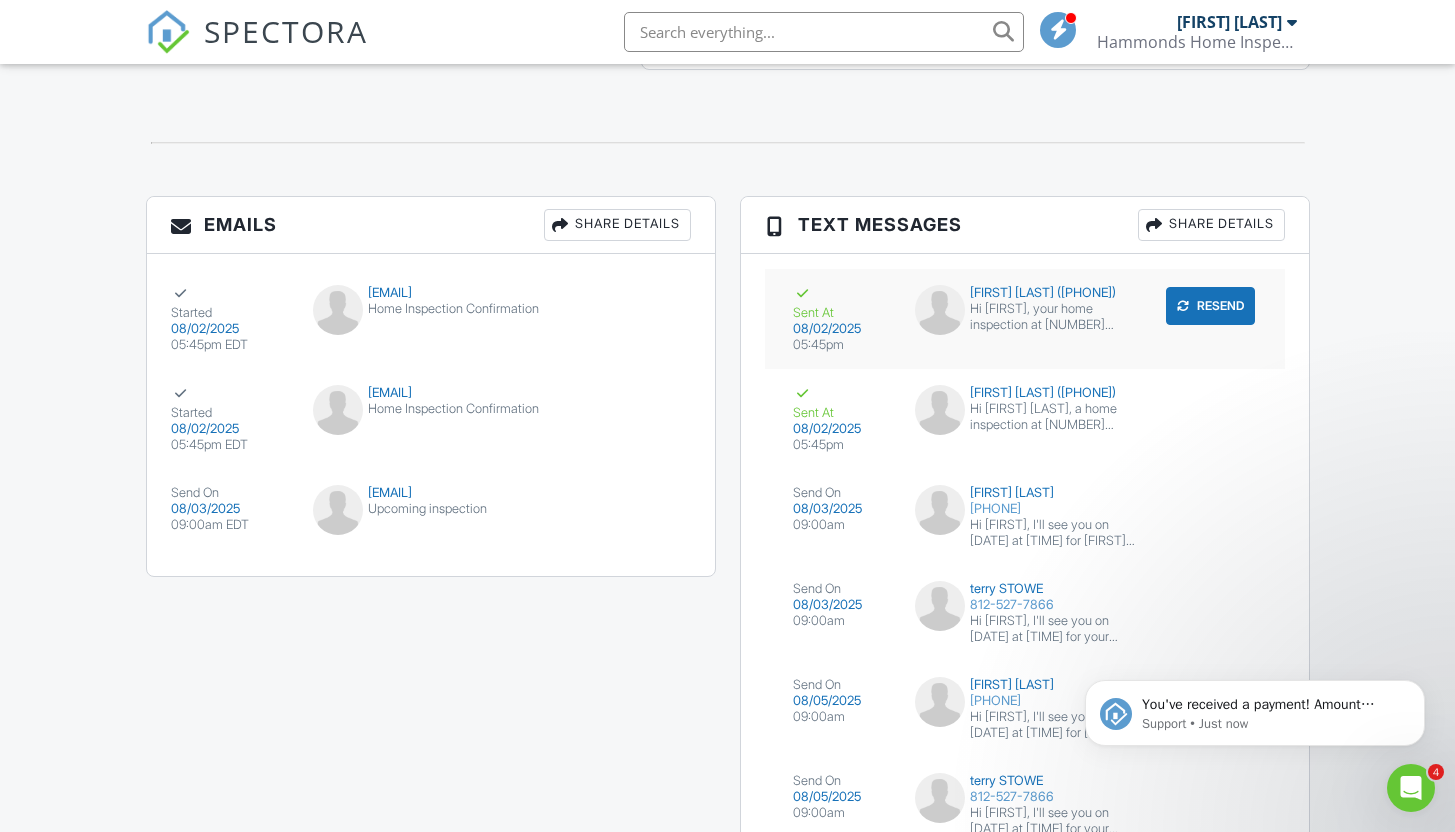 scroll, scrollTop: 0, scrollLeft: 0, axis: both 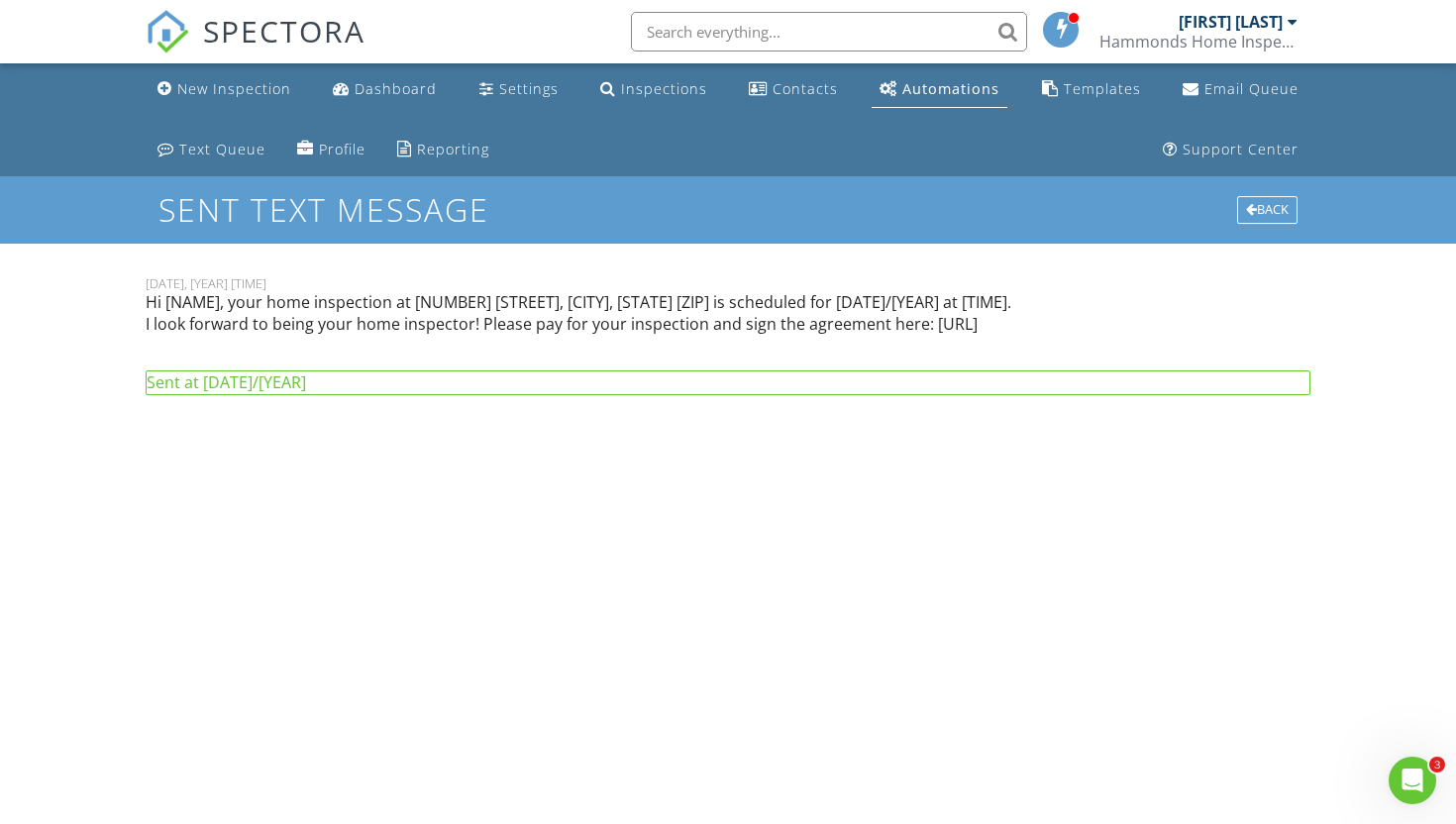 click on "Back" at bounding box center (1267, 210) 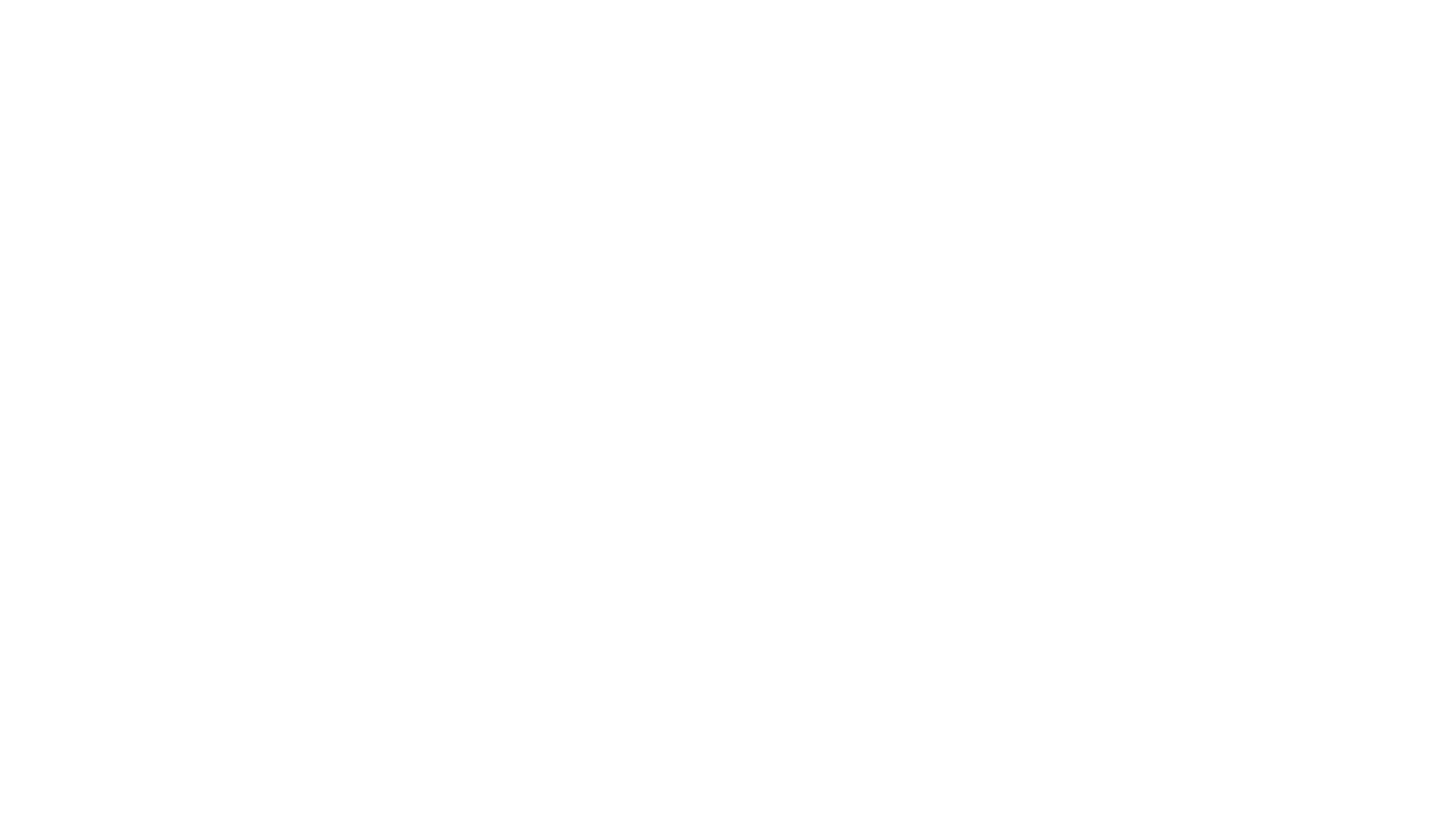 scroll, scrollTop: 0, scrollLeft: 0, axis: both 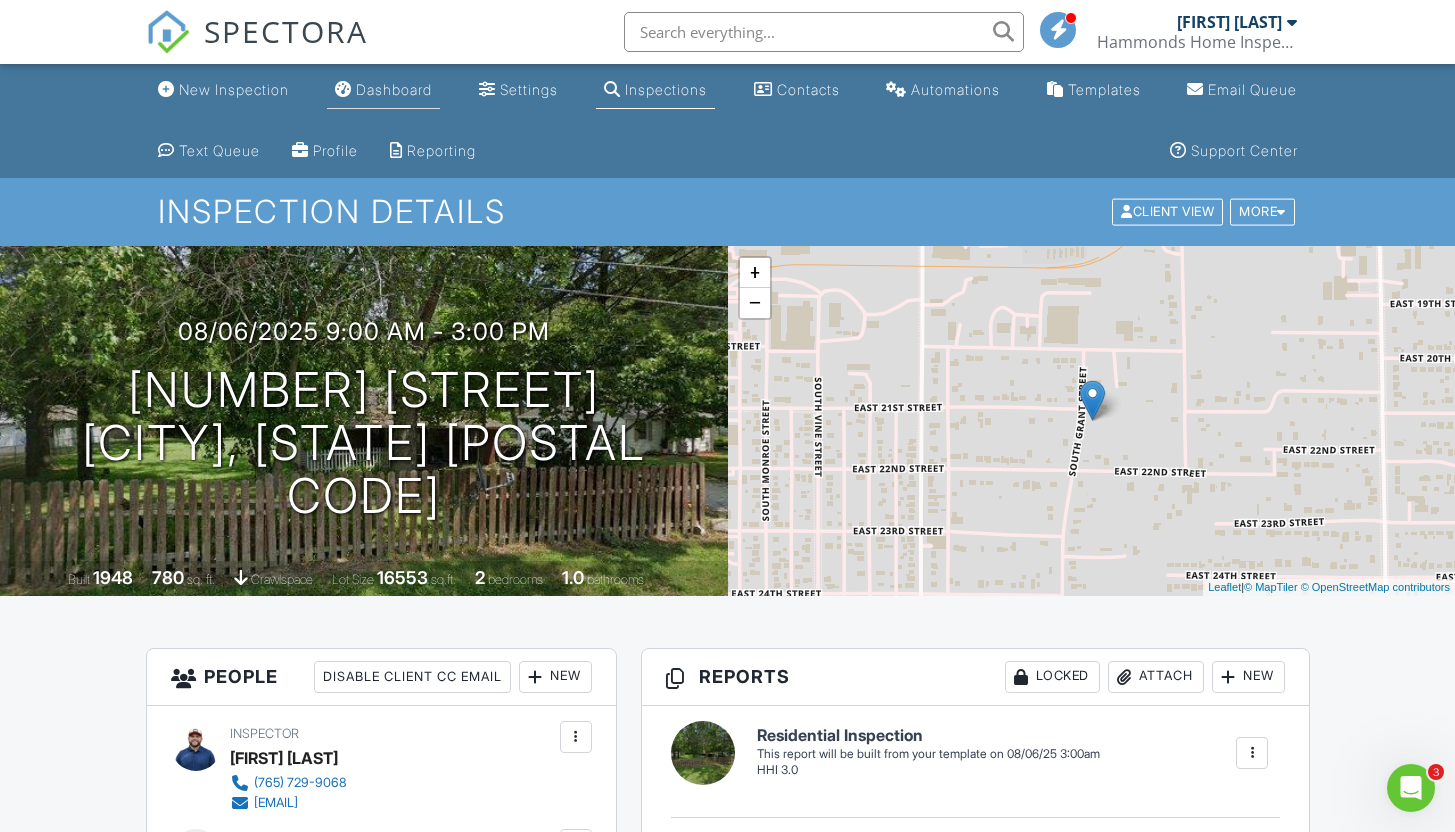 click on "Dashboard" at bounding box center [383, 90] 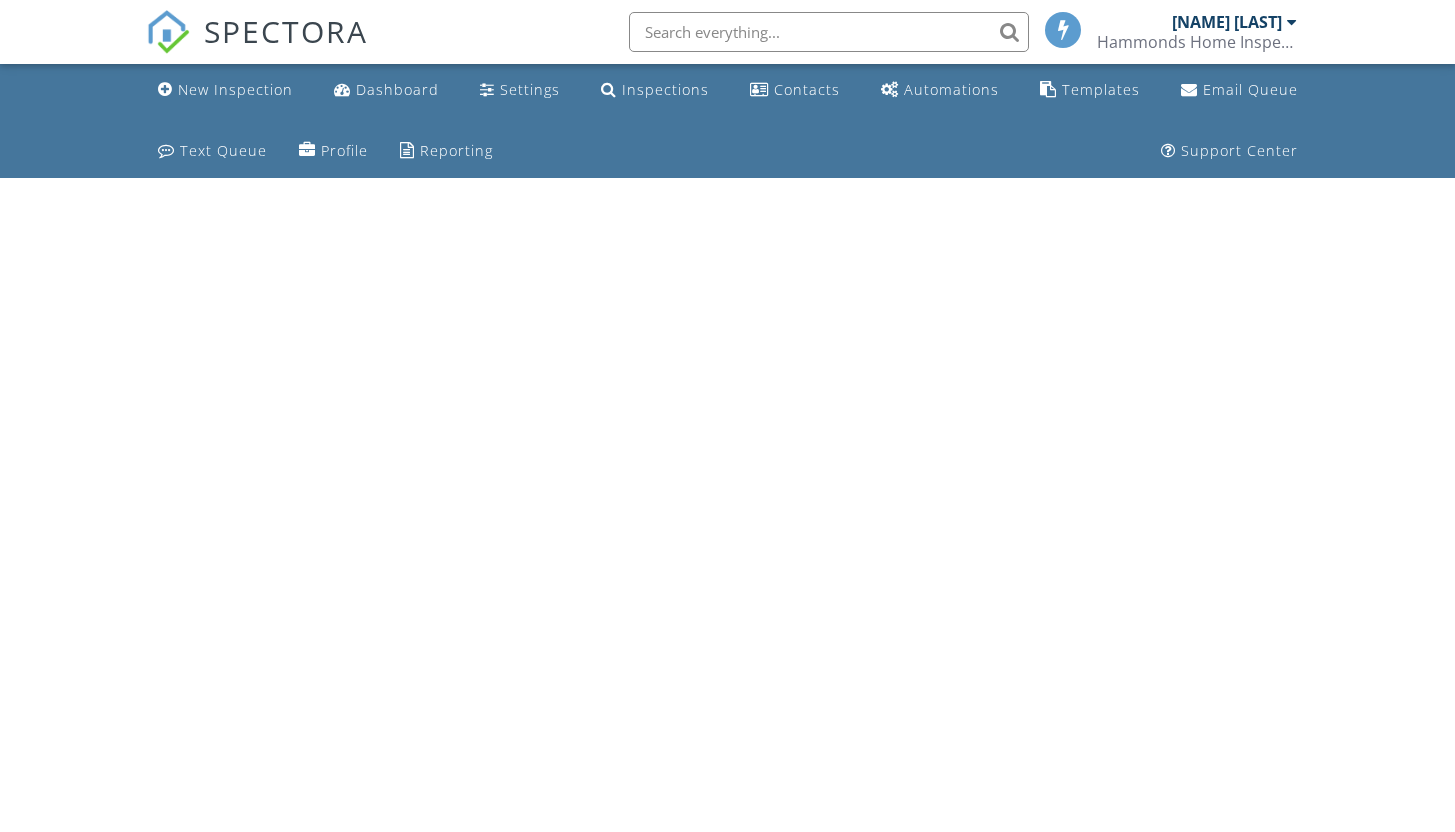 scroll, scrollTop: 0, scrollLeft: 0, axis: both 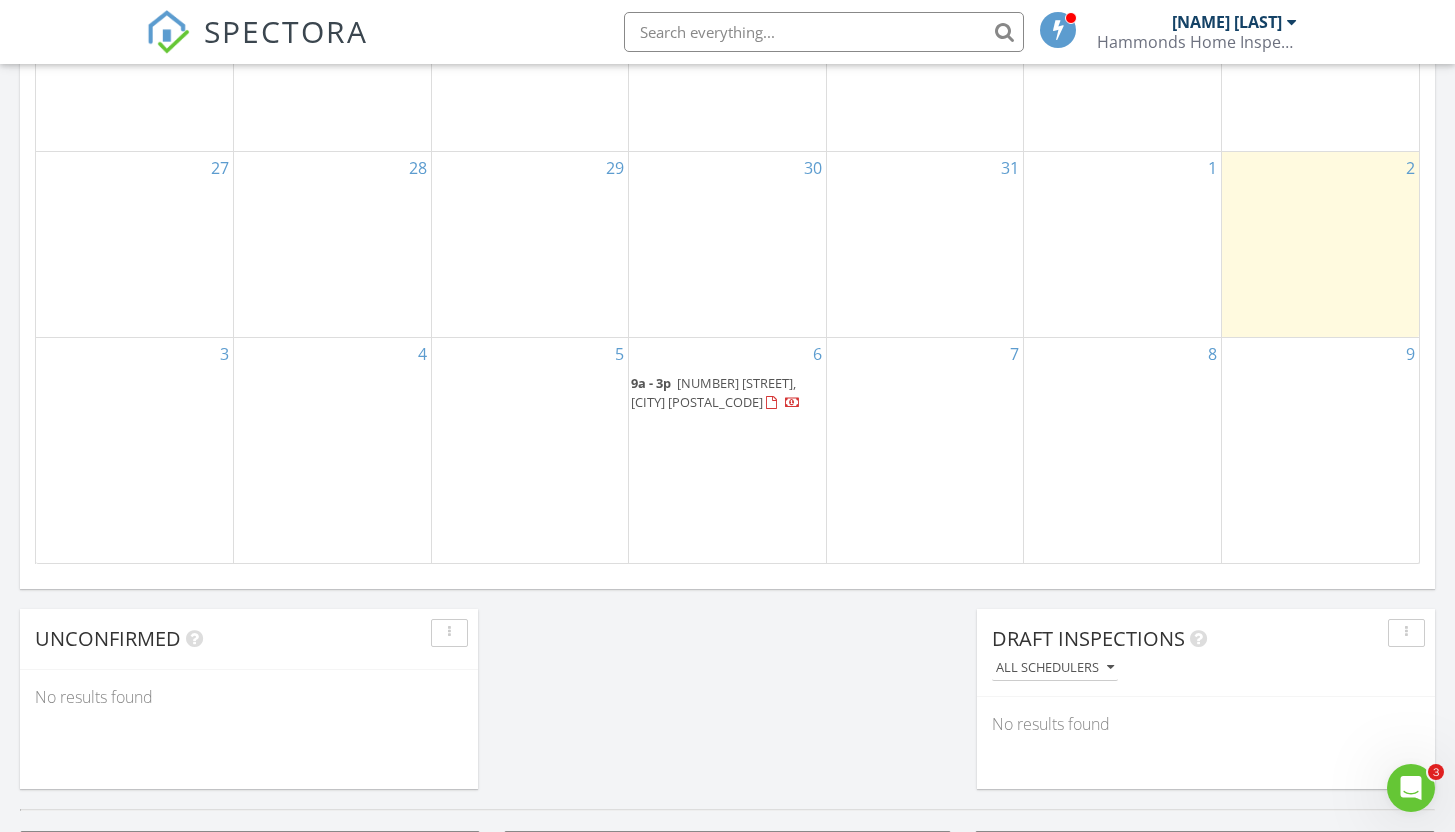 click on "4" at bounding box center [332, 450] 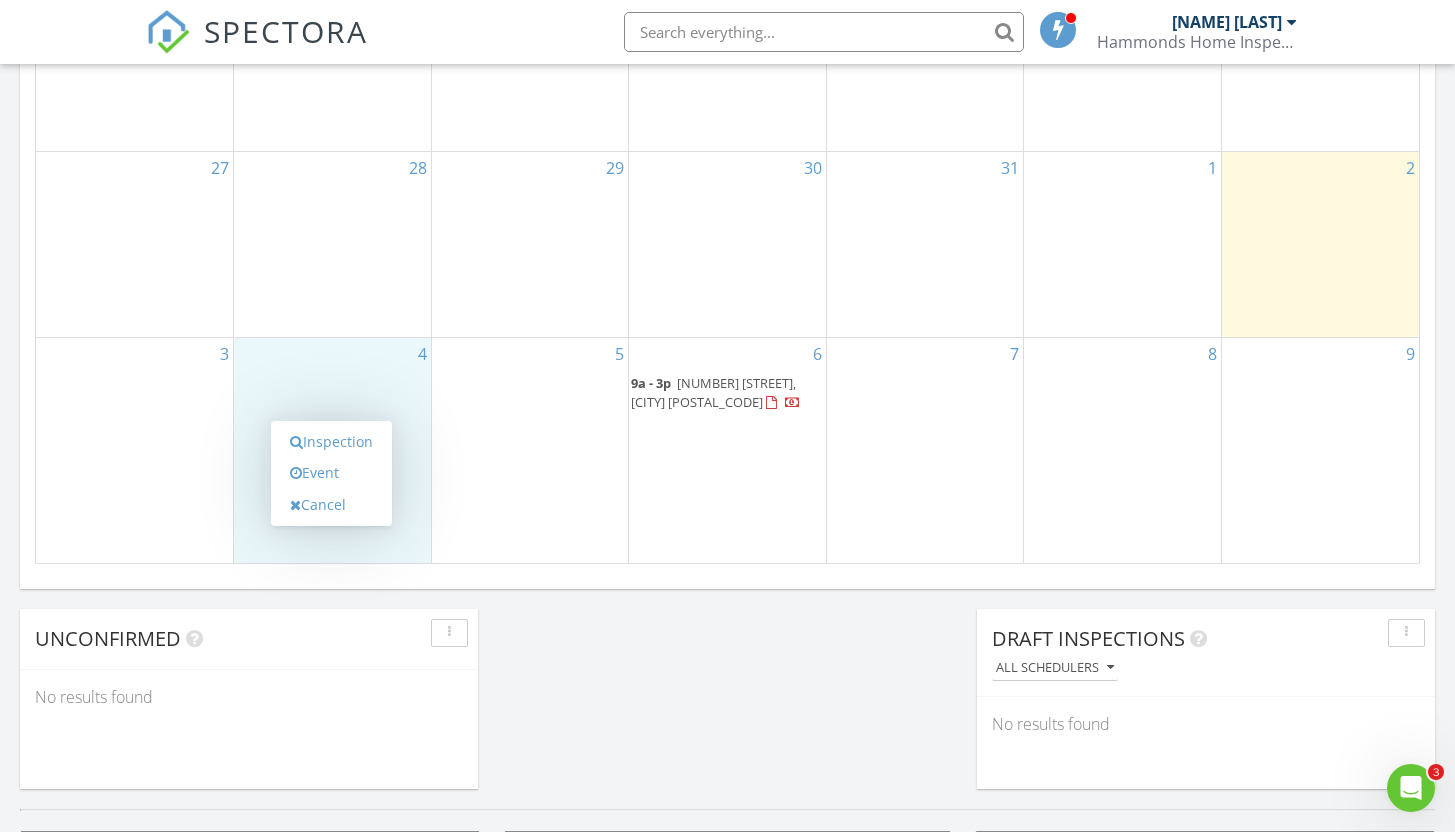 scroll, scrollTop: 1327, scrollLeft: 0, axis: vertical 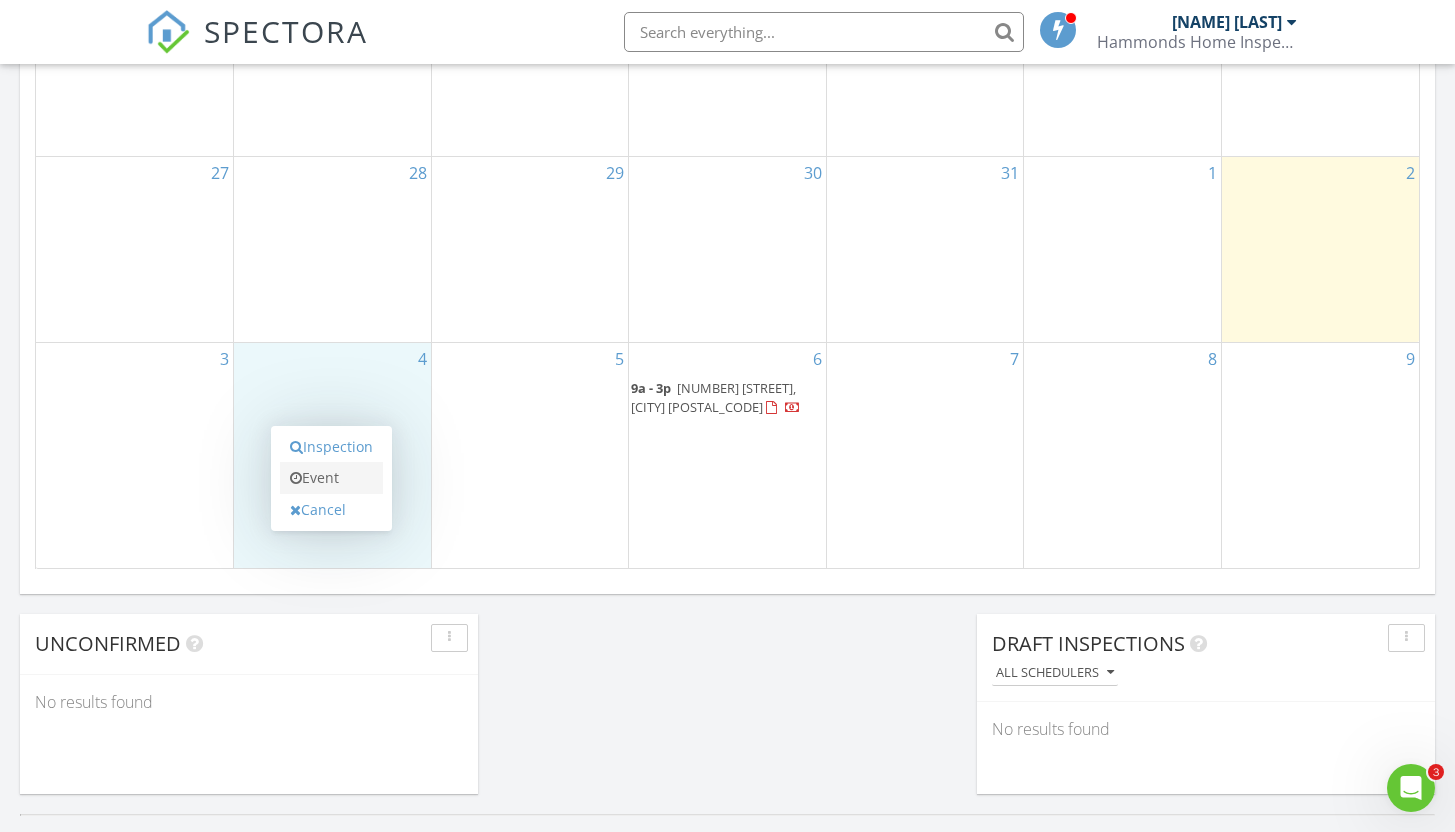 click on "Event" at bounding box center (331, 478) 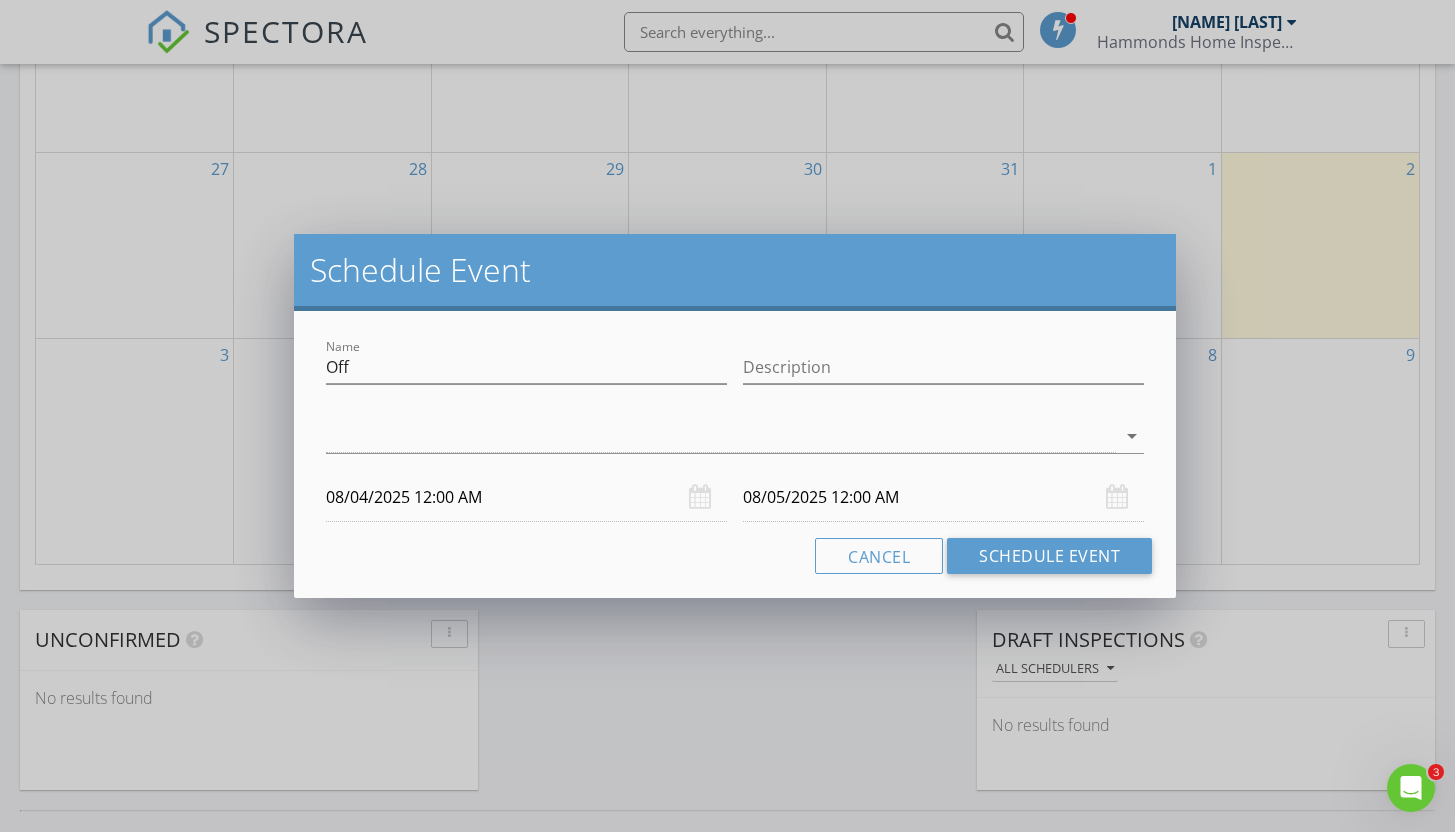 scroll, scrollTop: 1328, scrollLeft: 0, axis: vertical 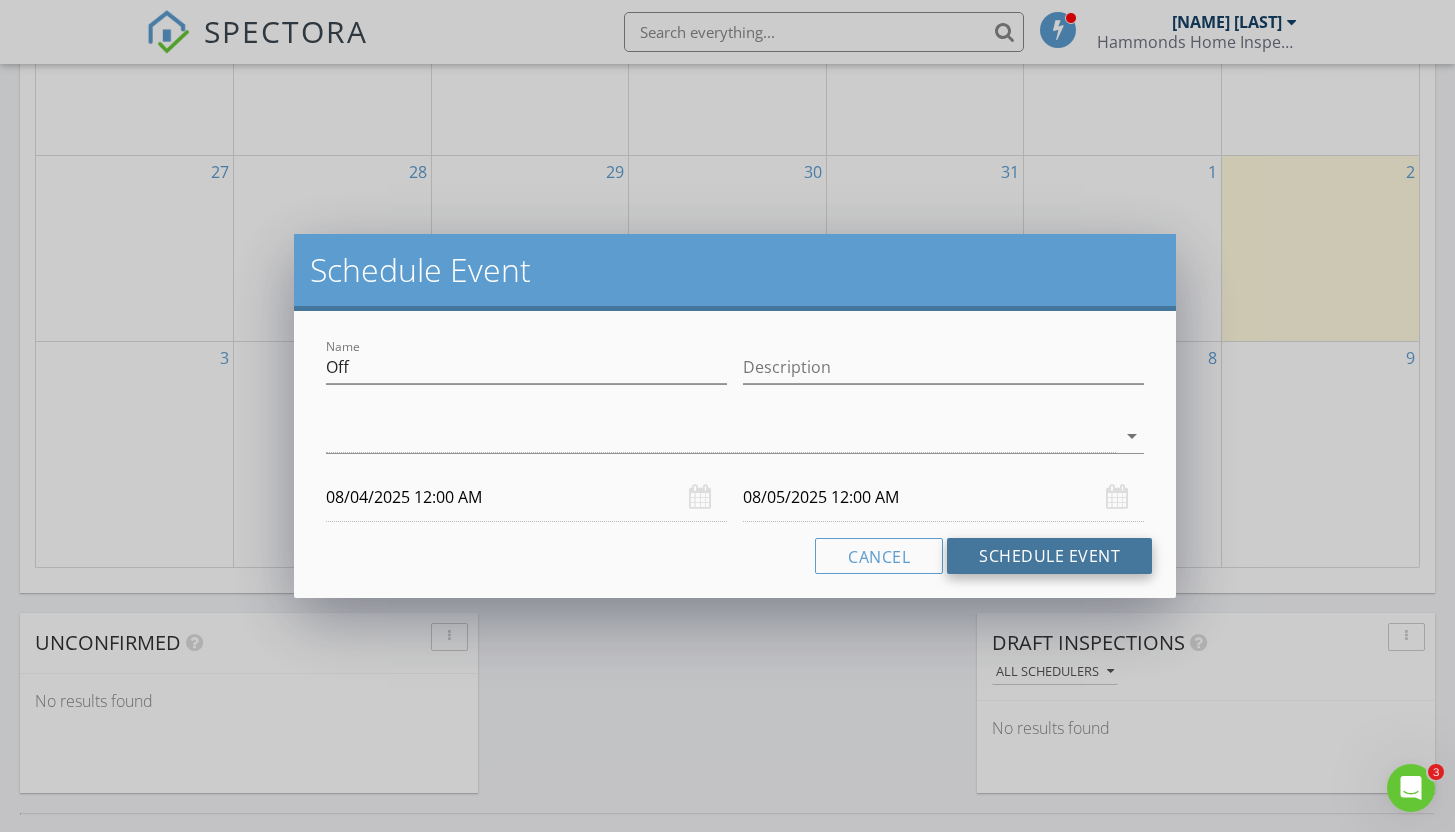 click on "Schedule Event" at bounding box center (1049, 556) 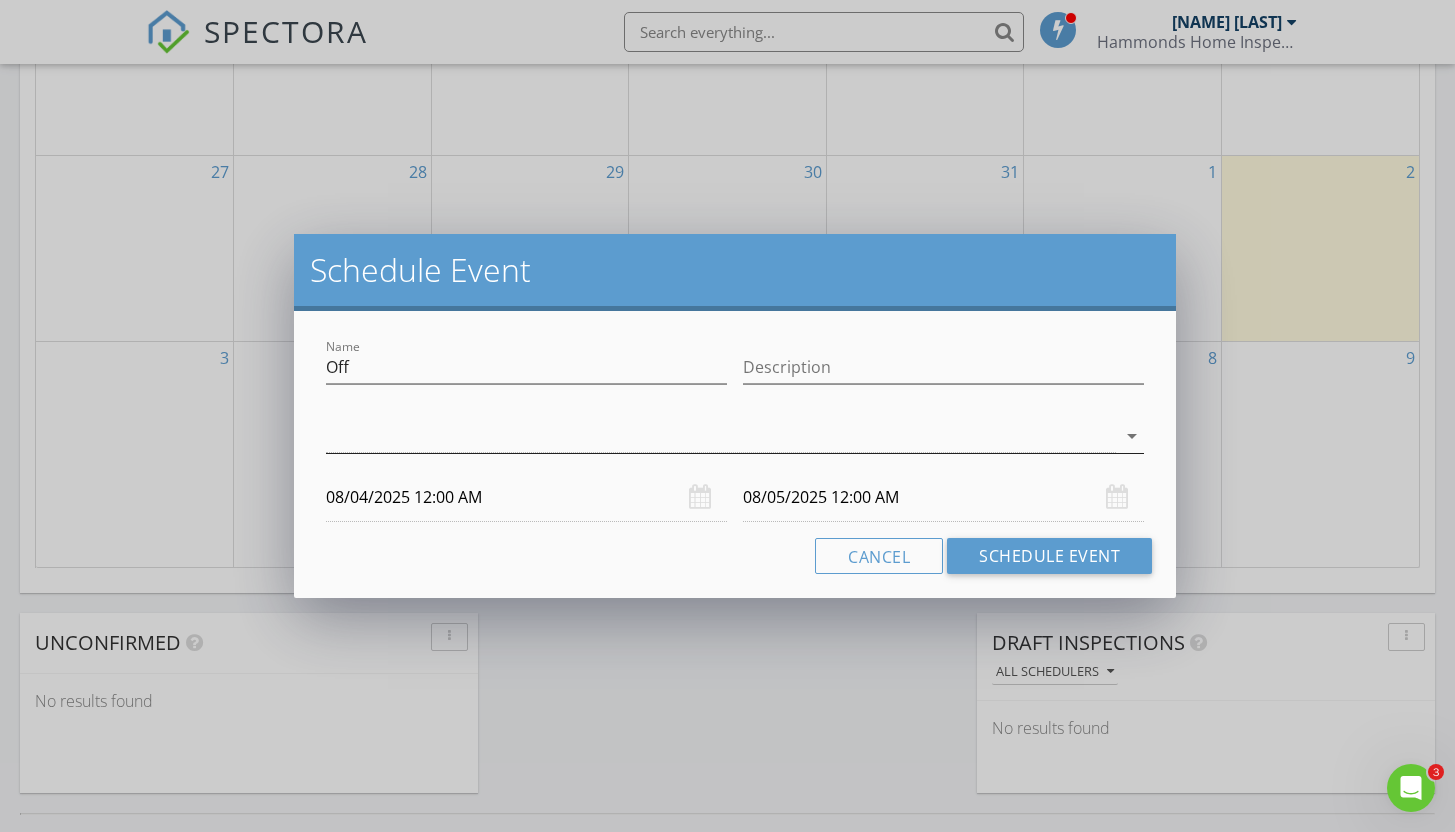 click at bounding box center [721, 436] 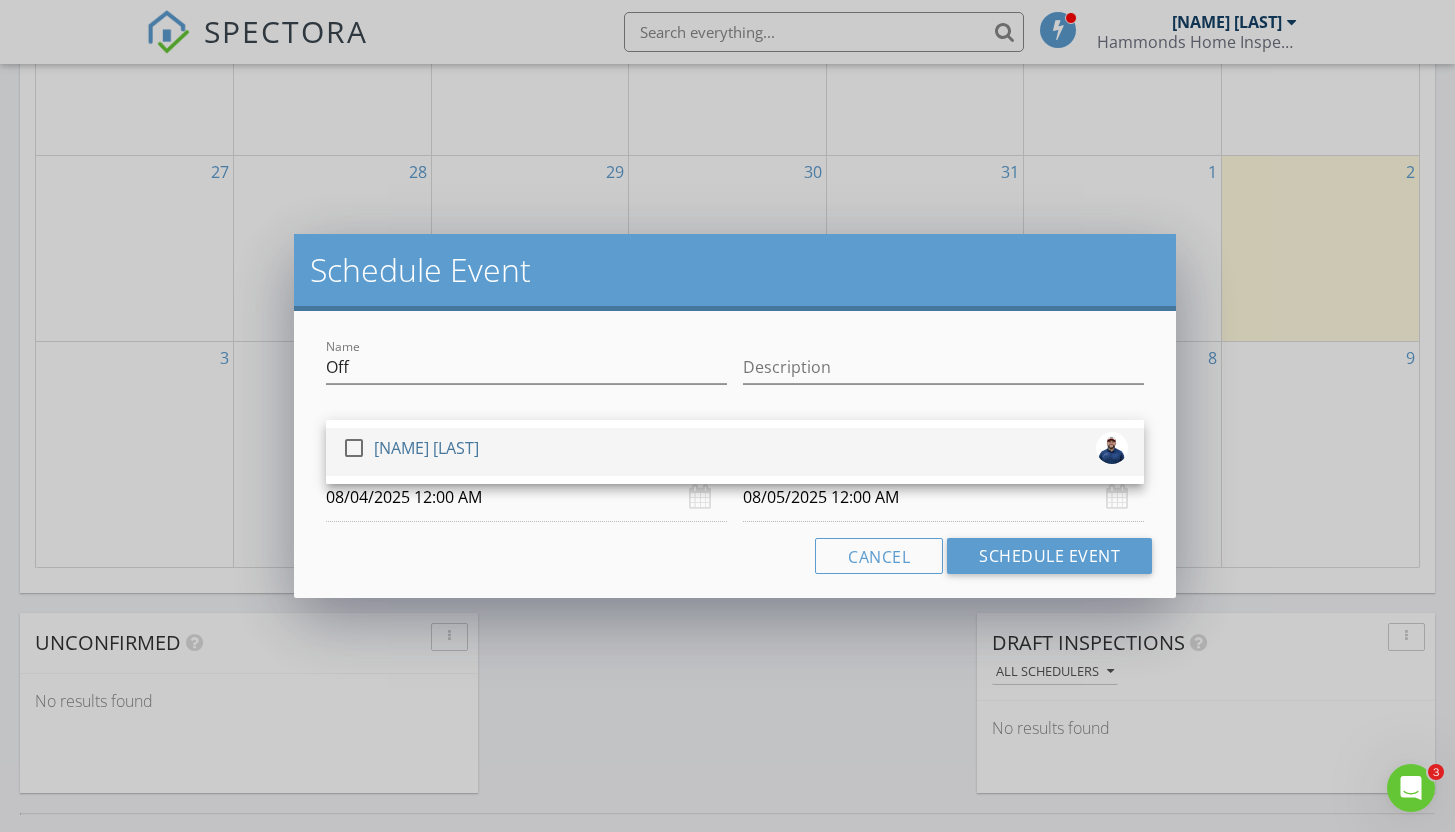 click on "check_box_outline_blank   [NAME] [LAST]" at bounding box center [735, 452] 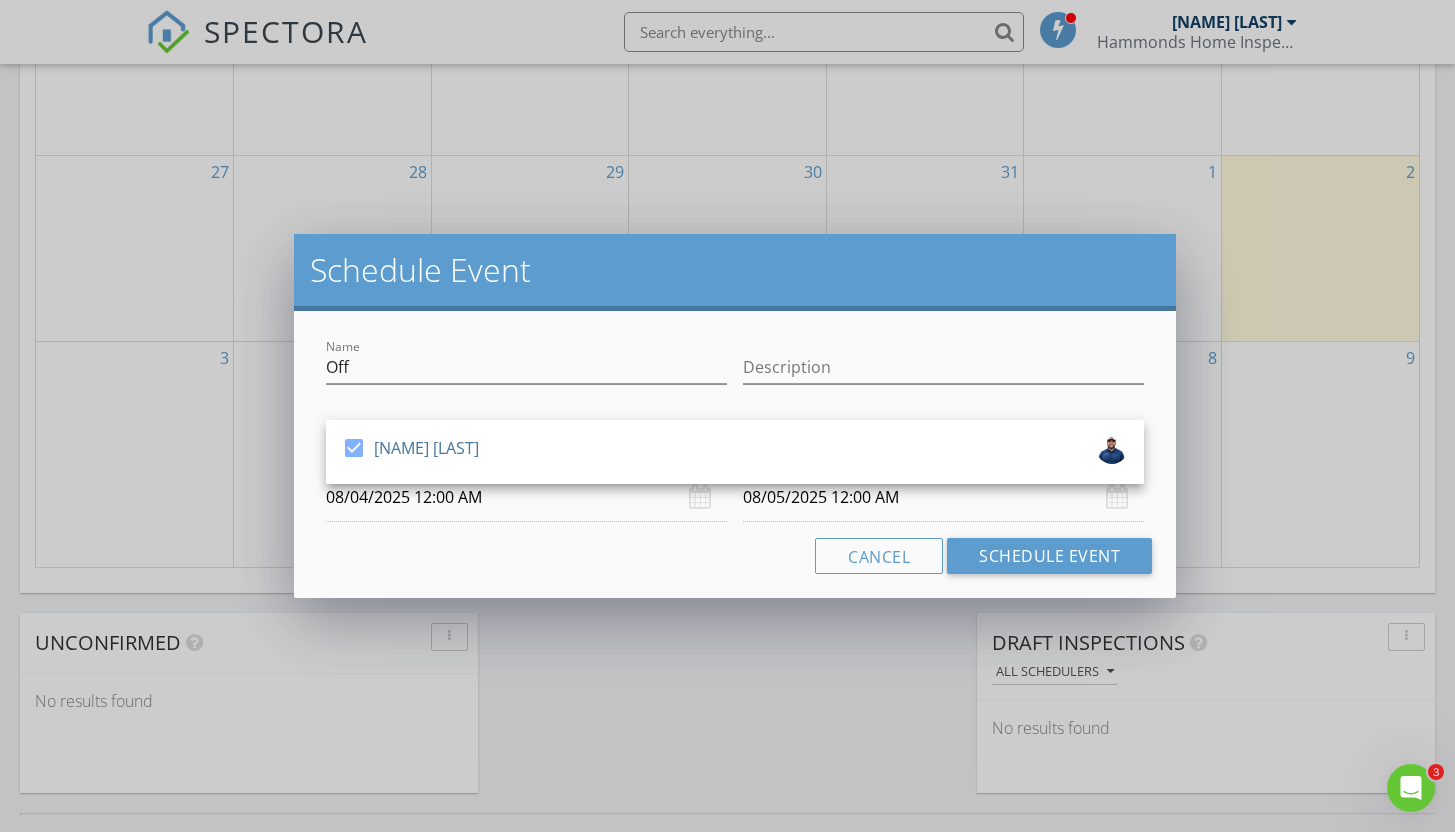 click on "Name Off   Description     check_box   [NAME] [LAST]   [NAME] [LAST] arrow_drop_down   [DATE] [TIME]   [DATE] [TIME]         Cancel   Schedule Event" at bounding box center [735, 454] 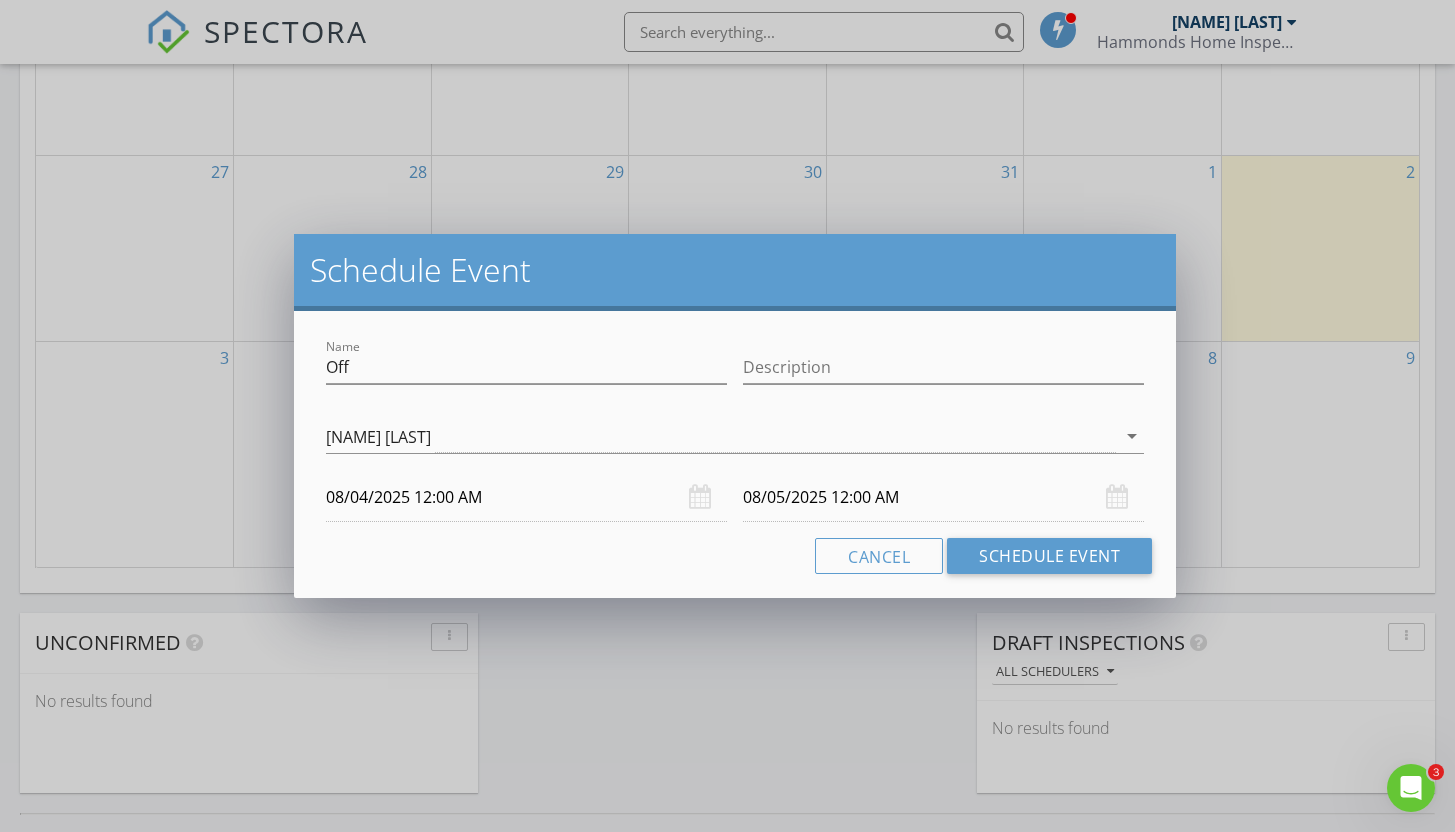 click on "Name Off   Description     check_box   [NAME] [LAST]   [NAME] [LAST] arrow_drop_down   [DATE] [TIME]   [DATE] [TIME]         Cancel   Schedule Event" at bounding box center [735, 454] 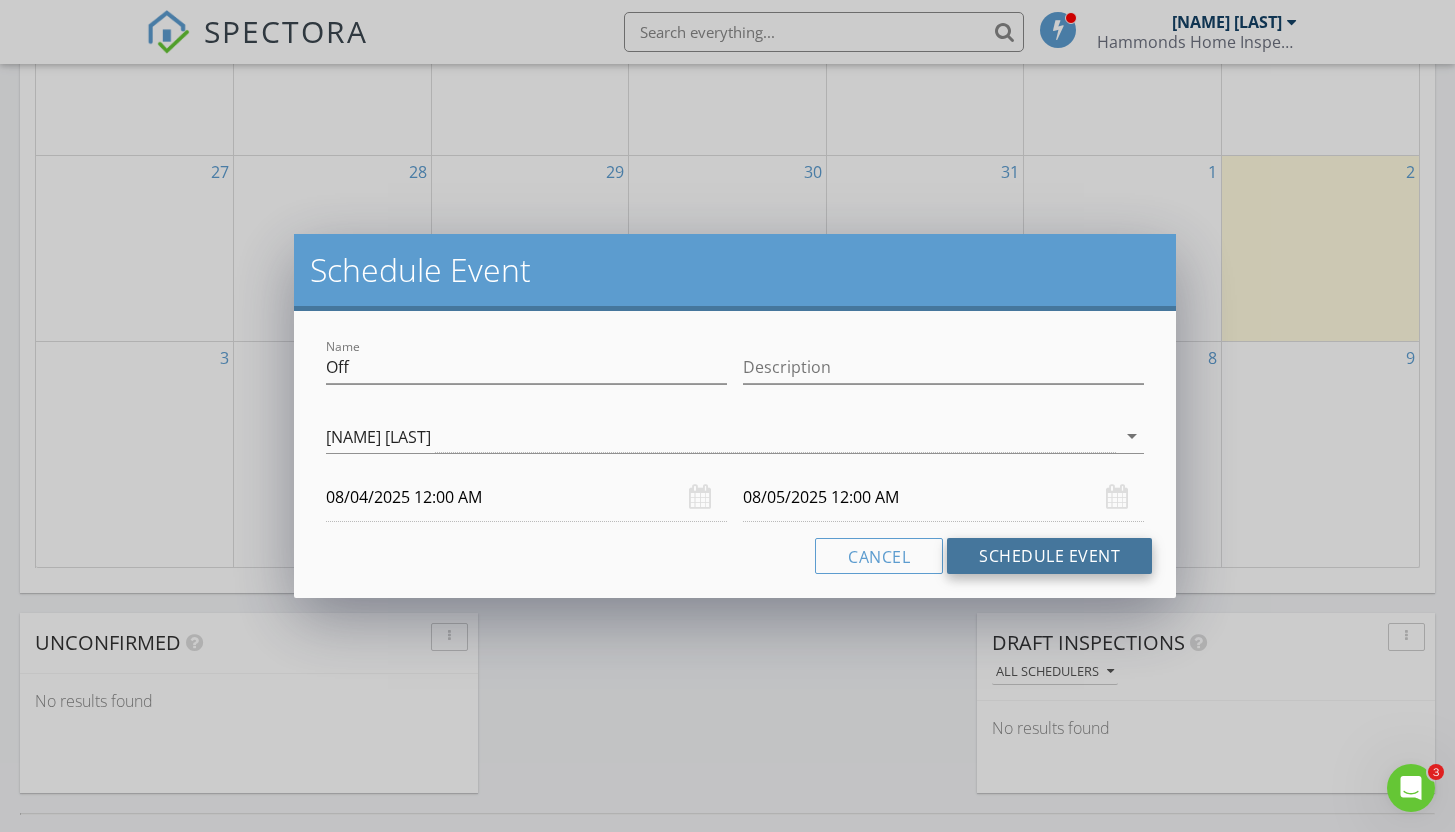 click on "Schedule Event" at bounding box center (1049, 556) 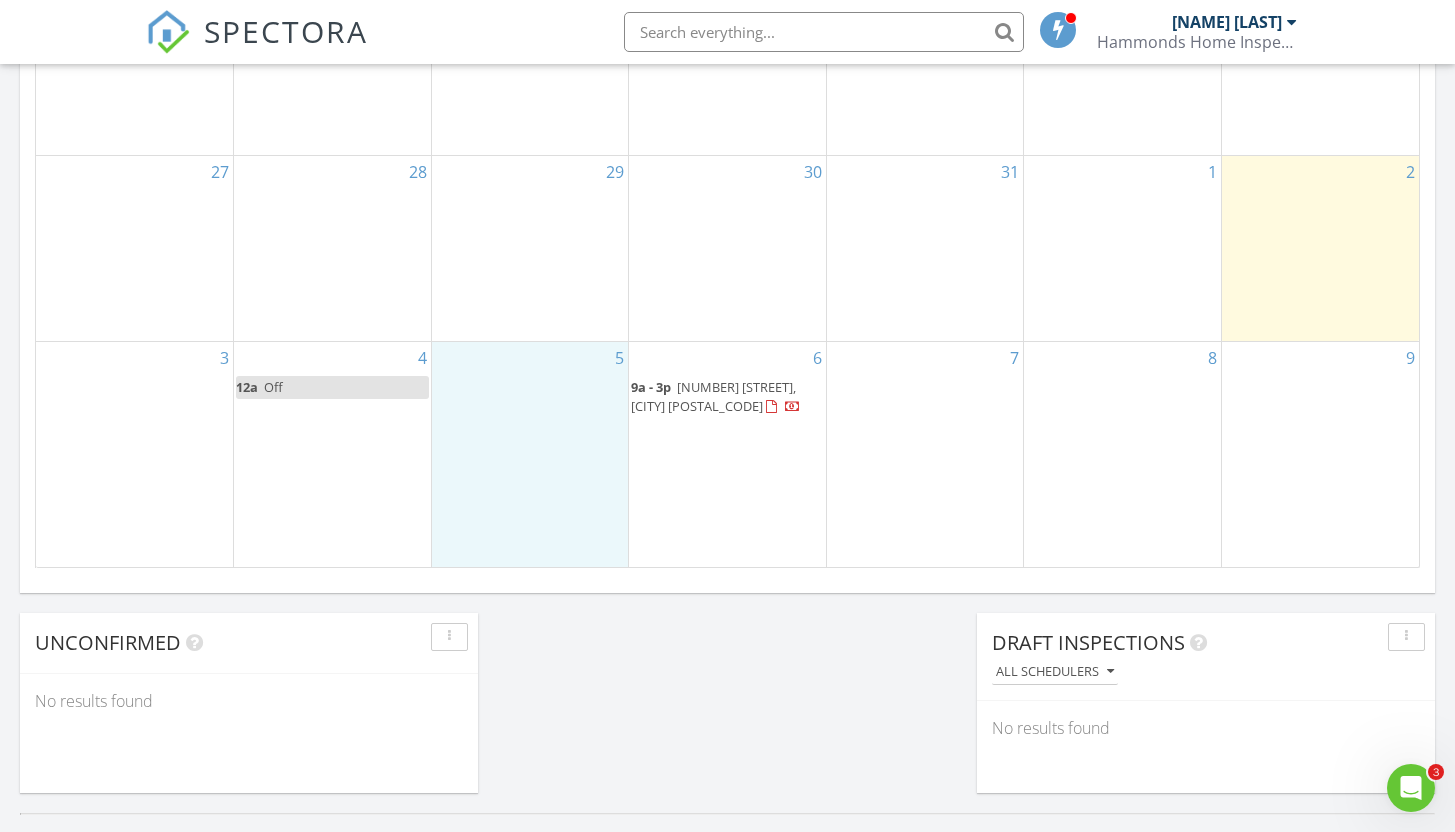 click on "5" at bounding box center [530, 454] 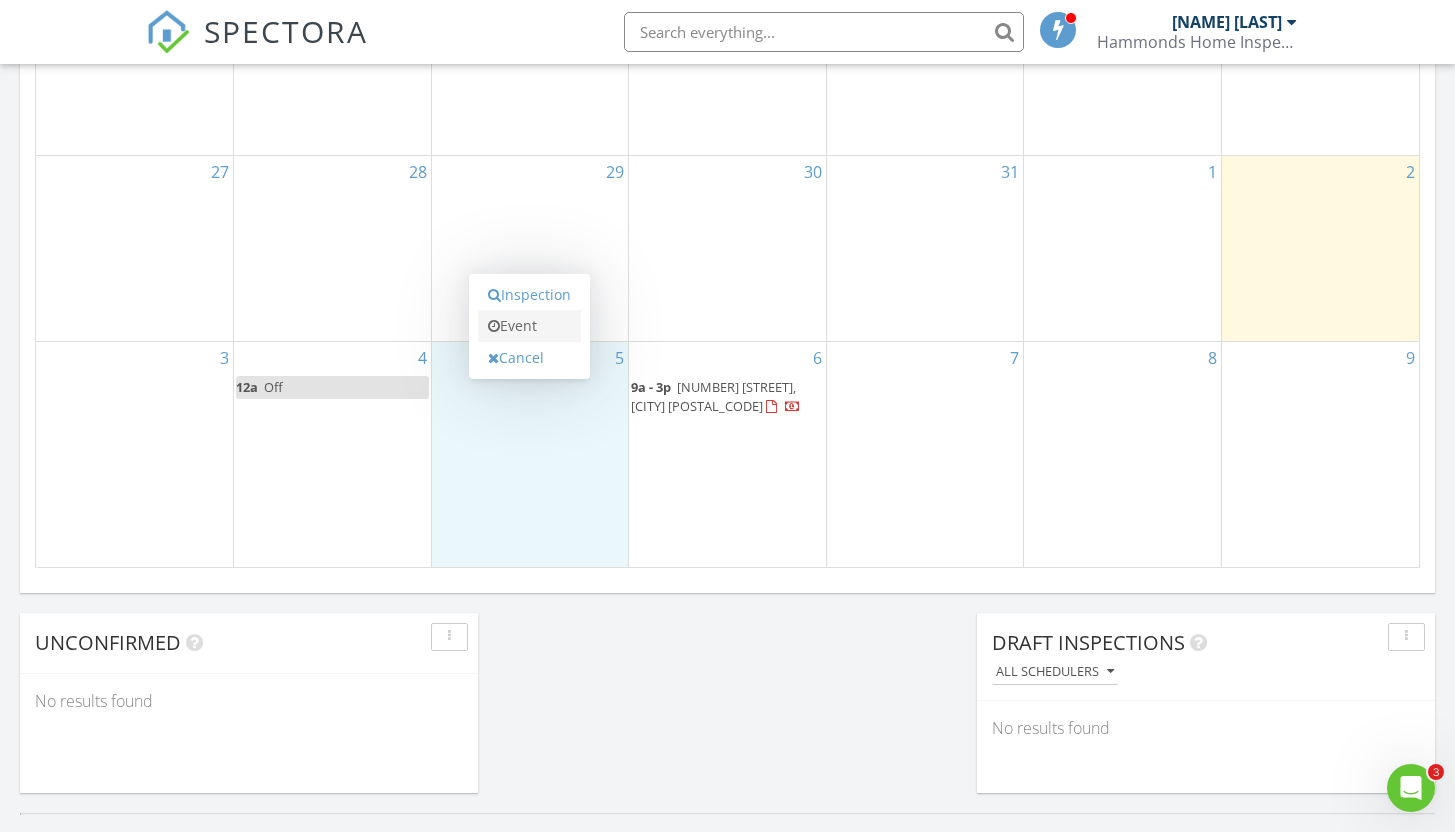 click on "Event" at bounding box center (529, 326) 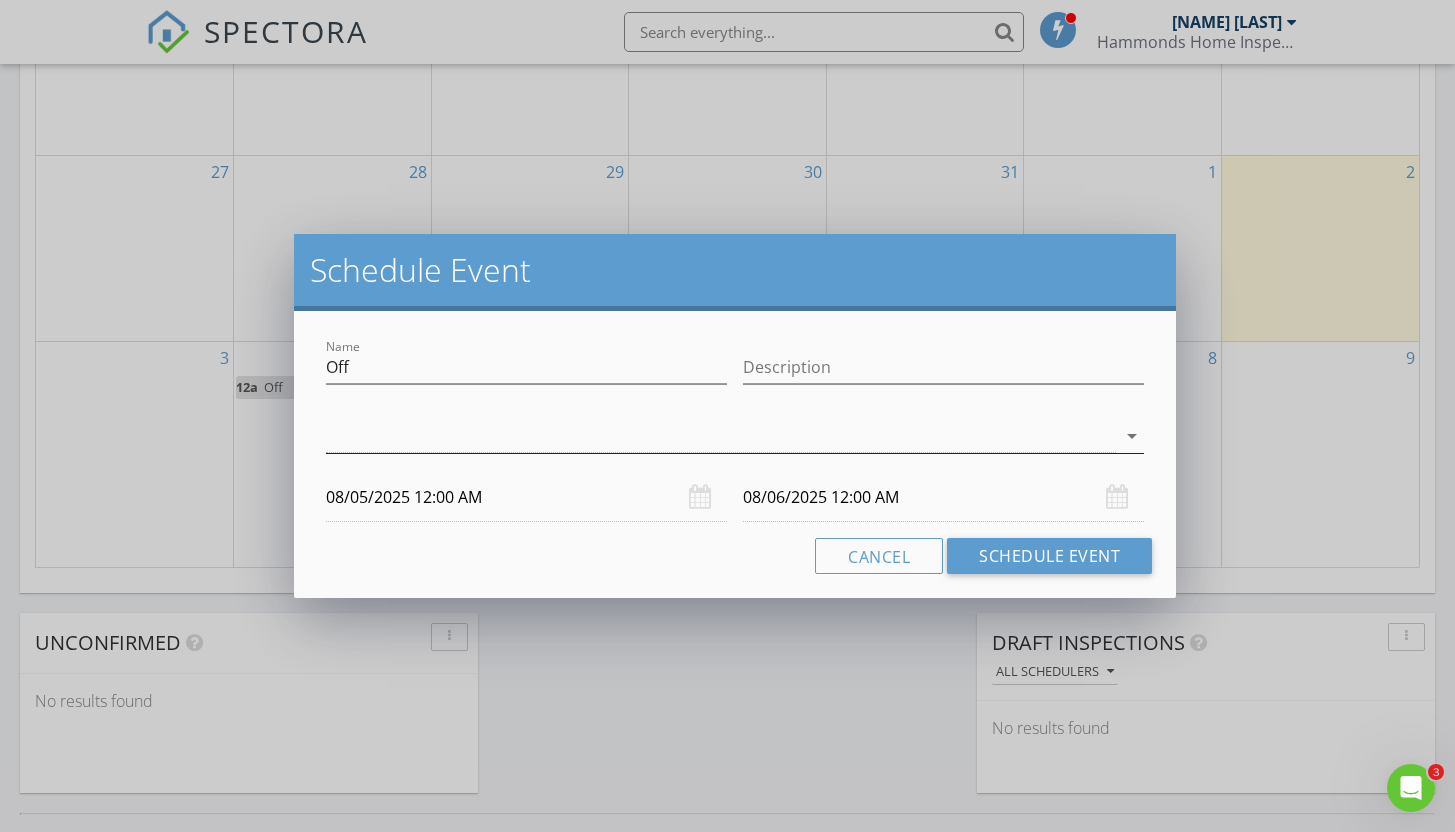 click at bounding box center (721, 436) 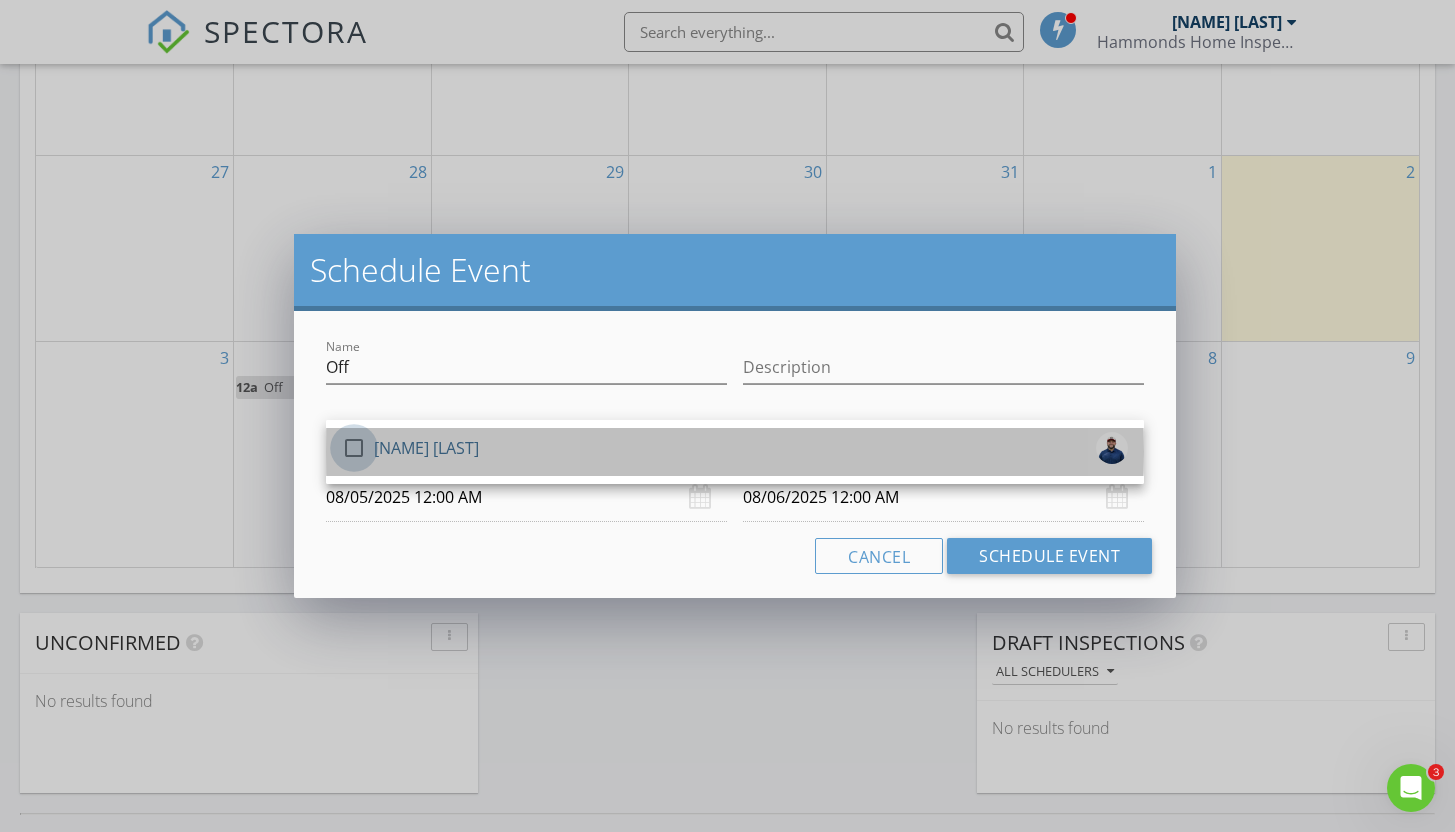 drag, startPoint x: 353, startPoint y: 443, endPoint x: 412, endPoint y: 459, distance: 61.13101 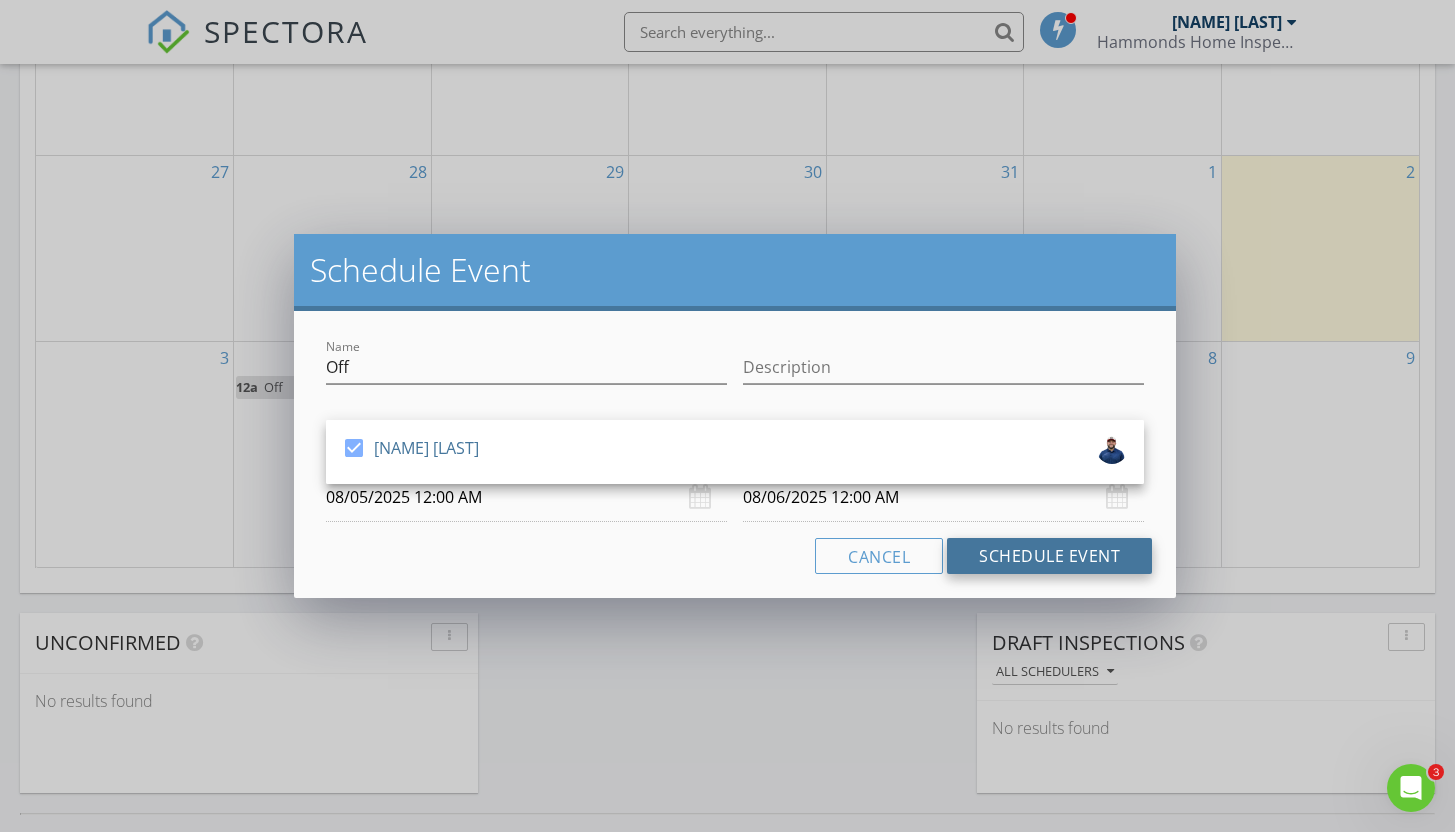 click on "Schedule Event" at bounding box center [1049, 556] 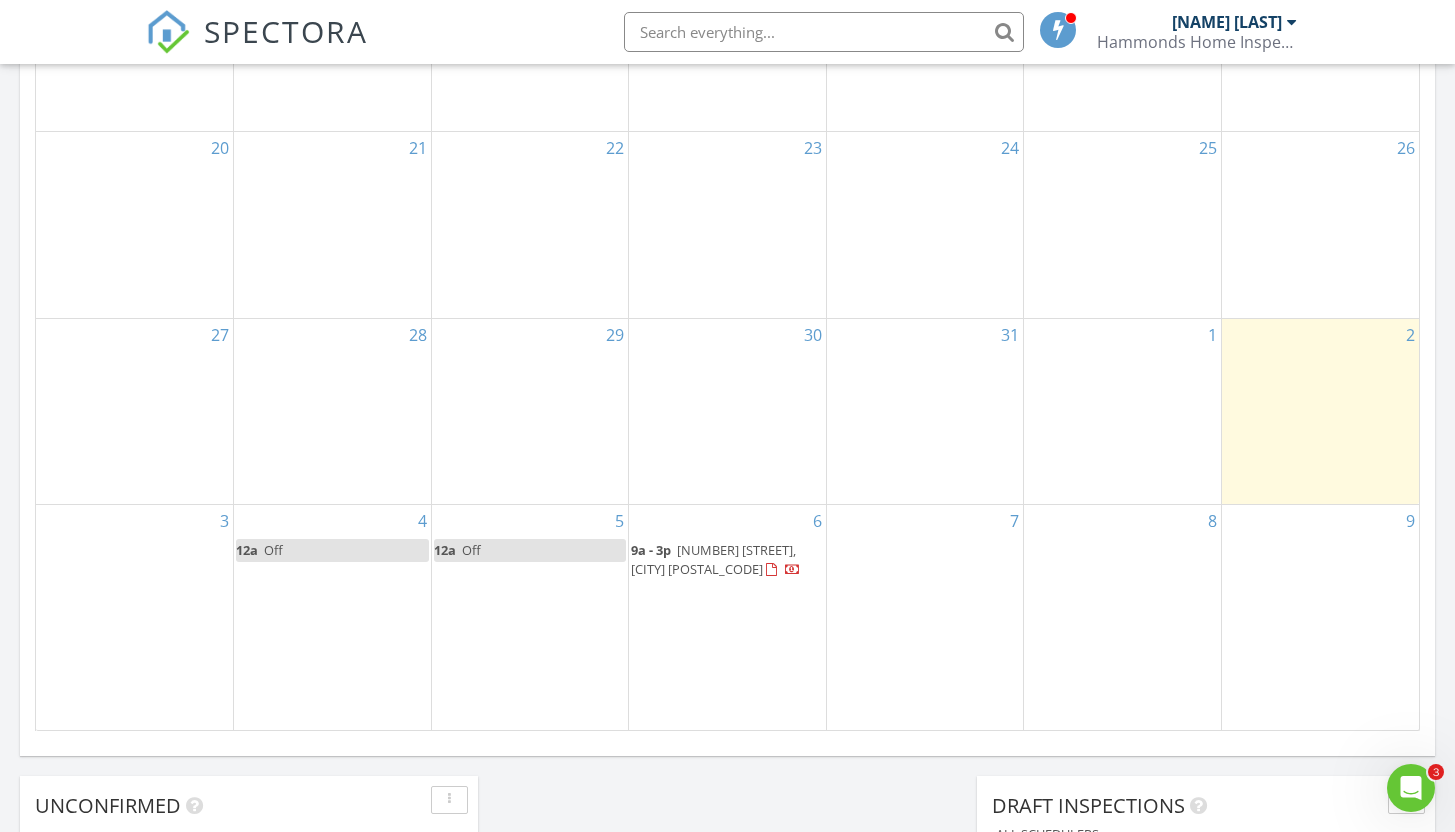 scroll, scrollTop: 1167, scrollLeft: 0, axis: vertical 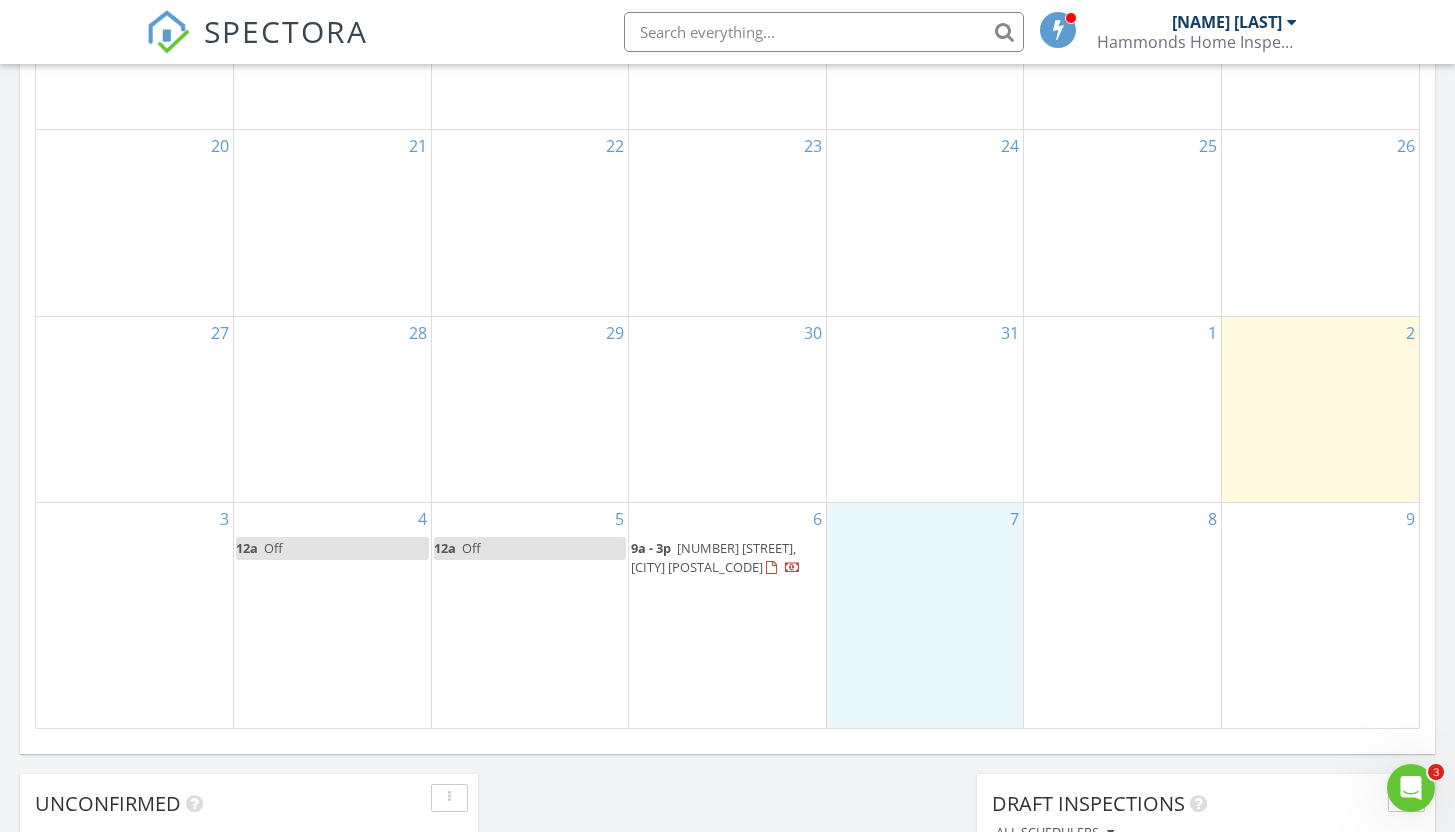 click on "7" at bounding box center (925, 615) 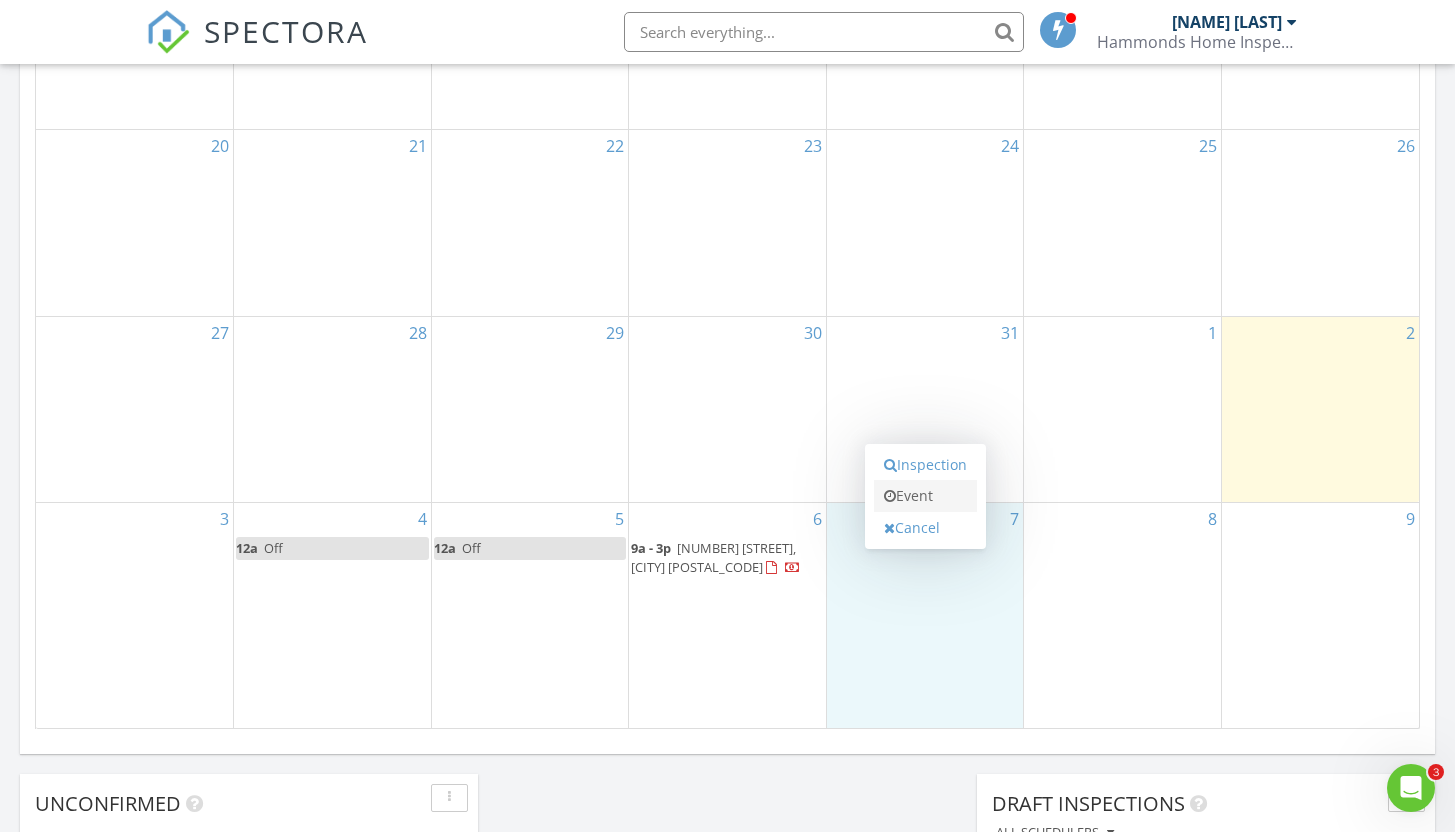 click on "Event" at bounding box center (925, 496) 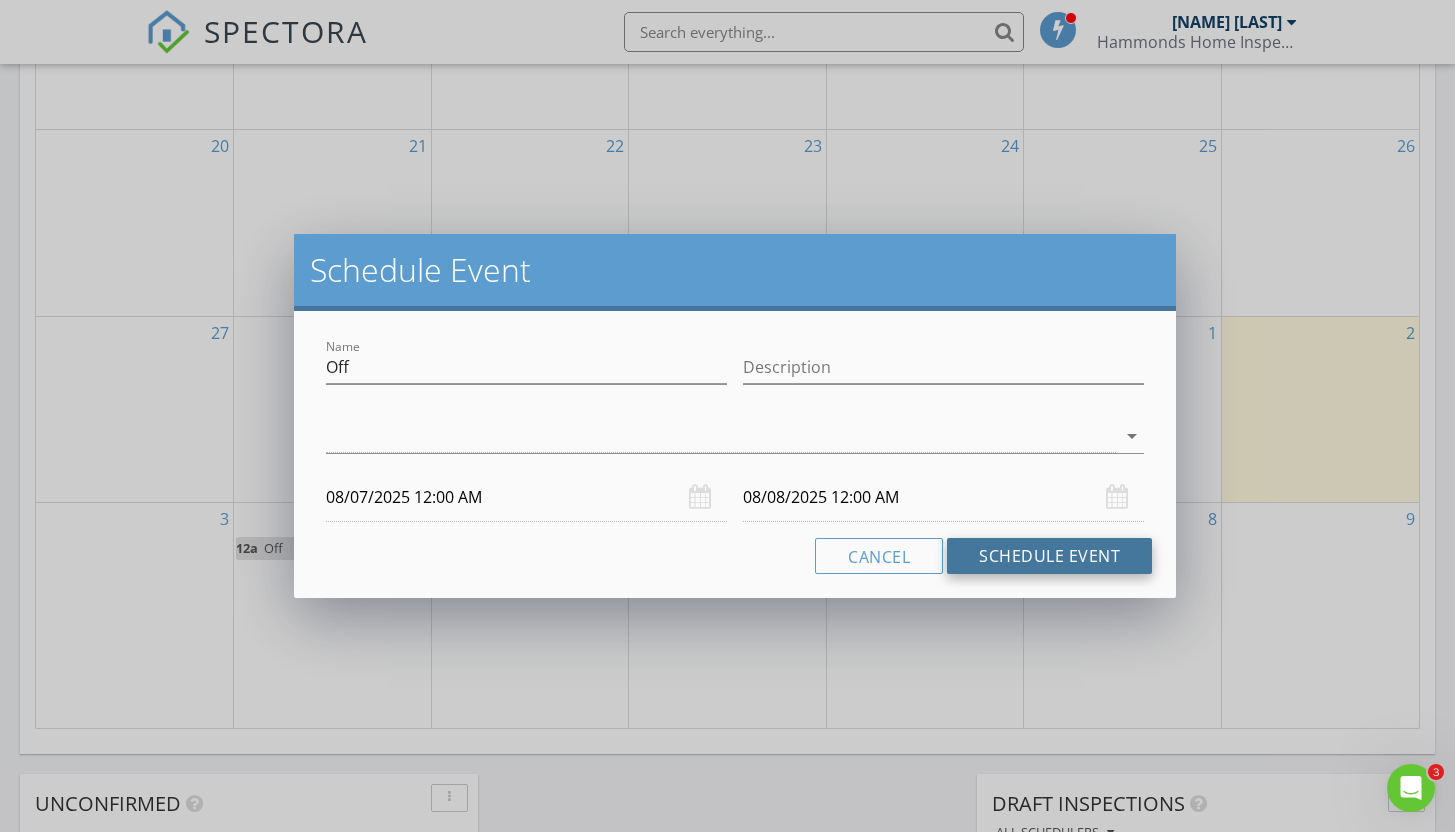click on "Schedule Event" at bounding box center (1049, 556) 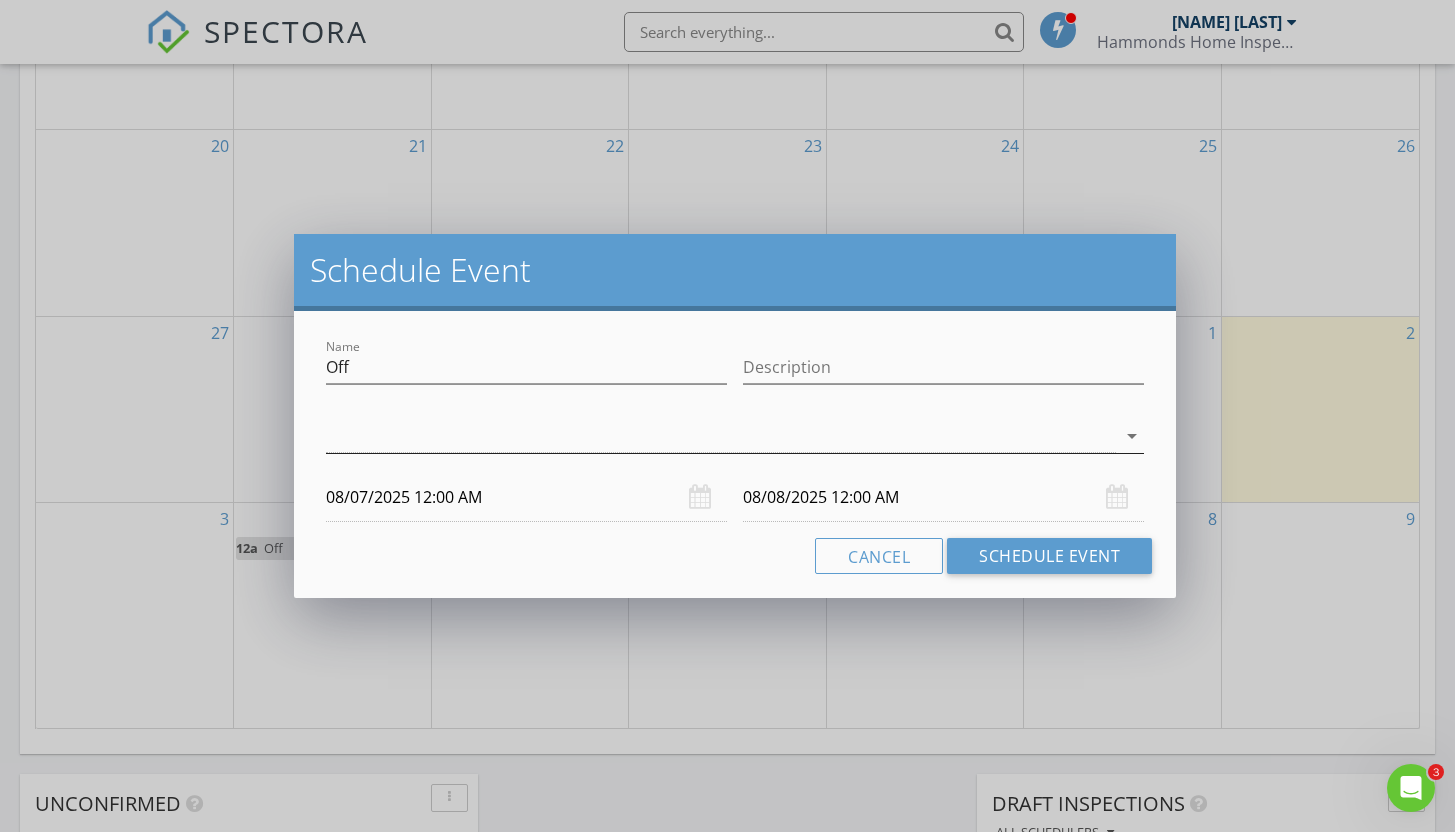 click at bounding box center [721, 436] 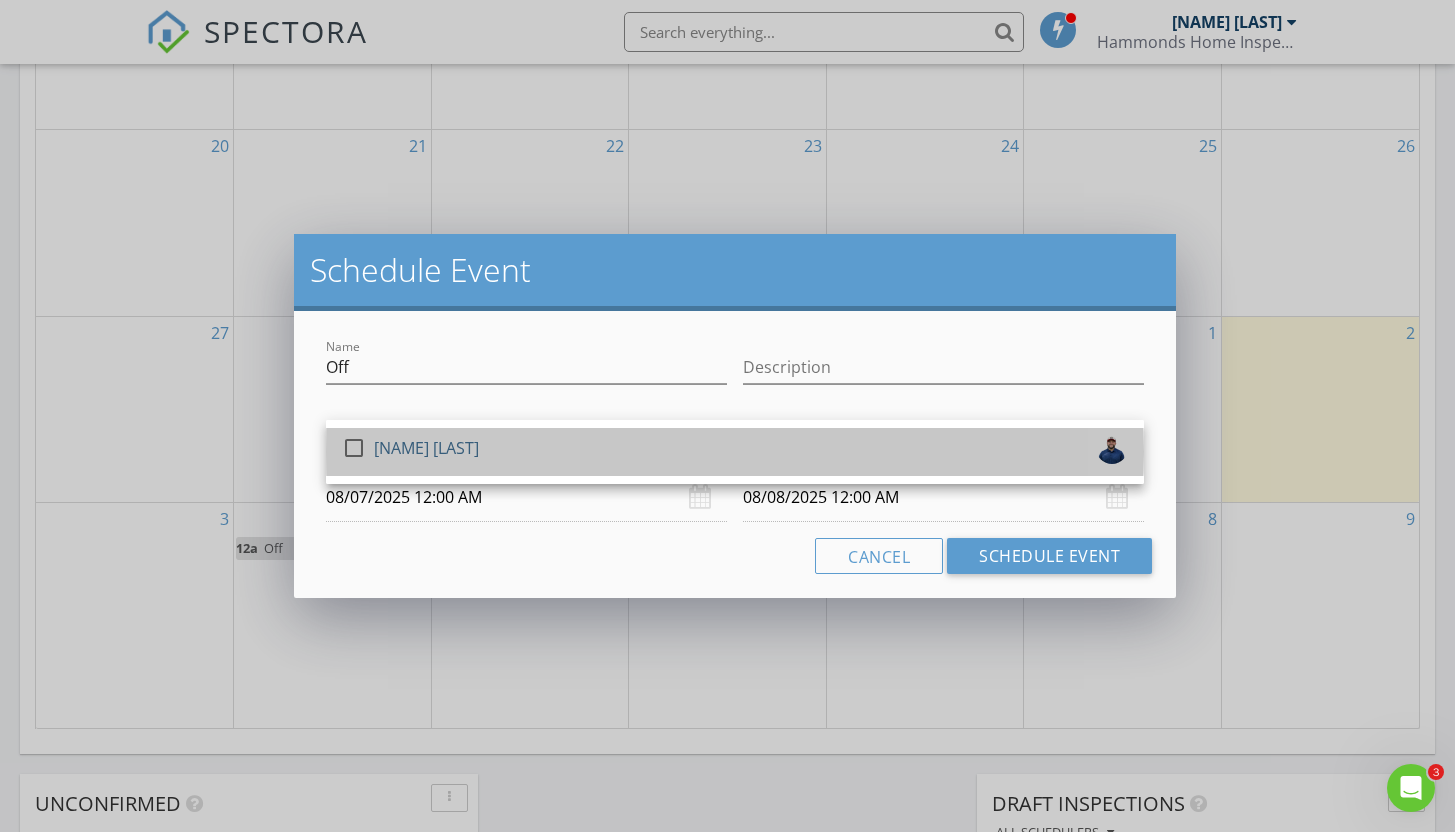 drag, startPoint x: 473, startPoint y: 450, endPoint x: 650, endPoint y: 509, distance: 186.57439 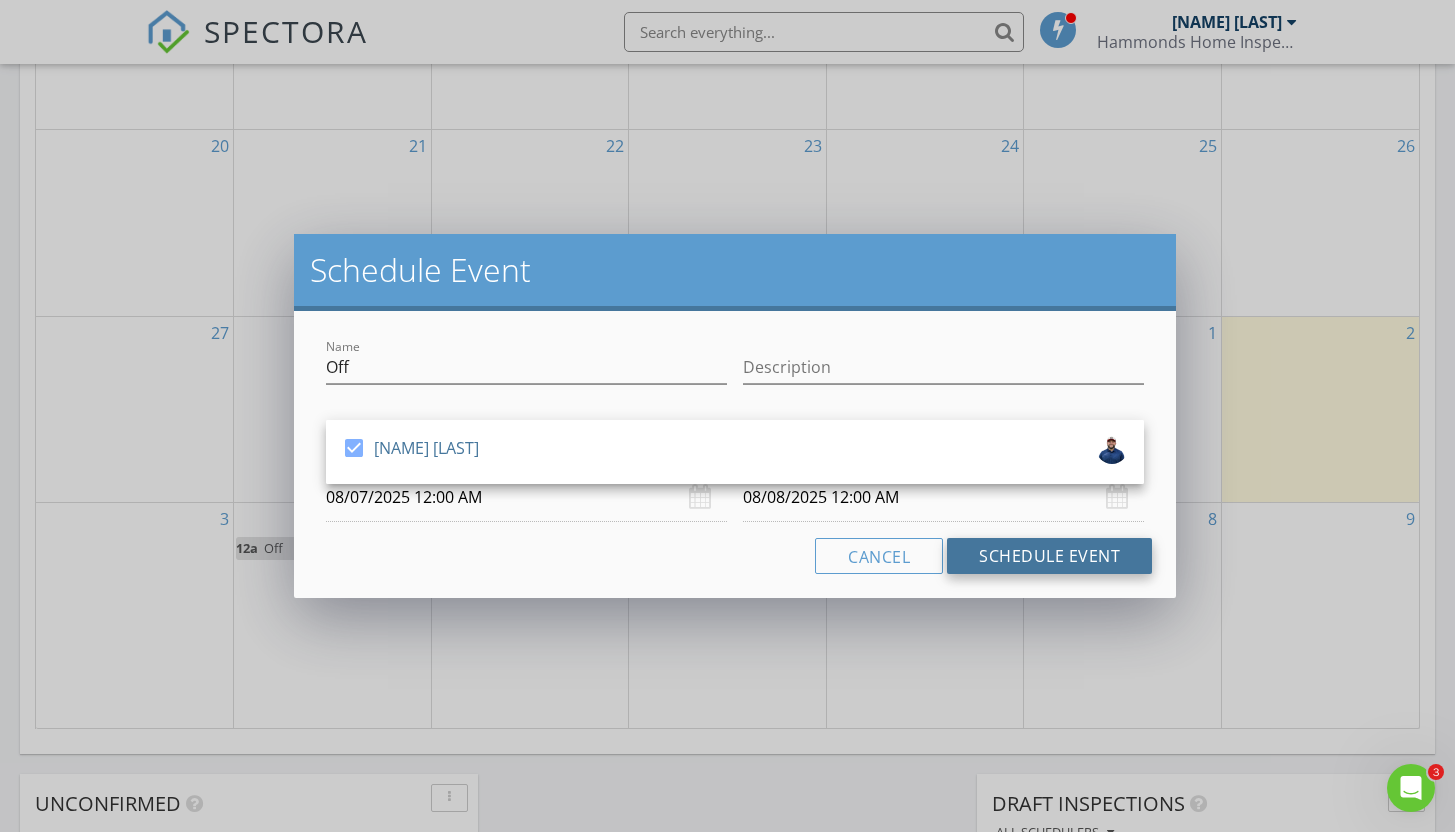 click on "Schedule Event" at bounding box center [1049, 556] 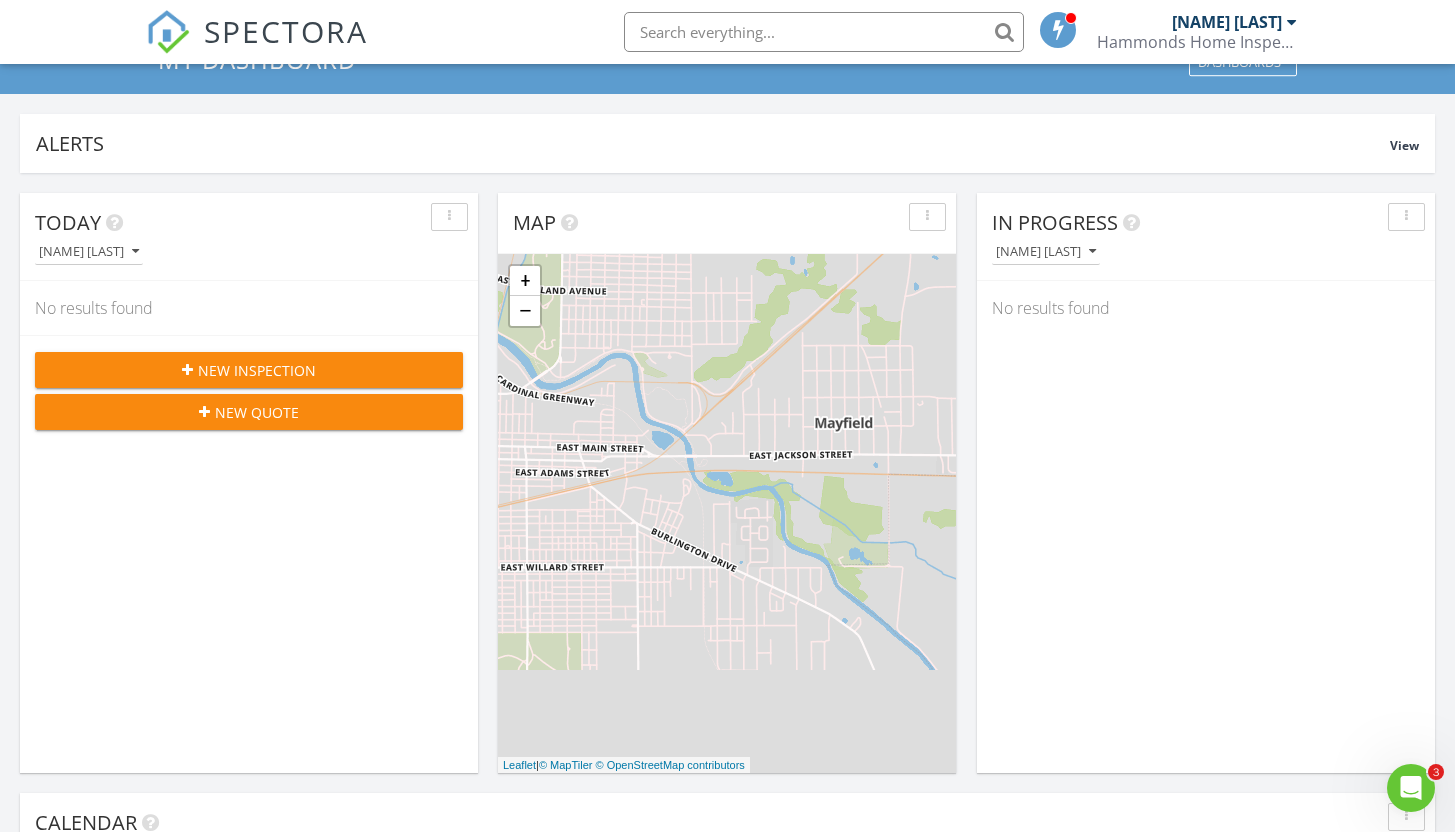 scroll, scrollTop: 0, scrollLeft: 0, axis: both 